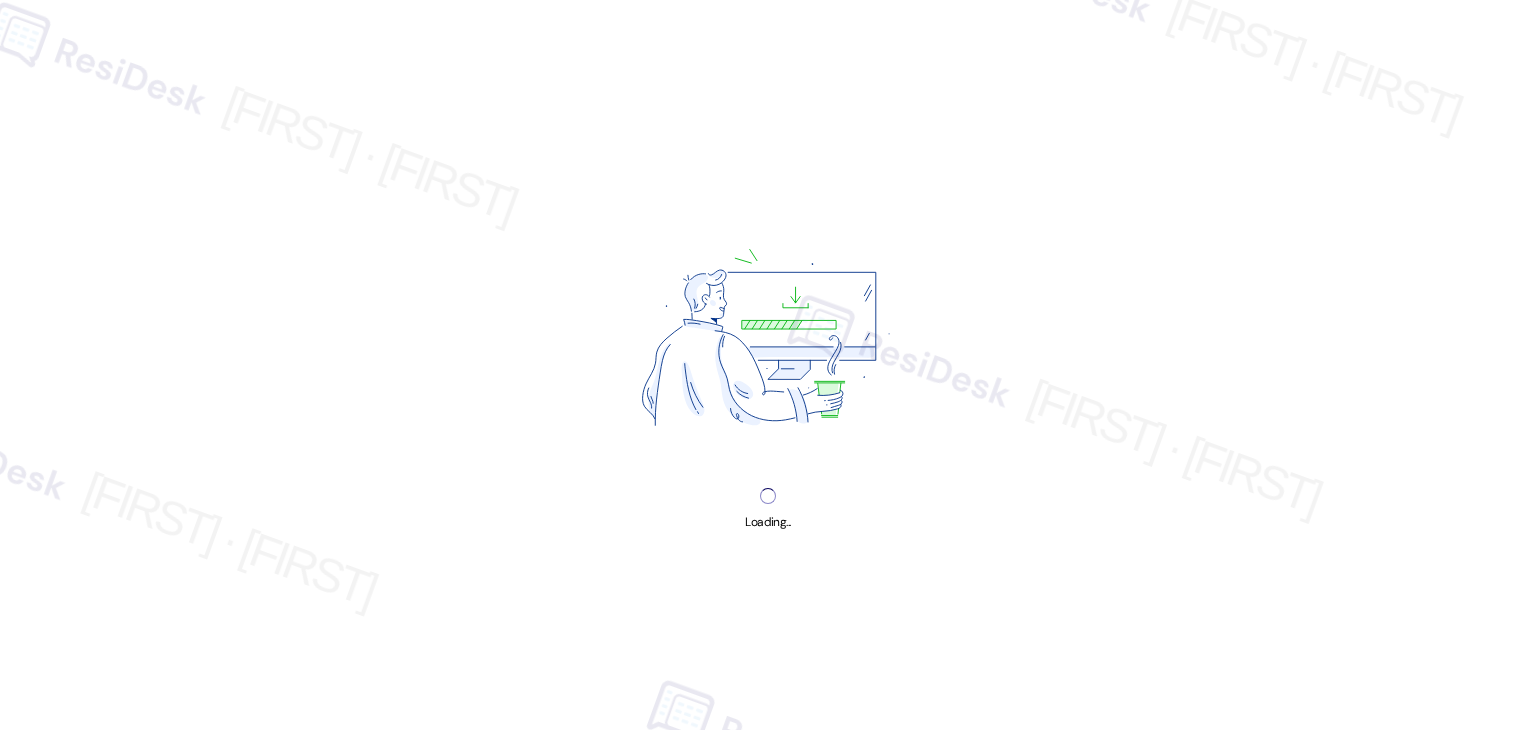 scroll, scrollTop: 0, scrollLeft: 0, axis: both 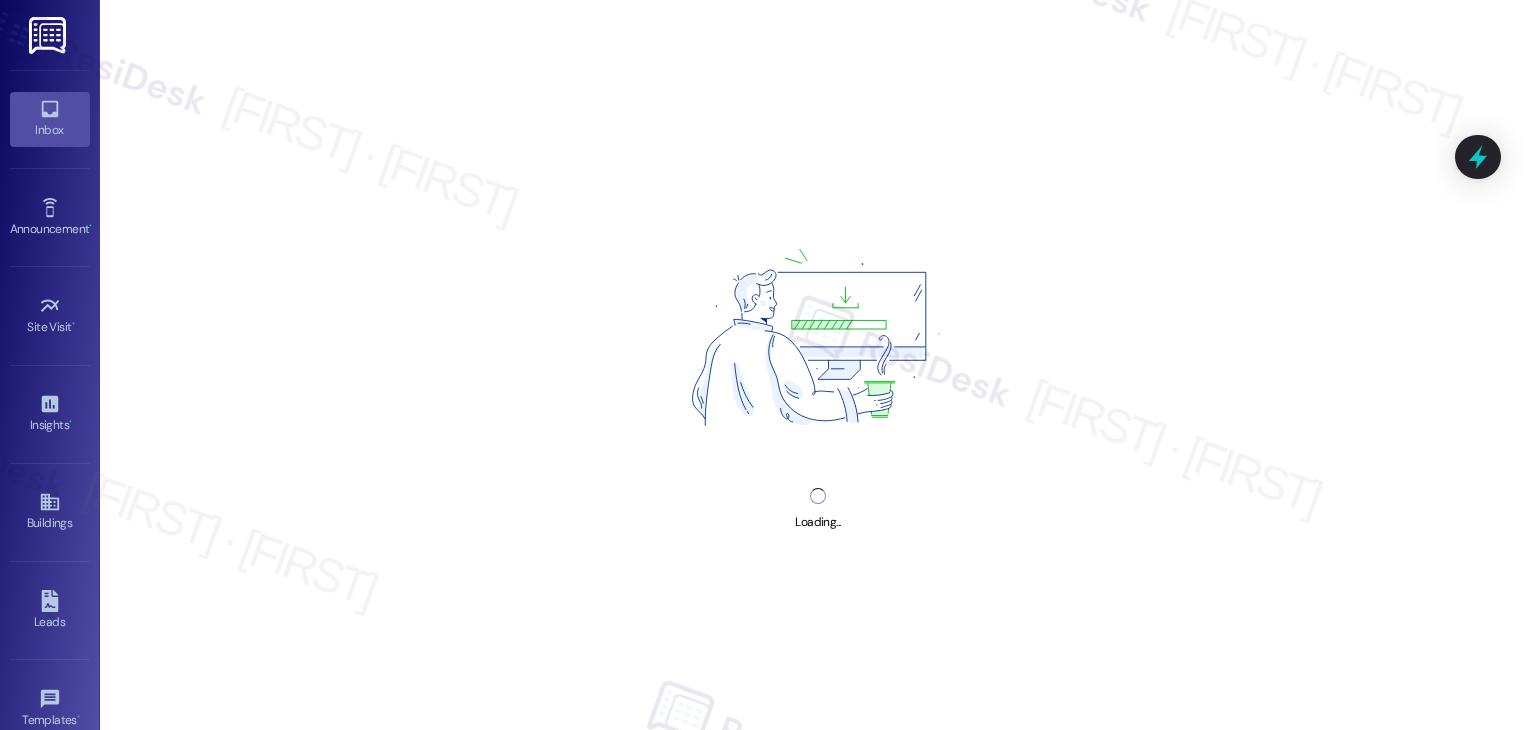 click on "Loading..." at bounding box center (818, 365) 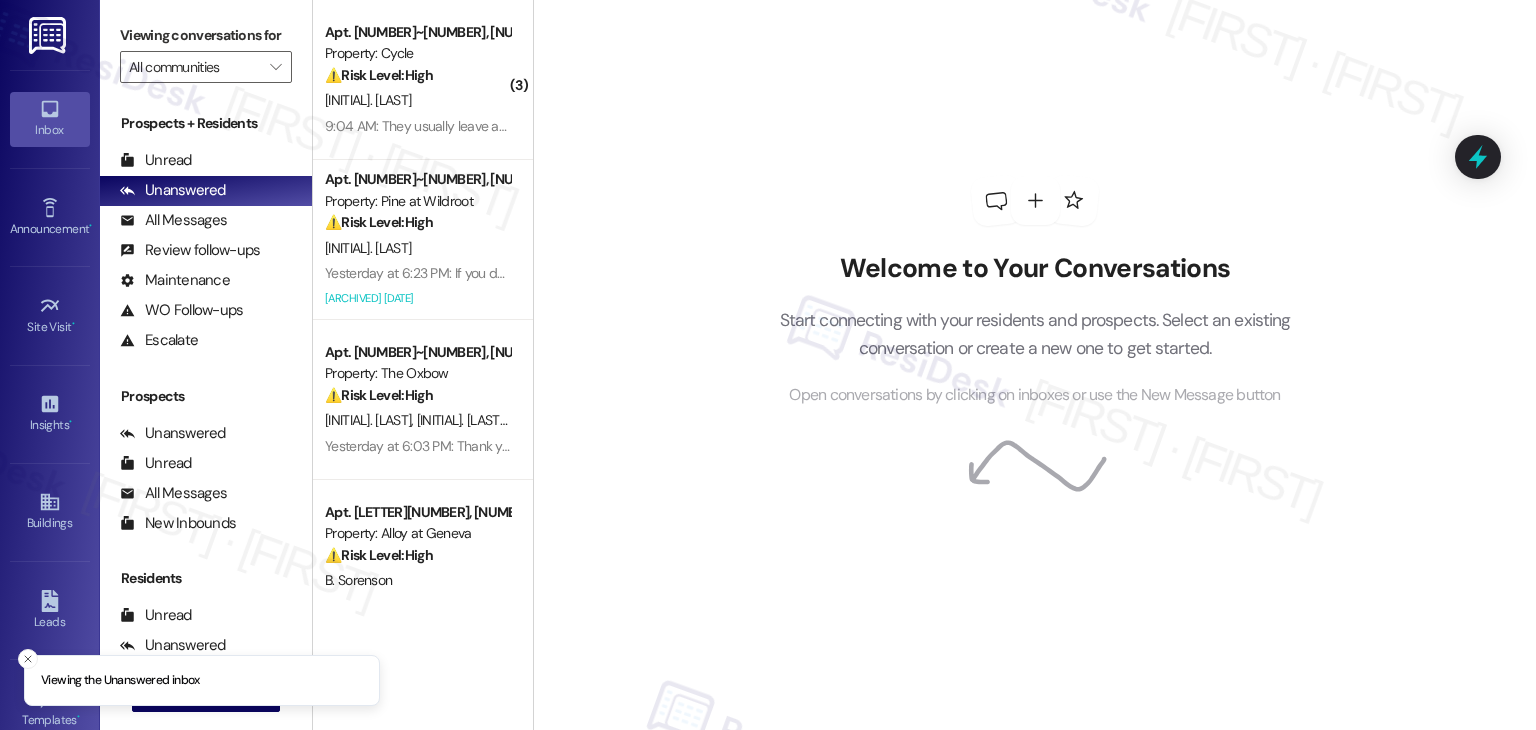 click on "Welcome to Your Conversations Start connecting with your residents and prospects. Select an existing conversation or create a new one to get started. Open conversations by clicking on inboxes or use the New Message button" at bounding box center [1034, 365] 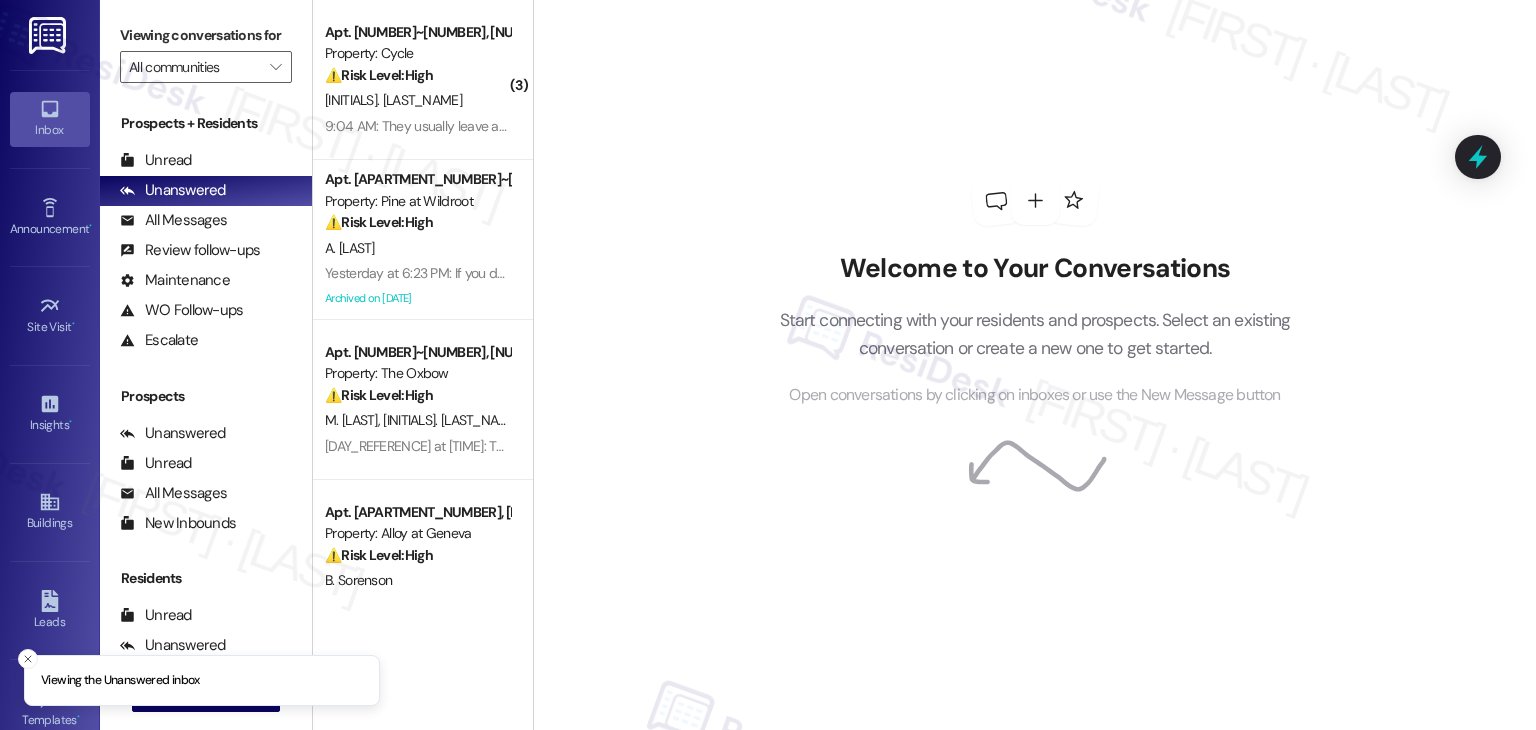 scroll, scrollTop: 0, scrollLeft: 0, axis: both 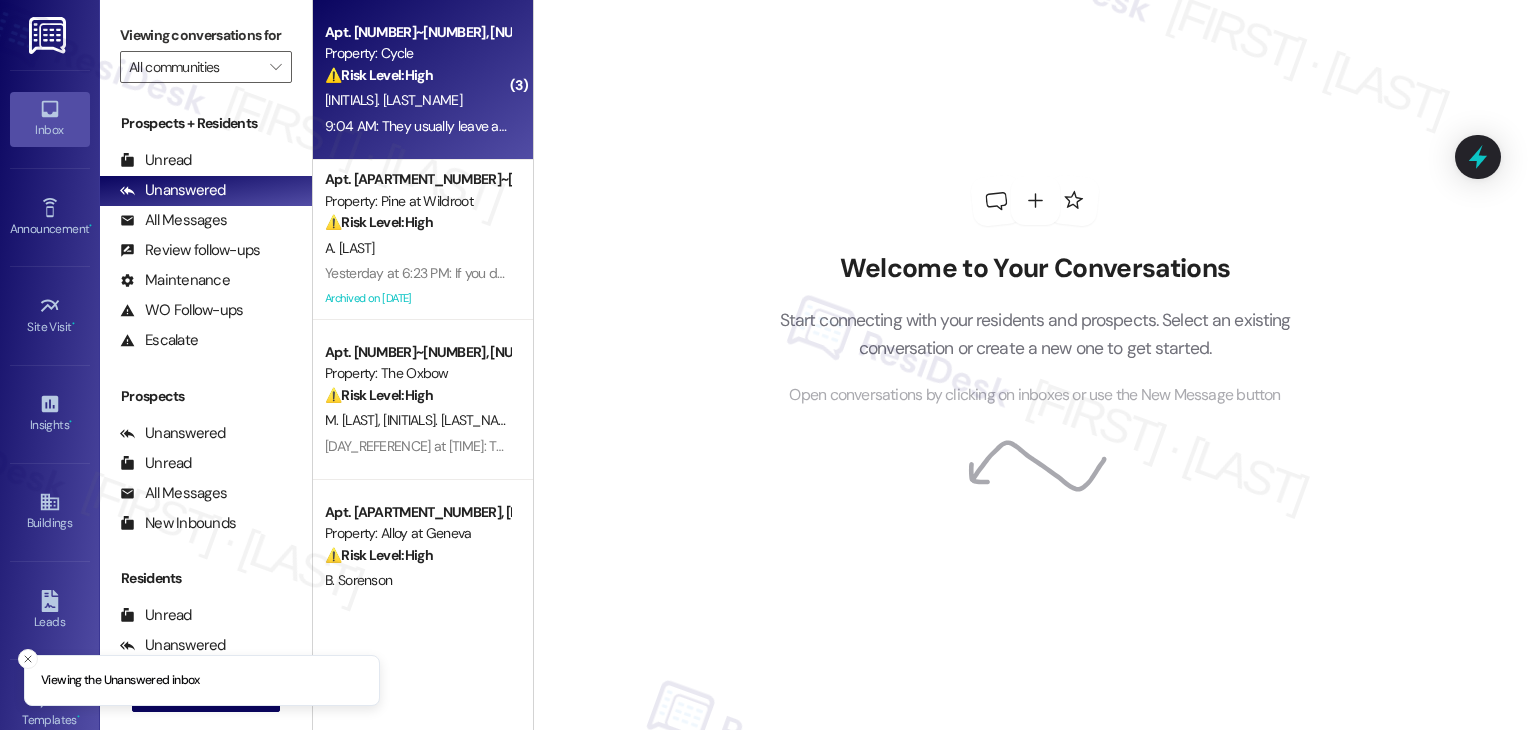 click on "Apt. 401~[NUMBER], [NUMBER] [STREET] Property: Cycle ⚠️ Risk Level: High The resident is reporting an issue with the gym and golf simulator, with a follow-up indicating that people are 'usually' leaving around 8:00. Given the initial message included pictures, this suggests a potential issue with people staying past closing time, which could be a liability or security concern. This warrants a Tier 2 classification for urgent investigation. [INITIALS]. [LAST_NAME] [TIME]: They usually leave about 8:00 [TIME]: They usually leave about 8:00" at bounding box center (423, 80) 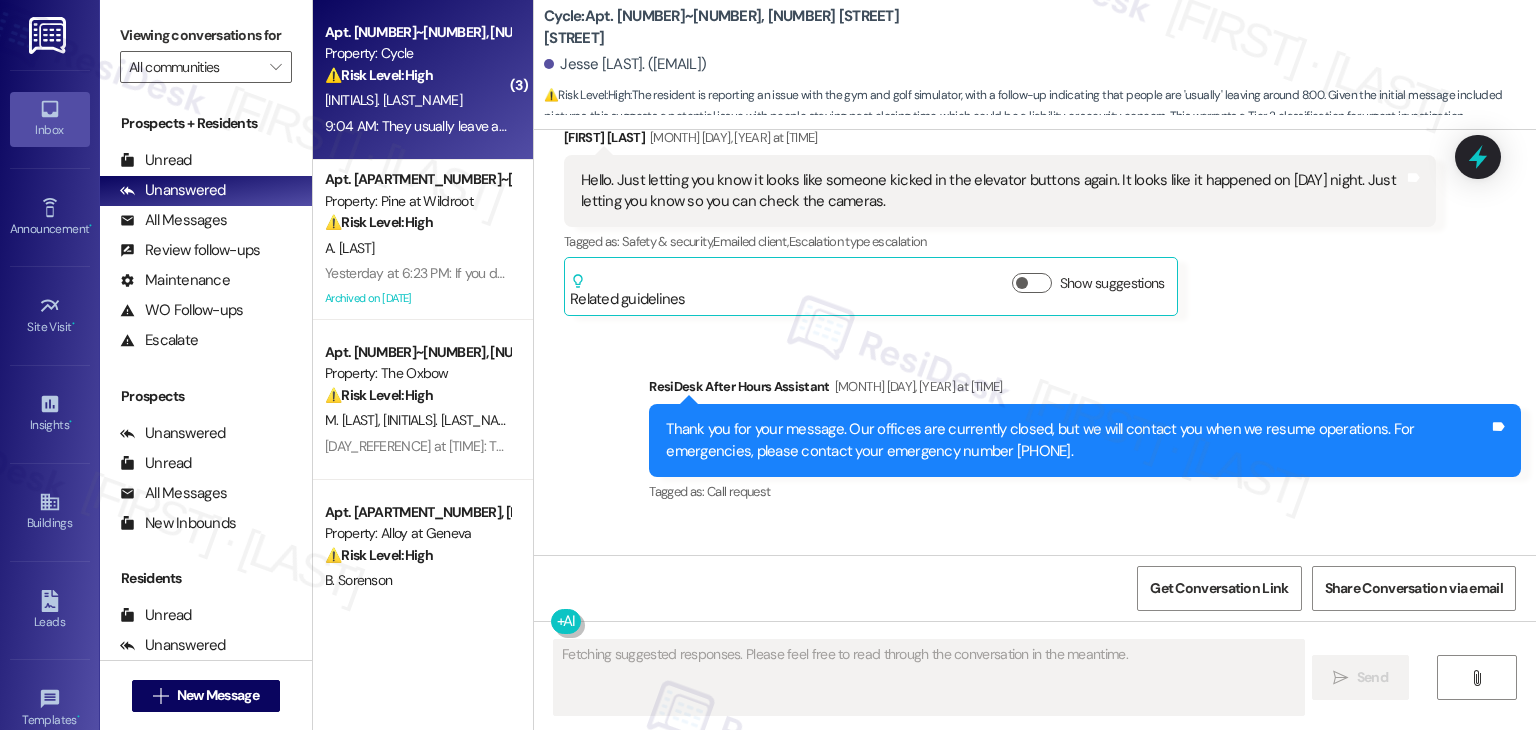 scroll, scrollTop: 14085, scrollLeft: 0, axis: vertical 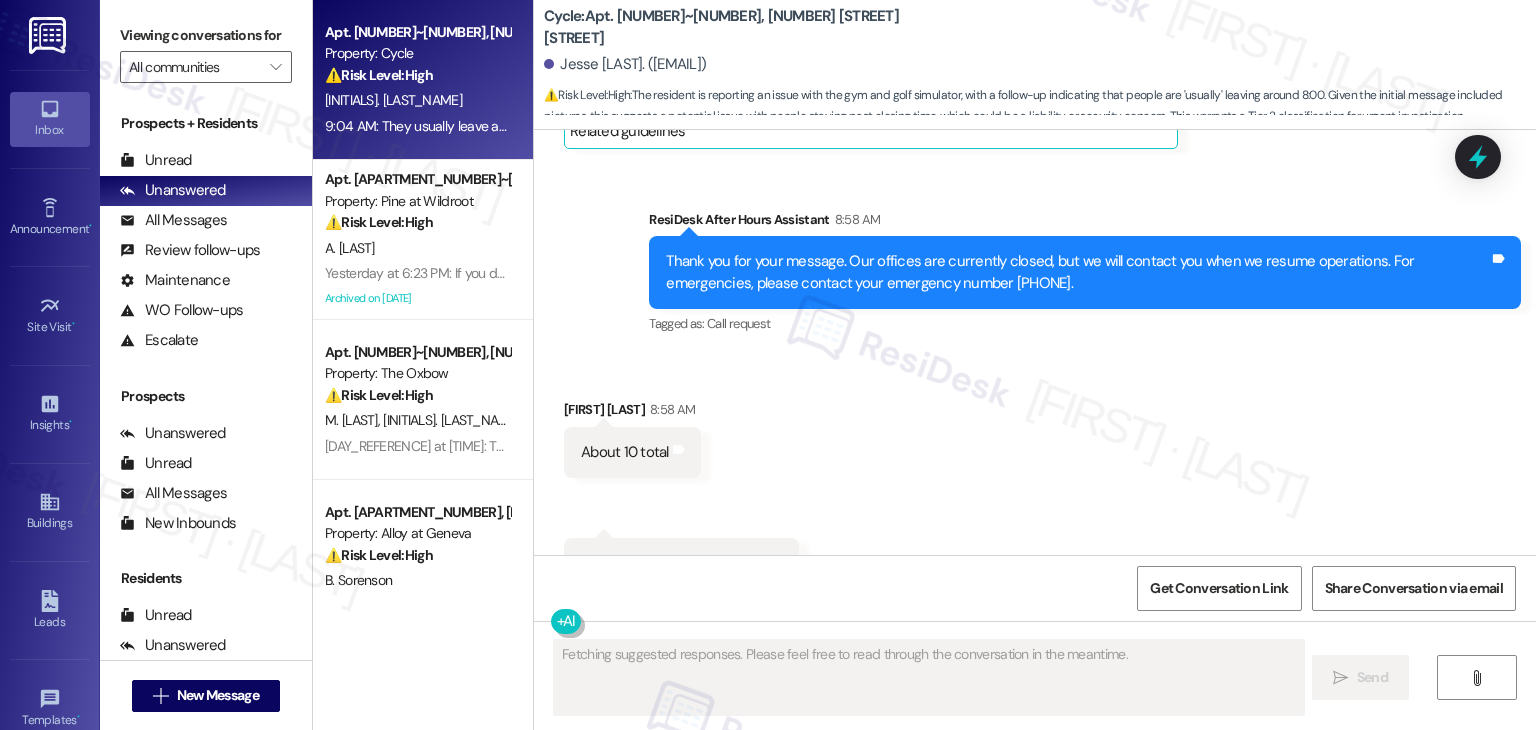 click on "Received via SMS [FIRST] [LAST] [TIME] About 10 total Tags and notes Received via SMS [TIME] [FIRST] [LAST] Neutral [TIME] They usually leave about 8:00 Tags and notes" at bounding box center [1035, 479] 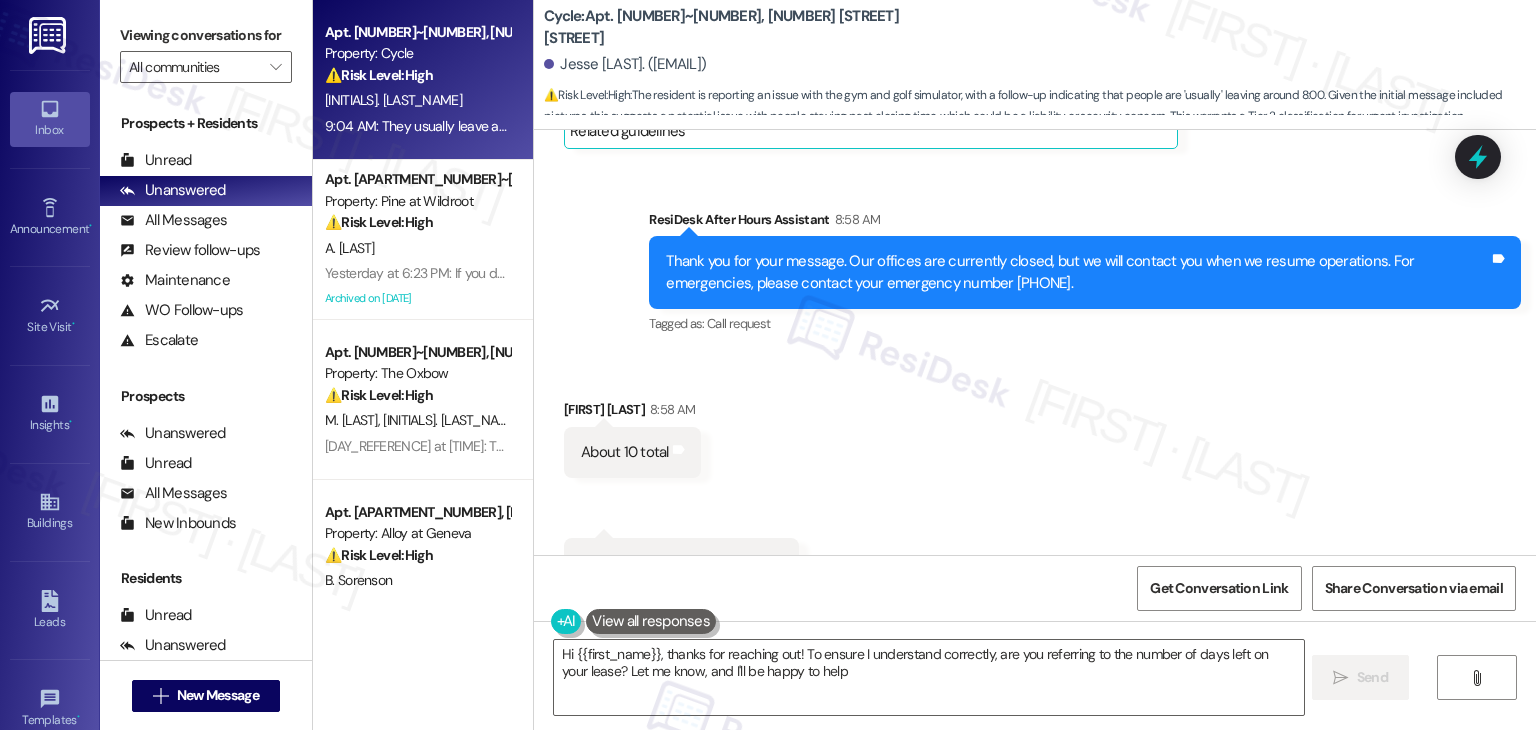 type on "Hi {{first_name}}, thanks for reaching out! To ensure I understand correctly, are you referring to the number of days left on your lease? Let me know, and I'll be happy to help!" 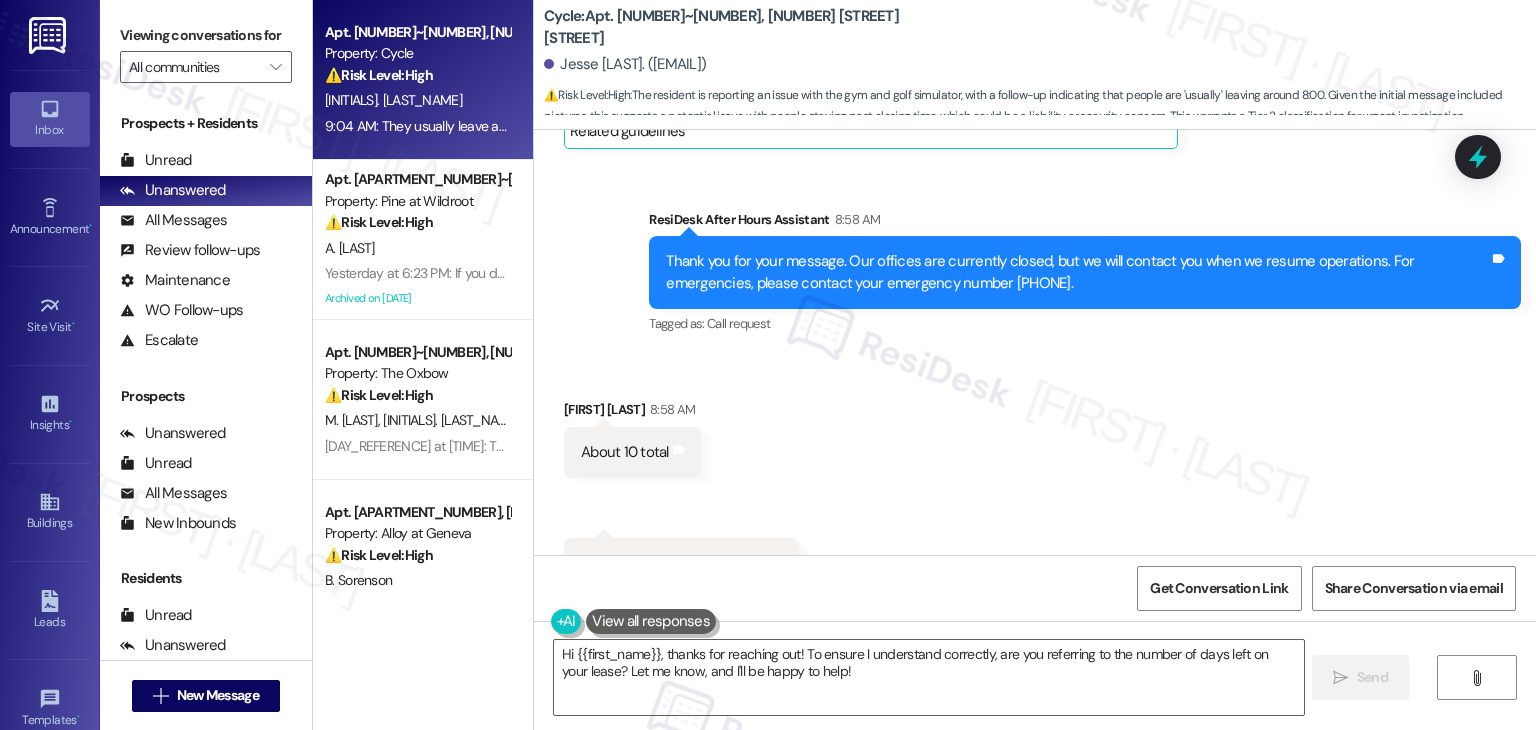 click on "Received via SMS [FIRST] [LAST] [TIME] About 10 total Tags and notes Received via SMS [TIME] [FIRST] [LAST] Neutral [TIME] They usually leave about 8:00 Tags and notes" at bounding box center [1035, 479] 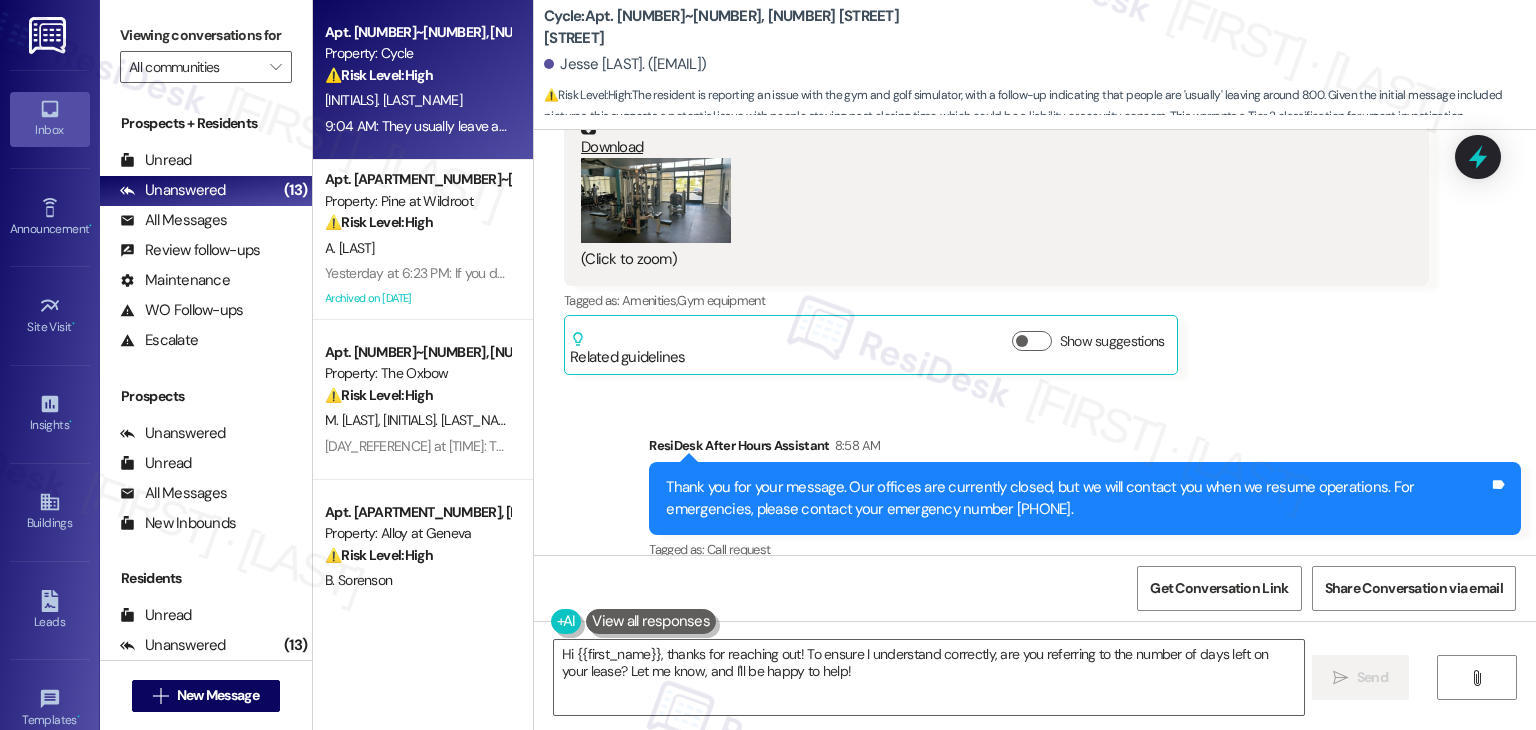 scroll, scrollTop: 13685, scrollLeft: 0, axis: vertical 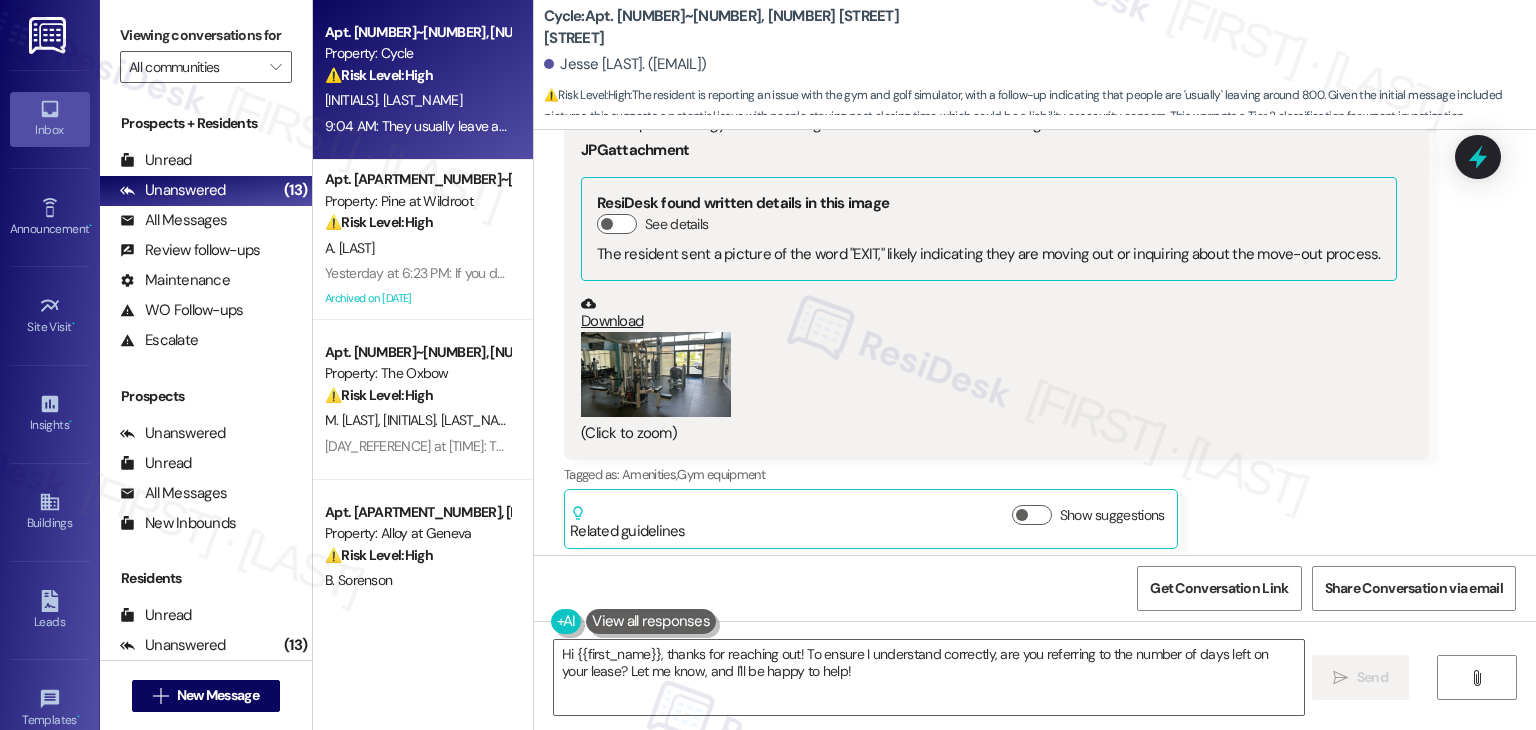 click at bounding box center [656, 374] 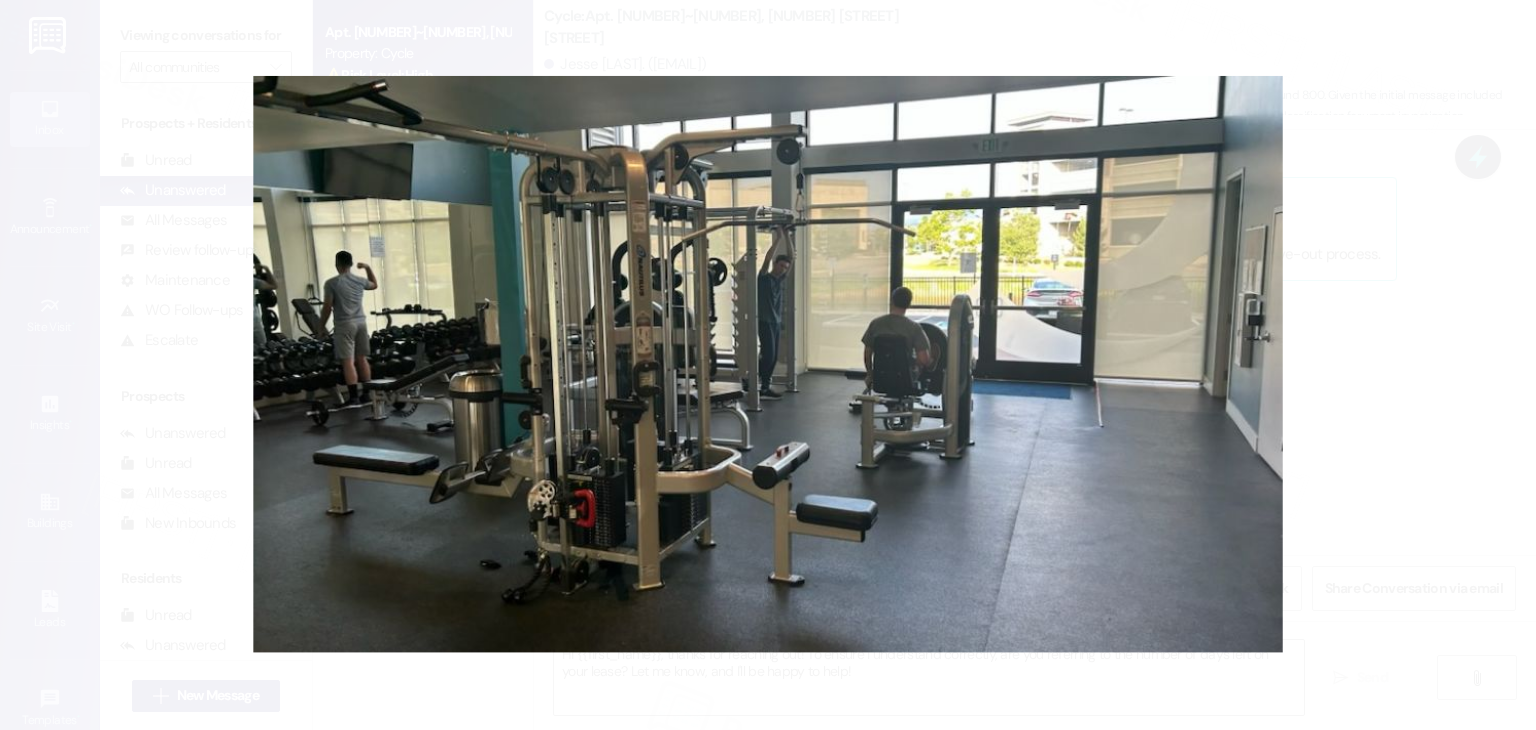 click at bounding box center [768, 365] 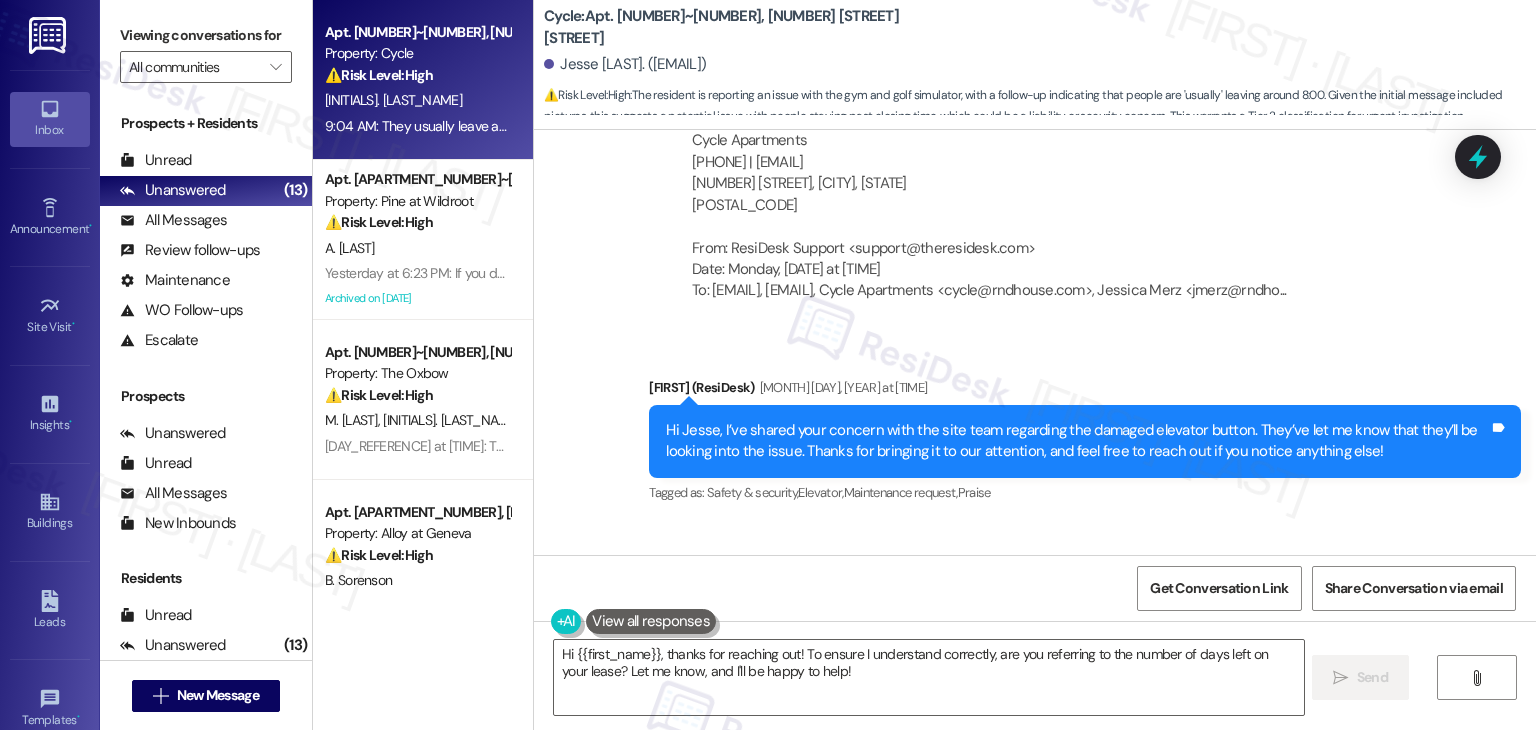 scroll, scrollTop: 13185, scrollLeft: 0, axis: vertical 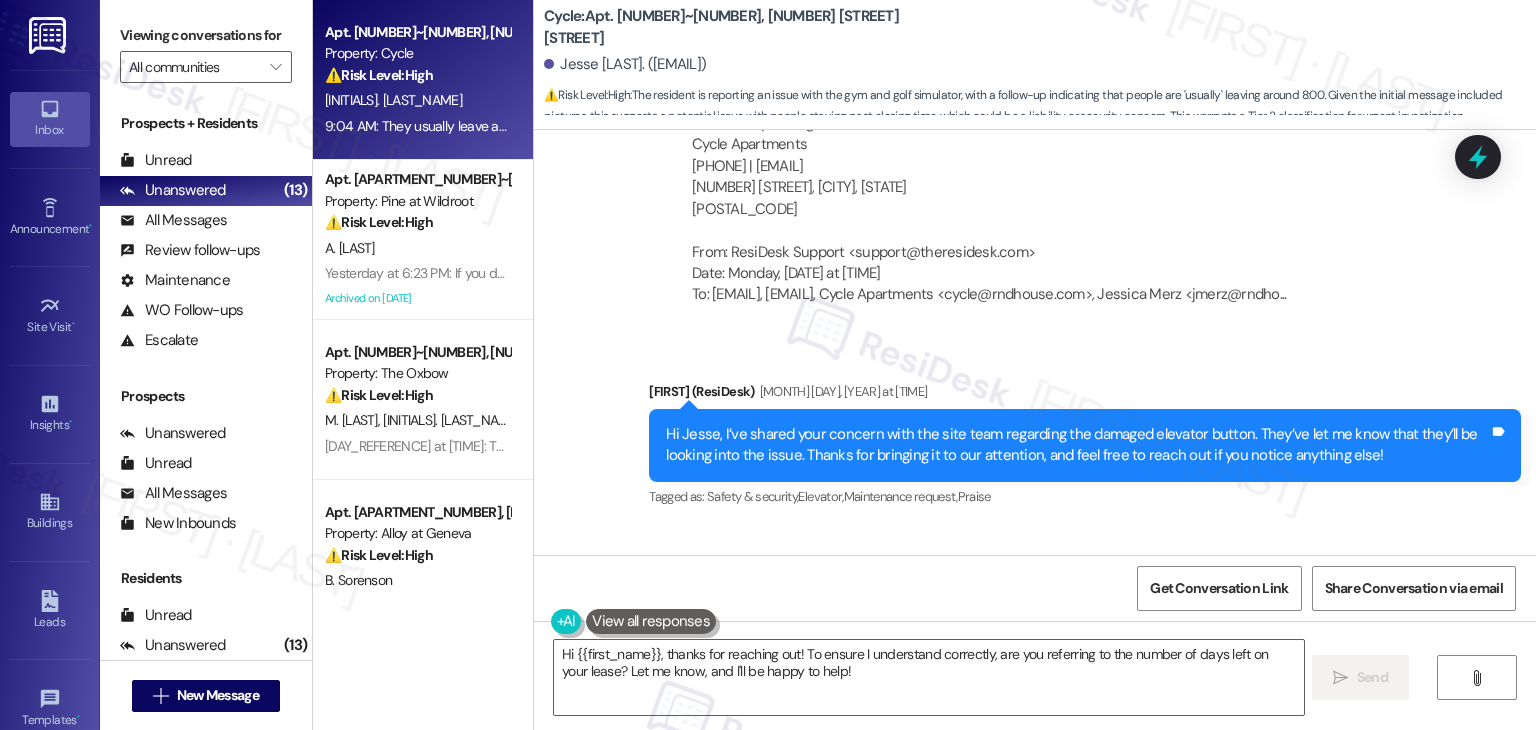 click on "Received via SMS [FIRST] [LAST] [TIME] Here are pics of the gym this morning. And there were two more in the golf SIM JPG attachment ResiDesk found written details in this image See details The resident sent a picture of the word "EXIT," likely indicating they are moving out or inquiring about the move-out process. Download (Click to zoom) Tags and notes Tagged as: Amenities , Click to highlight conversations about Amenities Gym equipment Click to highlight conversations about Gym equipment Related guidelines Show suggestions" at bounding box center (1035, 795) 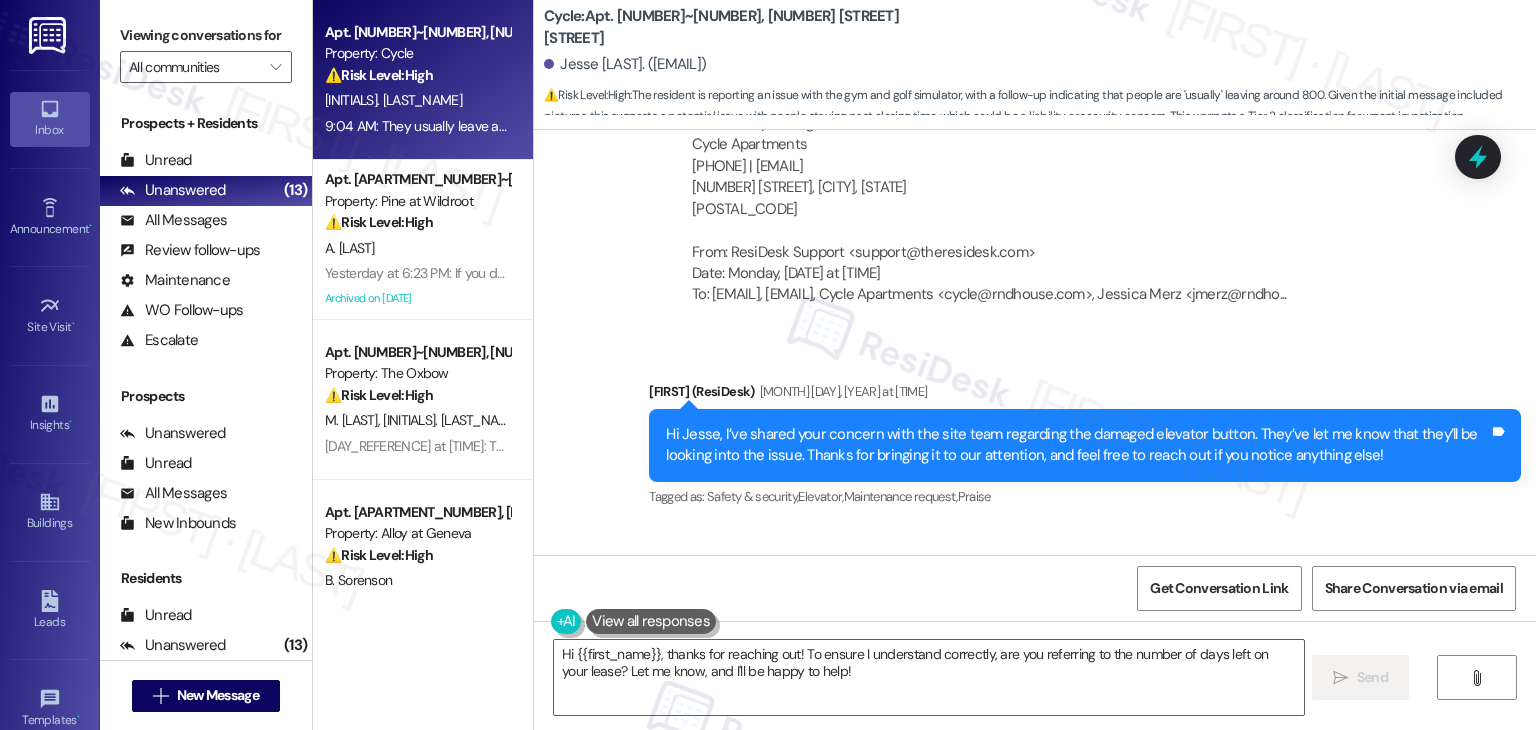 click on "Received via SMS [FIRST] [LAST] [TIME] Here are pics of the gym this morning. And there were two more in the golf SIM JPG attachment ResiDesk found written details in this image See details The resident sent a picture of the word "EXIT," likely indicating they are moving out or inquiring about the move-out process. Download (Click to zoom) Tags and notes Tagged as: Amenities , Click to highlight conversations about Amenities Gym equipment Click to highlight conversations about Gym equipment Related guidelines Show suggestions" at bounding box center (1035, 795) 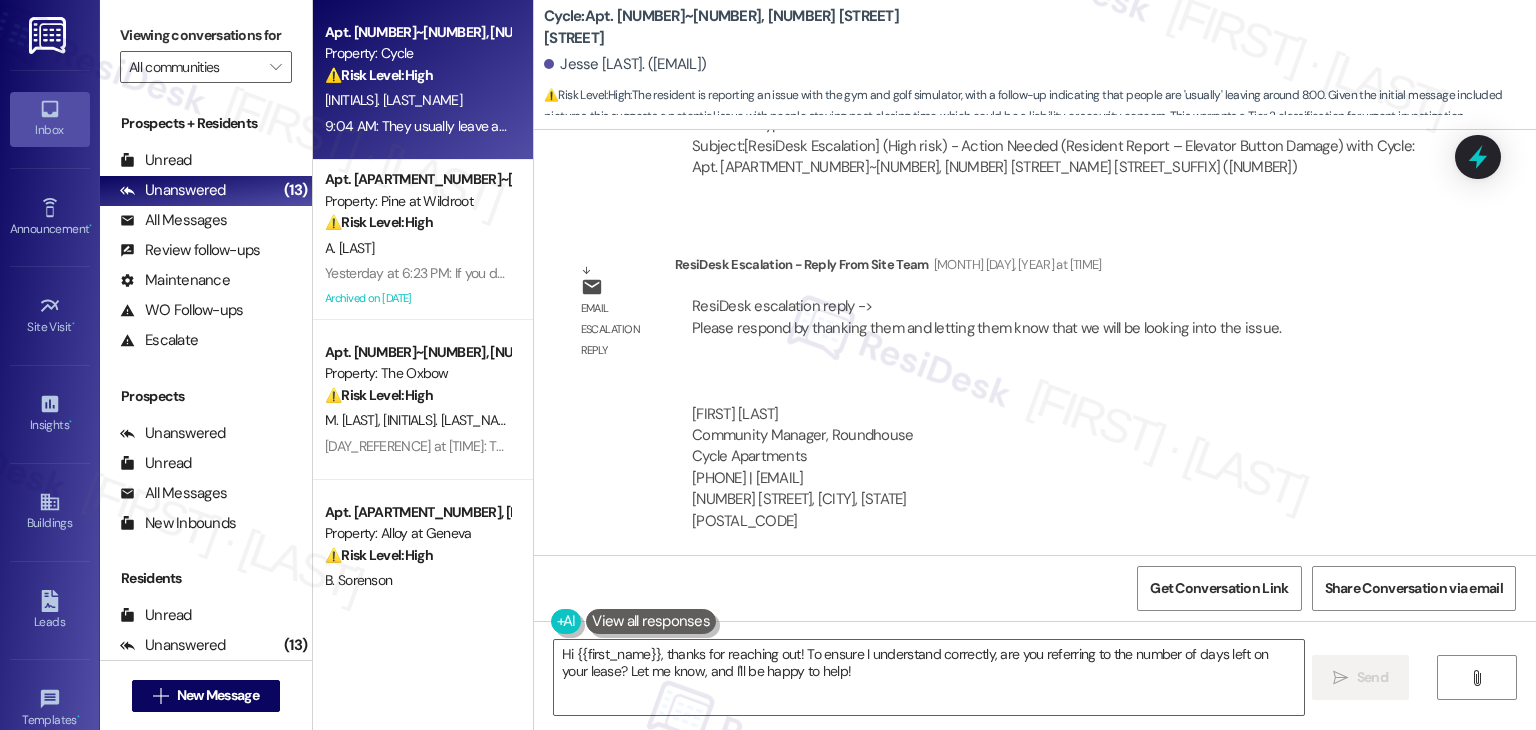 scroll, scrollTop: 12985, scrollLeft: 0, axis: vertical 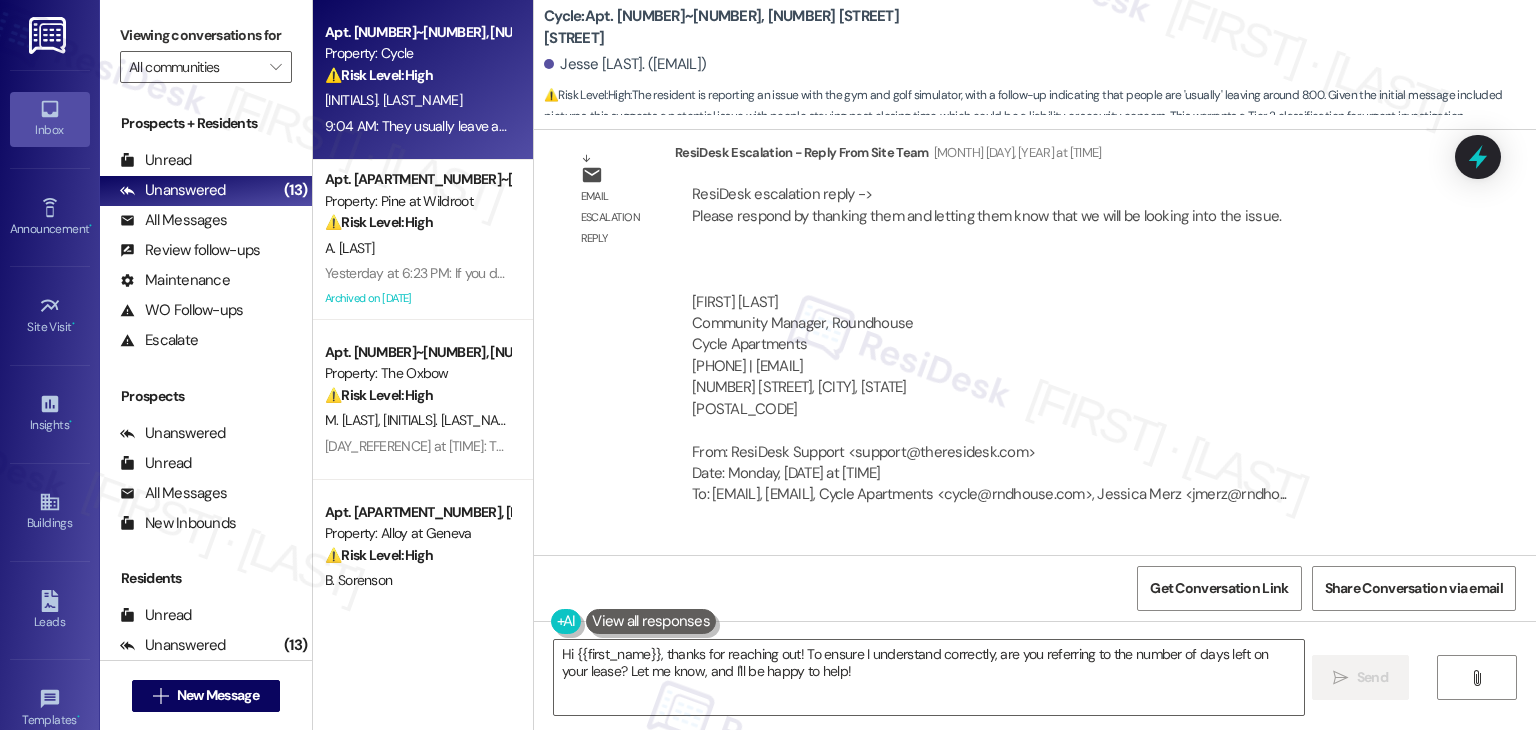 click on "ResiDesk escalation reply ->
Please respond by thanking them and letting them know that we will be looking into the issue.
[FIRST] [LAST]
Community Manager, Roundhouse
Cycle Apartments
[PHONE] | [EMAIL]
[NUMBER] [STREET], [CITY], [STATE]
[POSTAL_CODE]
From: ResiDesk Support <support@theresidesk.com>
Date: Monday, [DATE] at [TIME]
To: [EMAIL], [EMAIL], Cycle Apartments <cycle@rndhouse.com>, Jessica Merz <jmerz@rndho..." at bounding box center (989, 344) 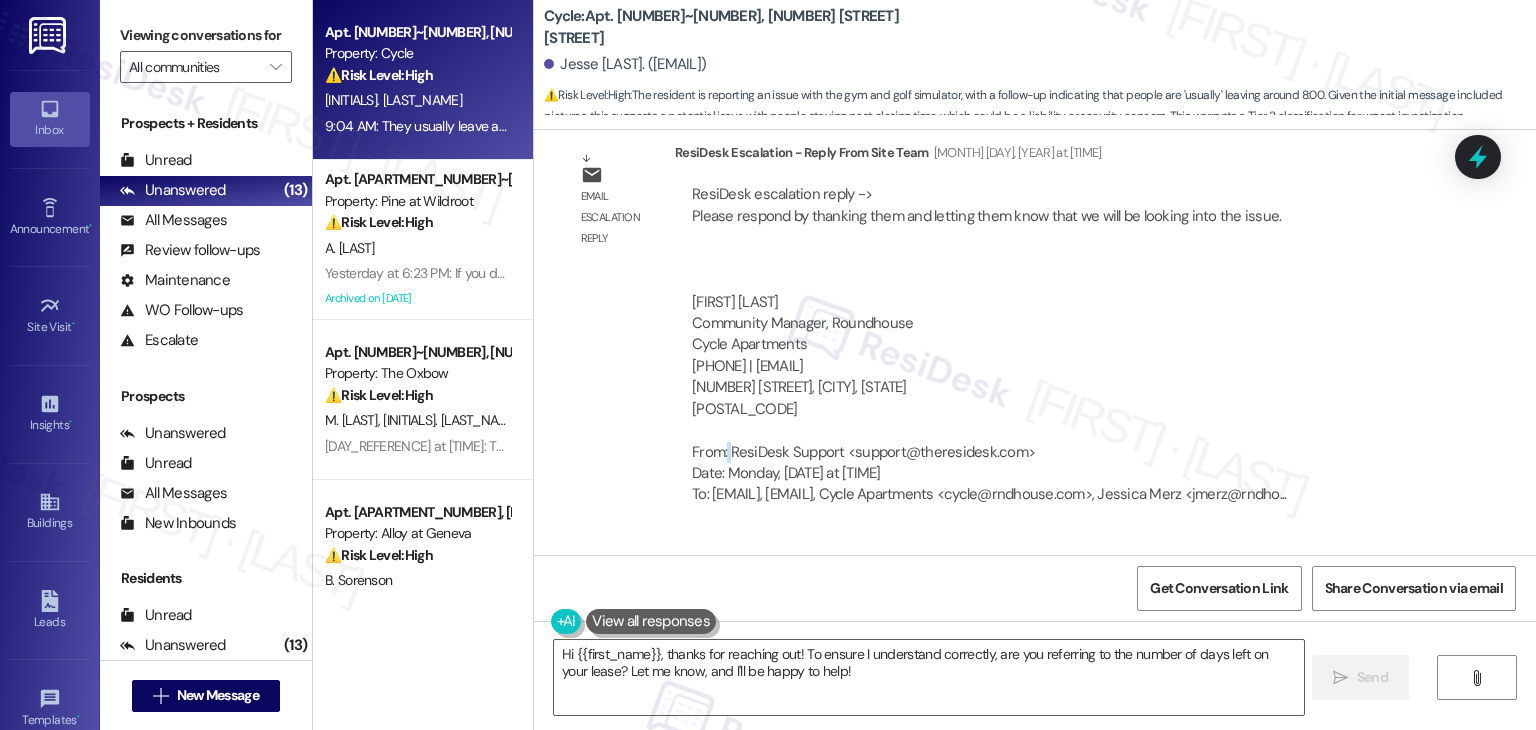 click on "ResiDesk escalation reply ->
Please respond by thanking them and letting them know that we will be looking into the issue.
[FIRST] [LAST]
Community Manager, Roundhouse
Cycle Apartments
[PHONE] | [EMAIL]
[NUMBER] [STREET], [CITY], [STATE]
[POSTAL_CODE]
From: ResiDesk Support <support@theresidesk.com>
Date: Monday, [DATE] at [TIME]
To: [EMAIL], [EMAIL], Cycle Apartments <cycle@rndhouse.com>, Jessica Merz <jmerz@rndho..." at bounding box center [989, 344] 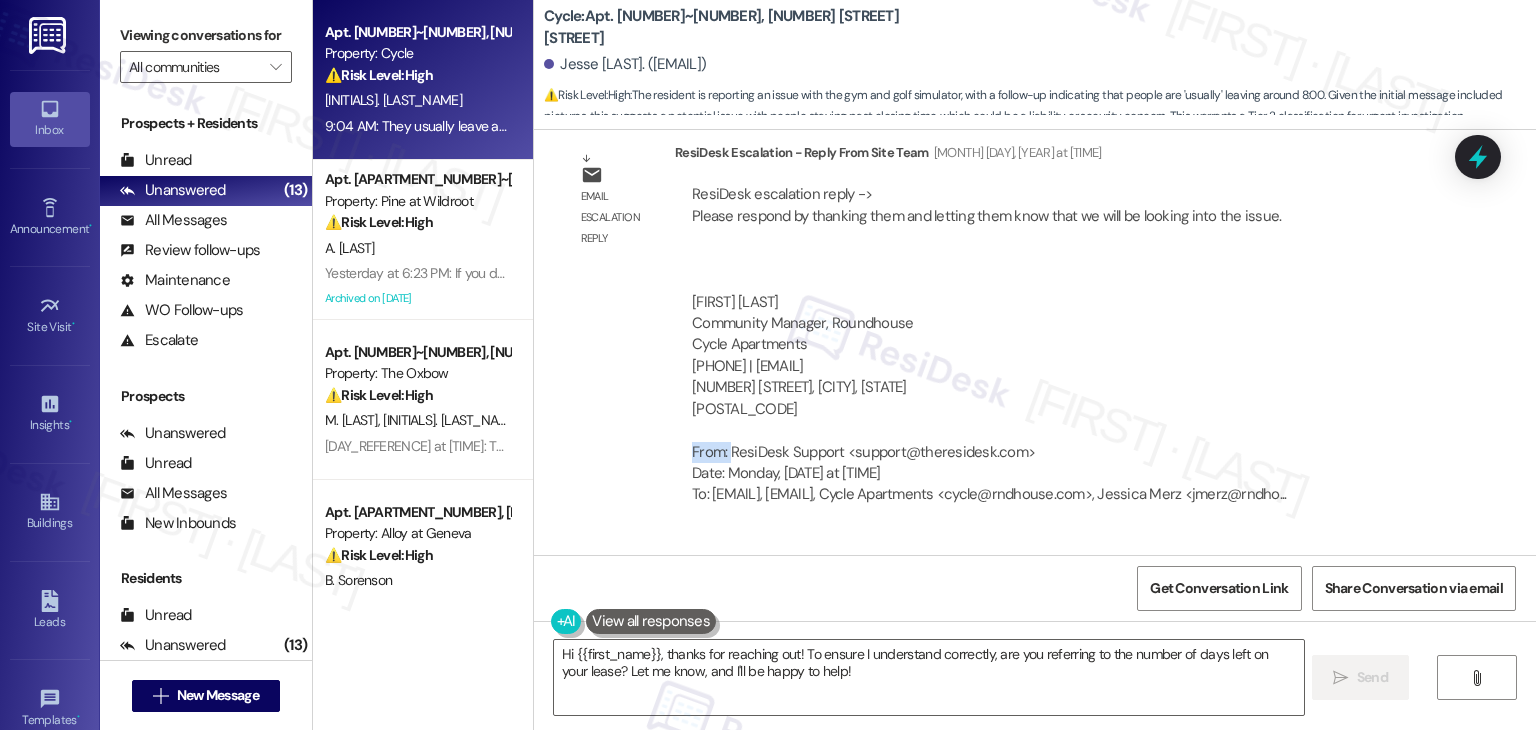 click on "ResiDesk escalation reply ->
Please respond by thanking them and letting them know that we will be looking into the issue.
[FIRST] [LAST]
Community Manager, Roundhouse
Cycle Apartments
[PHONE] | [EMAIL]
[NUMBER] [STREET], [CITY], [STATE]
[POSTAL_CODE]
From: ResiDesk Support <support@theresidesk.com>
Date: Monday, [DATE] at [TIME]
To: [EMAIL], [EMAIL], Cycle Apartments <cycle@rndhouse.com>, Jessica Merz <jmerz@rndho..." at bounding box center [989, 344] 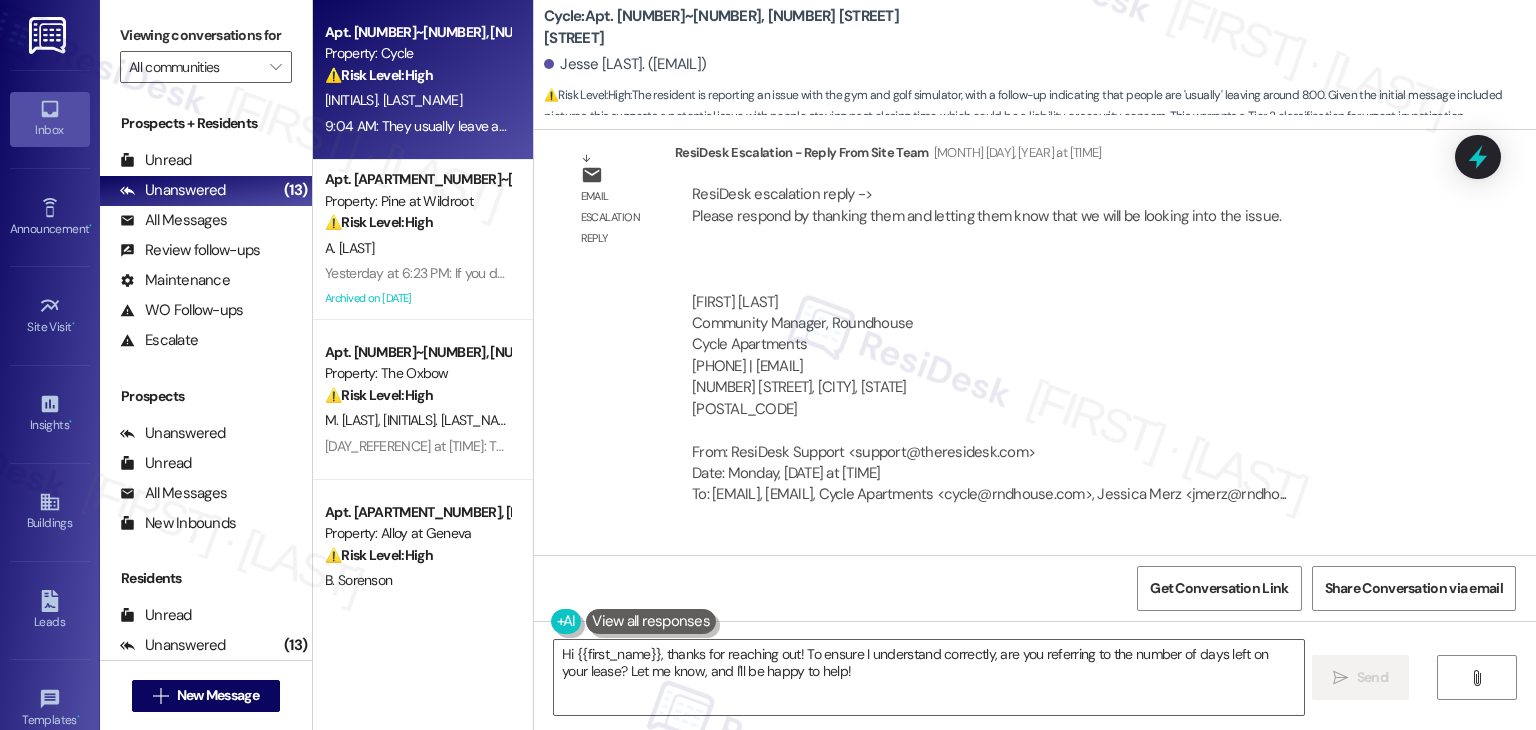 click on "ResiDesk escalation reply ->
Please respond by thanking them and letting them know that we will be looking into the issue.
[FIRST] [LAST]
Community Manager, Roundhouse
Cycle Apartments
[PHONE] | [EMAIL]
[NUMBER] [STREET], [CITY], [STATE]
[POSTAL_CODE]
From: ResiDesk Support <support@theresidesk.com>
Date: Monday, [DATE] at [TIME]
To: [EMAIL], [EMAIL], Cycle Apartments <cycle@rndhouse.com>, Jessica Merz <jmerz@rndho..." at bounding box center [989, 344] 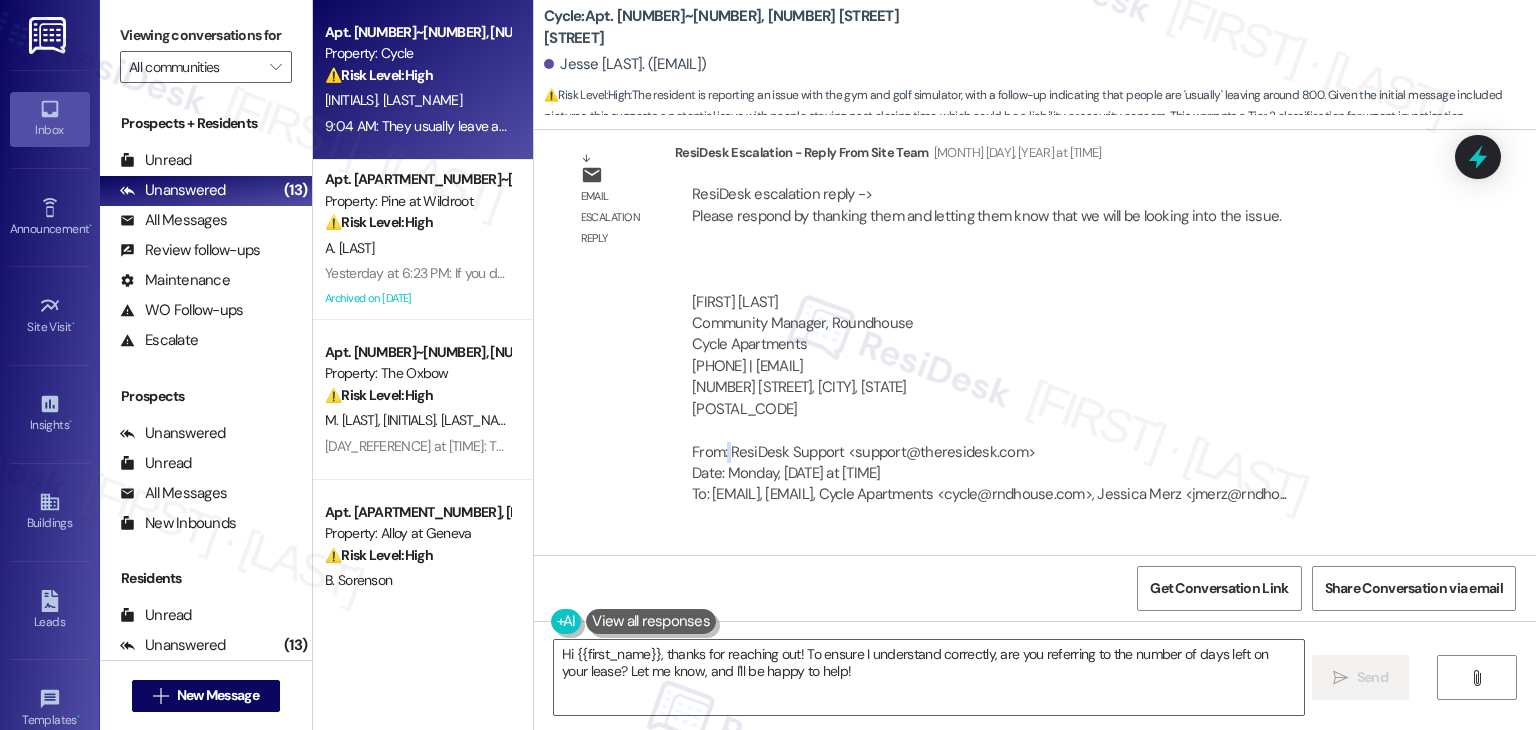 click on "ResiDesk escalation reply ->
Please respond by thanking them and letting them know that we will be looking into the issue.
[FIRST] [LAST]
Community Manager, Roundhouse
Cycle Apartments
[PHONE] | [EMAIL]
[NUMBER] [STREET], [CITY], [STATE]
[POSTAL_CODE]
From: ResiDesk Support <support@theresidesk.com>
Date: Monday, [DATE] at [TIME]
To: [EMAIL], [EMAIL], Cycle Apartments <cycle@rndhouse.com>, Jessica Merz <jmerz@rndho..." at bounding box center [989, 344] 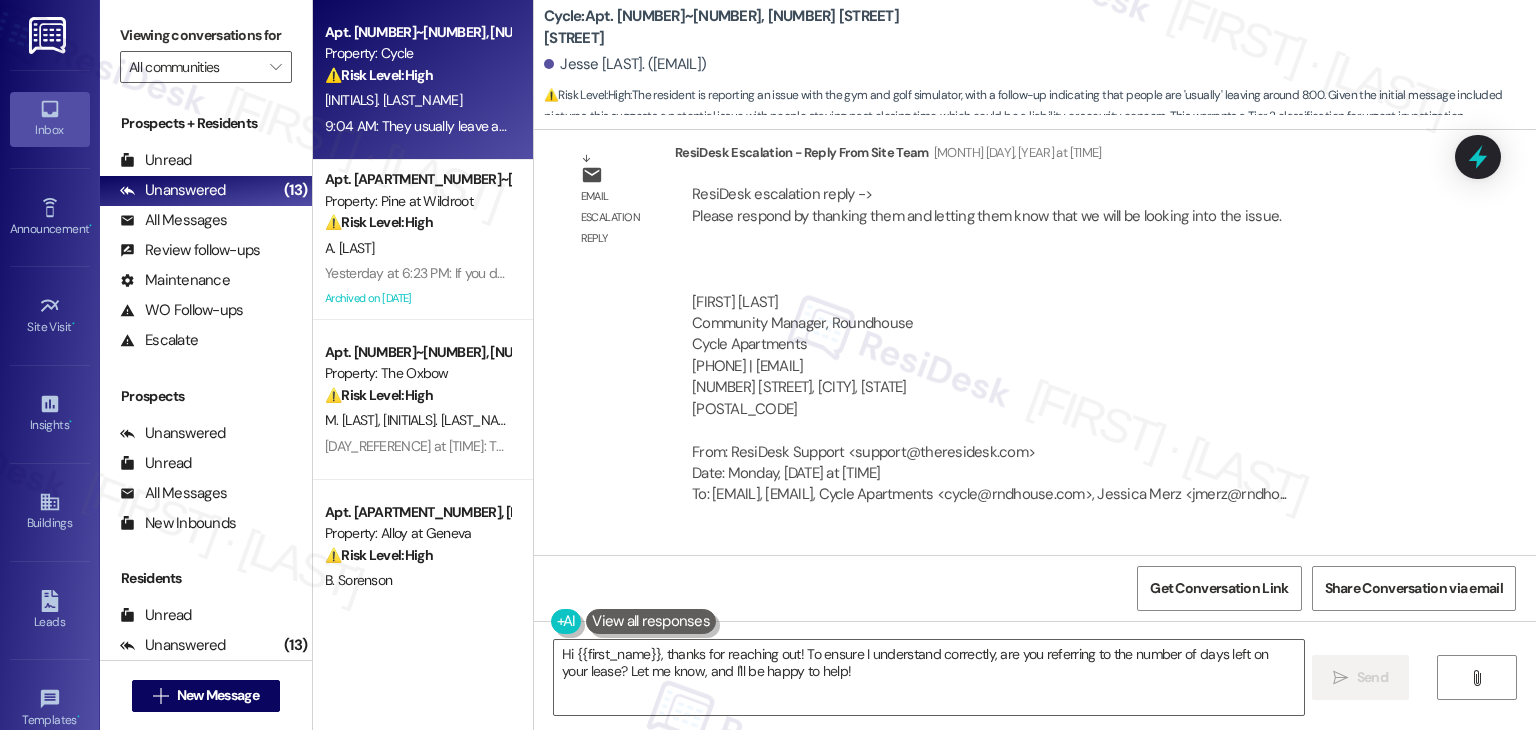 click on "ResiDesk escalation reply ->
Please respond by thanking them and letting them know that we will be looking into the issue.
[FIRST] [LAST]
Community Manager, Roundhouse
Cycle Apartments
[PHONE] | [EMAIL]
[NUMBER] [STREET], [CITY], [STATE]
[POSTAL_CODE]
From: ResiDesk Support <support@theresidesk.com>
Date: Monday, [DATE] at [TIME]
To: [EMAIL], [EMAIL], Cycle Apartments <cycle@rndhouse.com>, Jessica Merz <jmerz@rndho..." at bounding box center (989, 344) 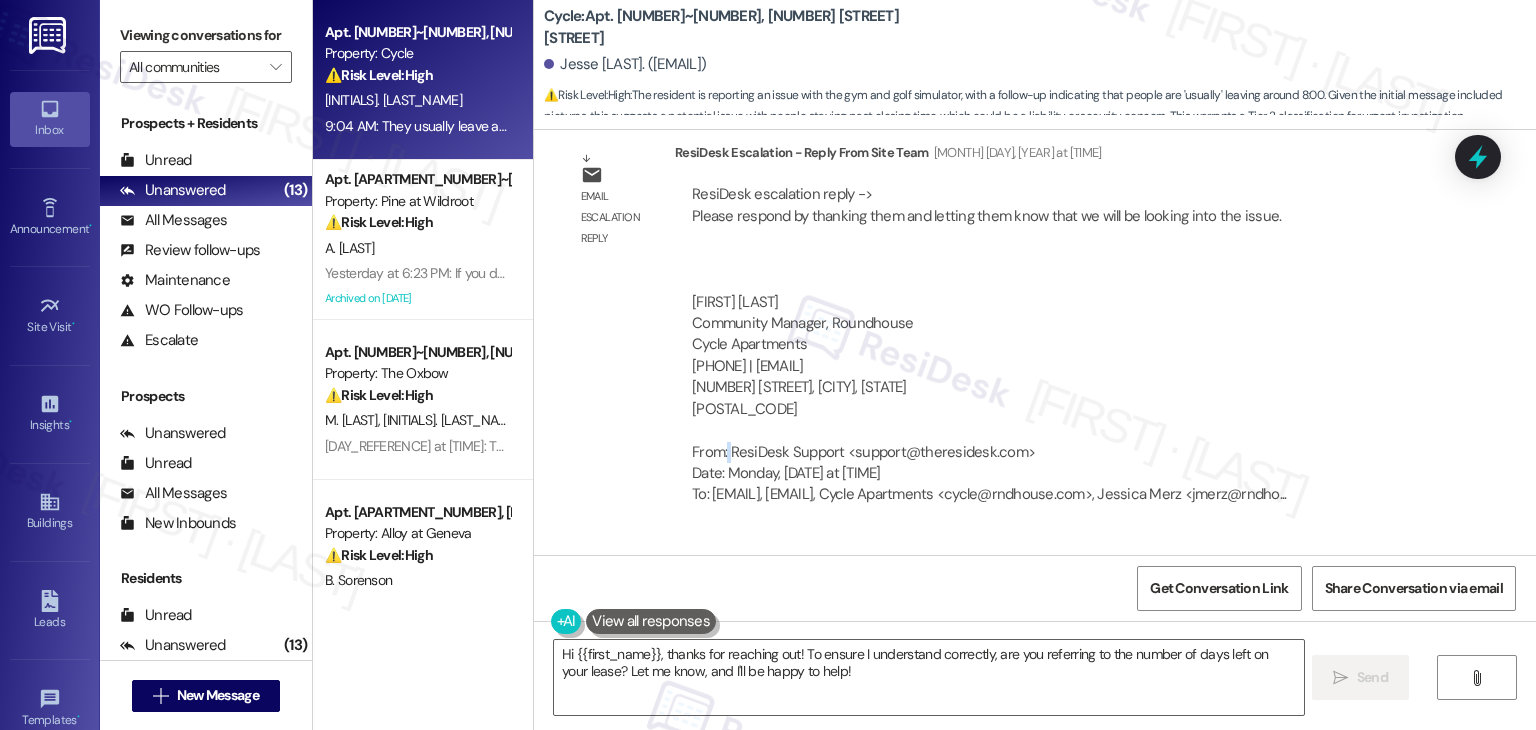 click on "ResiDesk escalation reply ->
Please respond by thanking them and letting them know that we will be looking into the issue.
[FIRST] [LAST]
Community Manager, Roundhouse
Cycle Apartments
[PHONE] | [EMAIL]
[NUMBER] [STREET], [CITY], [STATE]
[POSTAL_CODE]
From: ResiDesk Support <support@theresidesk.com>
Date: Monday, [DATE] at [TIME]
To: [EMAIL], [EMAIL], Cycle Apartments <cycle@rndhouse.com>, Jessica Merz <jmerz@rndho..." at bounding box center (989, 344) 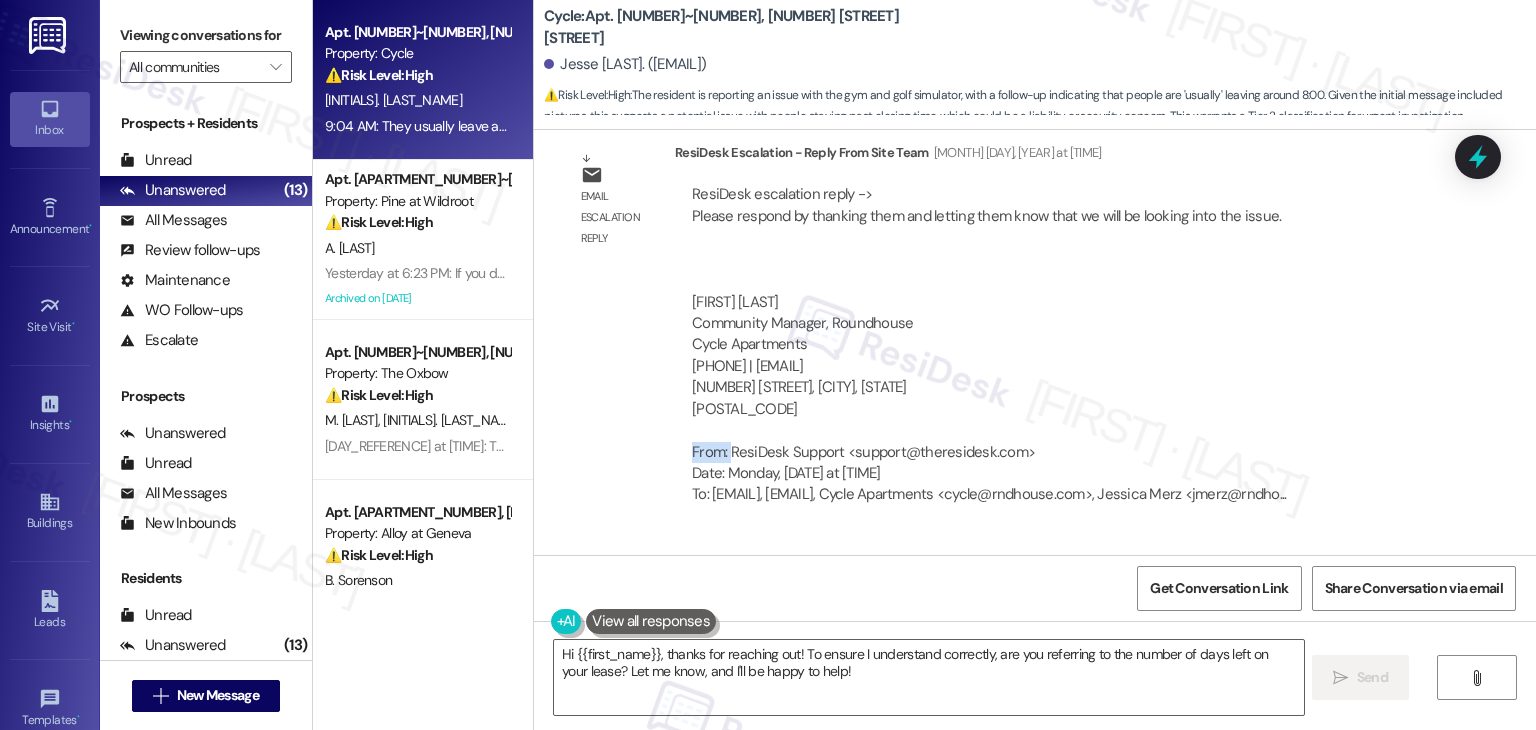 click on "ResiDesk escalation reply ->
Please respond by thanking them and letting them know that we will be looking into the issue.
[FIRST] [LAST]
Community Manager, Roundhouse
Cycle Apartments
[PHONE] | [EMAIL]
[NUMBER] [STREET], [CITY], [STATE]
[POSTAL_CODE]
From: ResiDesk Support <support@theresidesk.com>
Date: Monday, [DATE] at [TIME]
To: [EMAIL], [EMAIL], Cycle Apartments <cycle@rndhouse.com>, Jessica Merz <jmerz@rndho..." at bounding box center (989, 344) 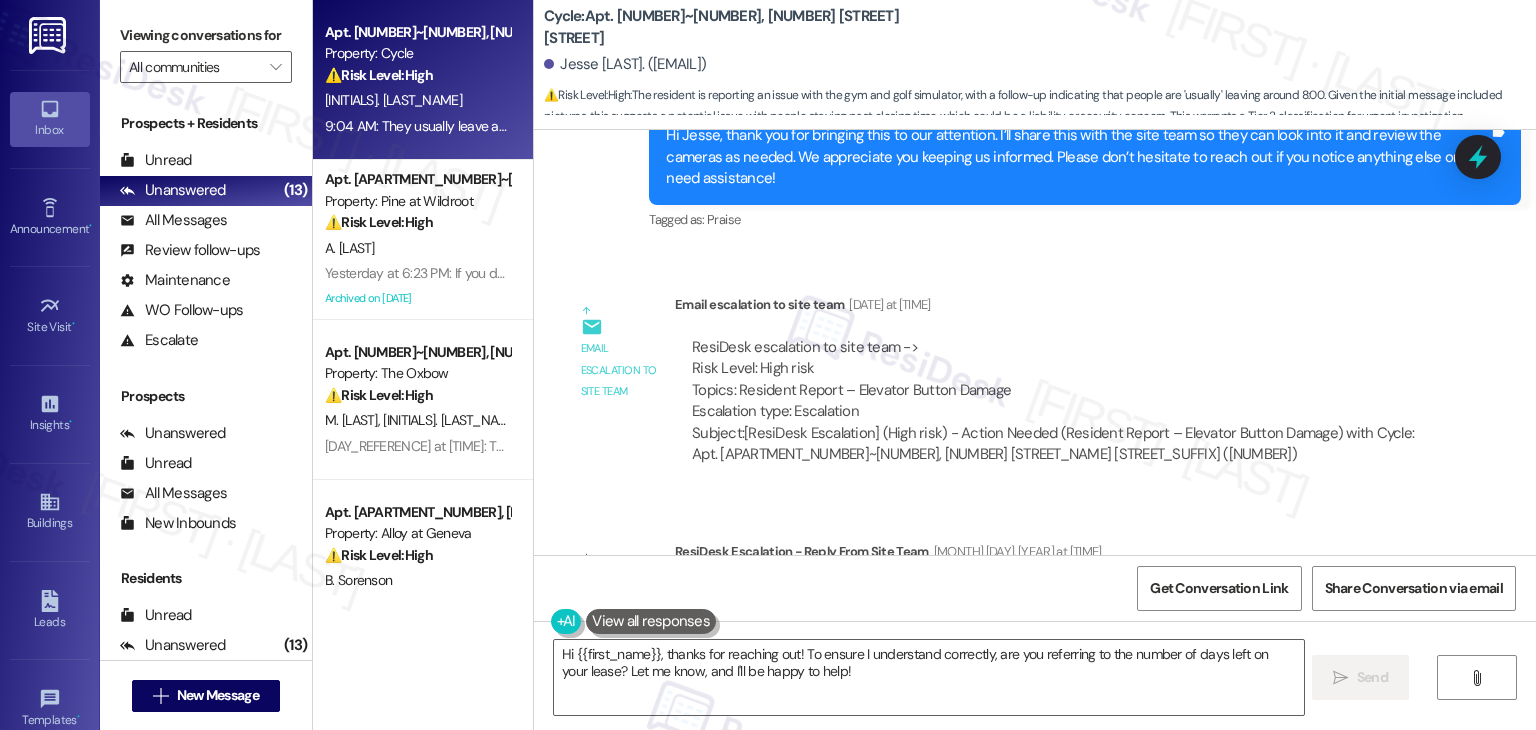 scroll, scrollTop: 12585, scrollLeft: 0, axis: vertical 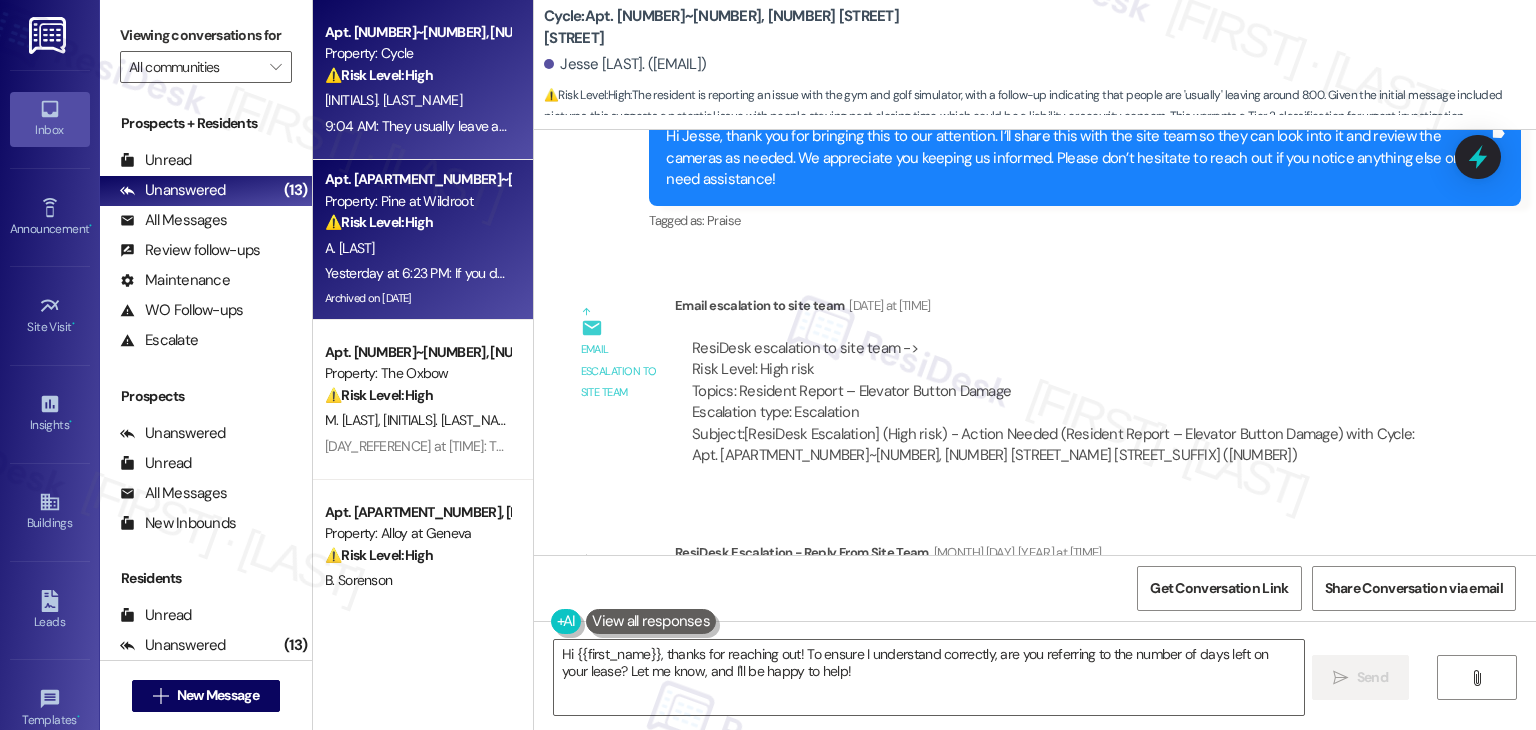 click on "⚠️  Risk Level:  High" at bounding box center [379, 222] 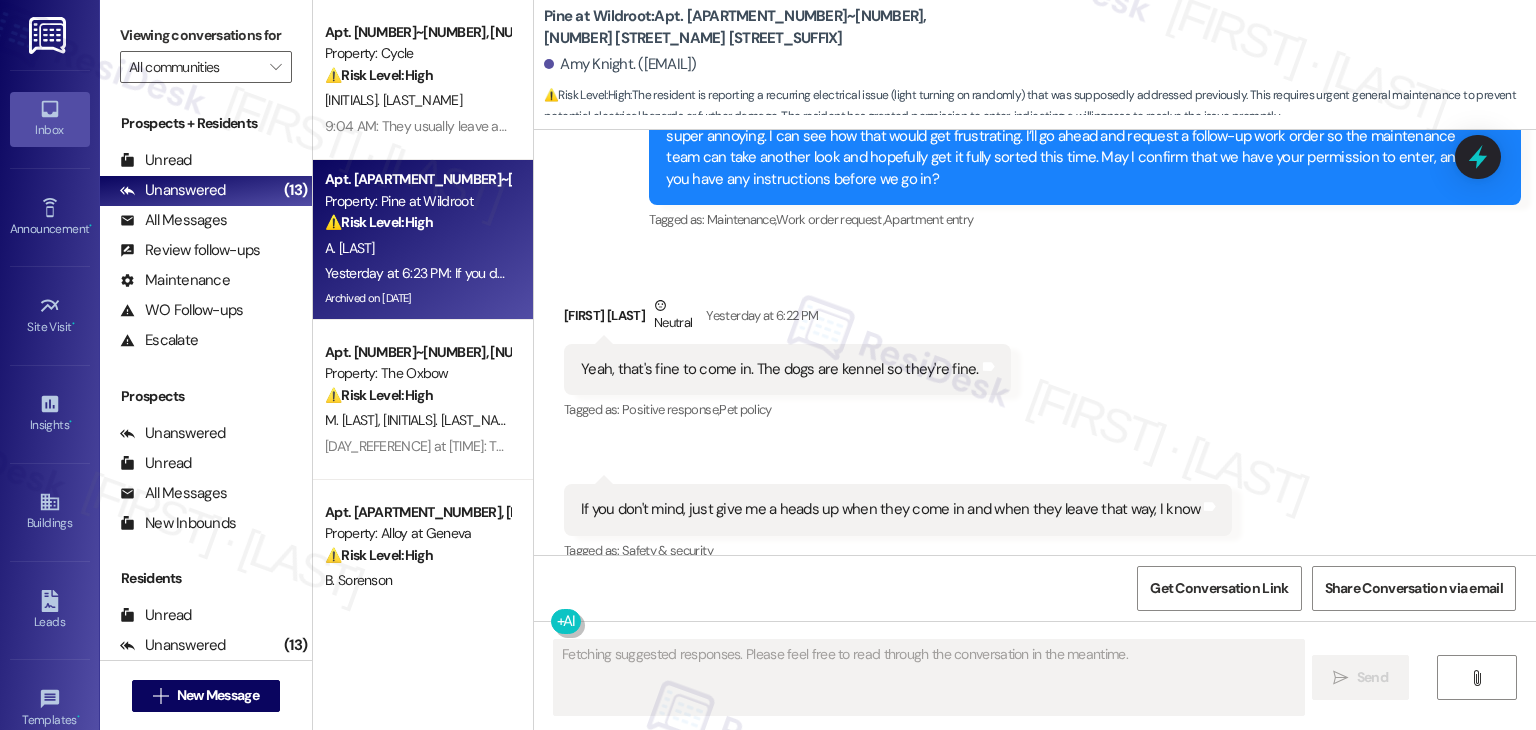 scroll, scrollTop: 3077, scrollLeft: 0, axis: vertical 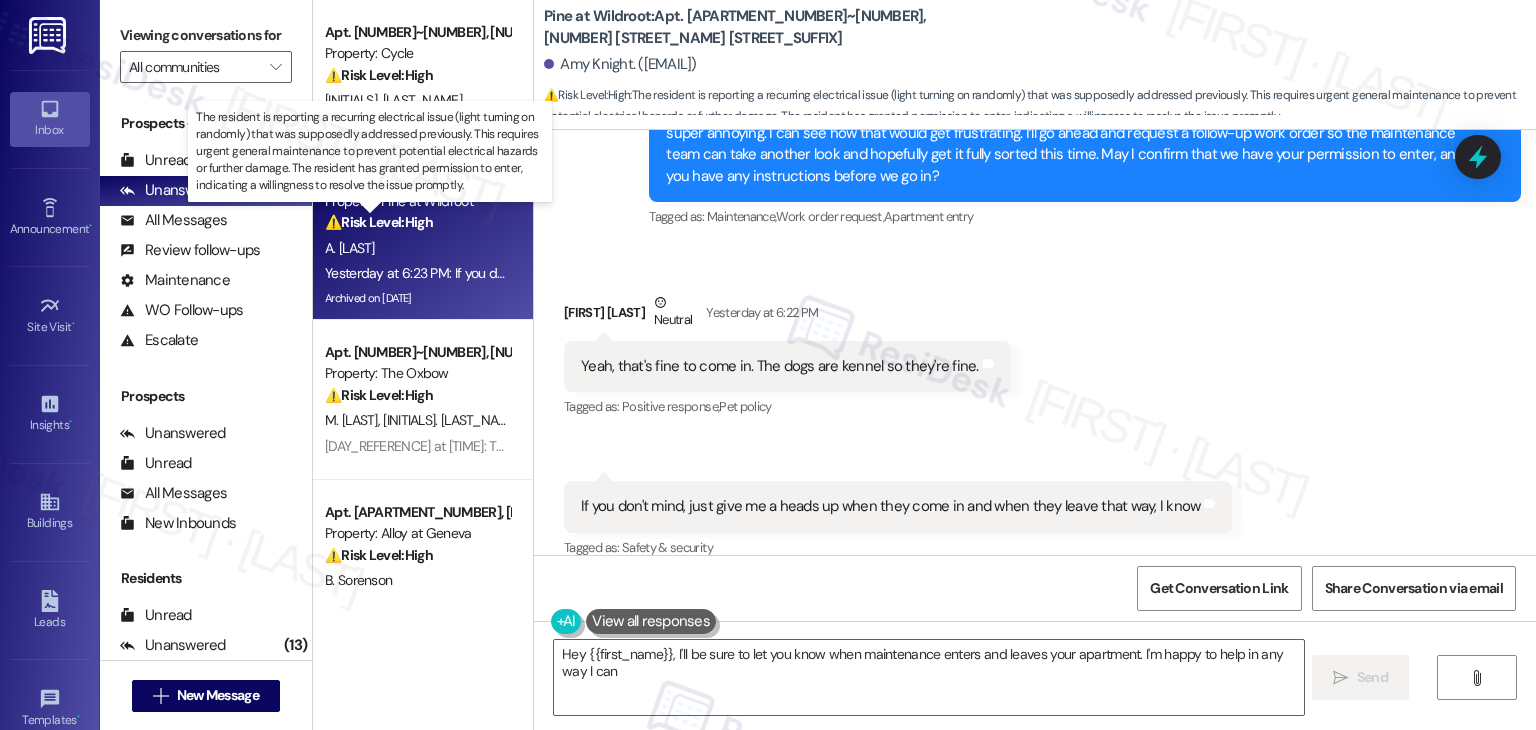 type on "Hey {{first_name}}, I'll be sure to let you know when maintenance enters and leaves your apartment. I'm happy to help in any way I can!" 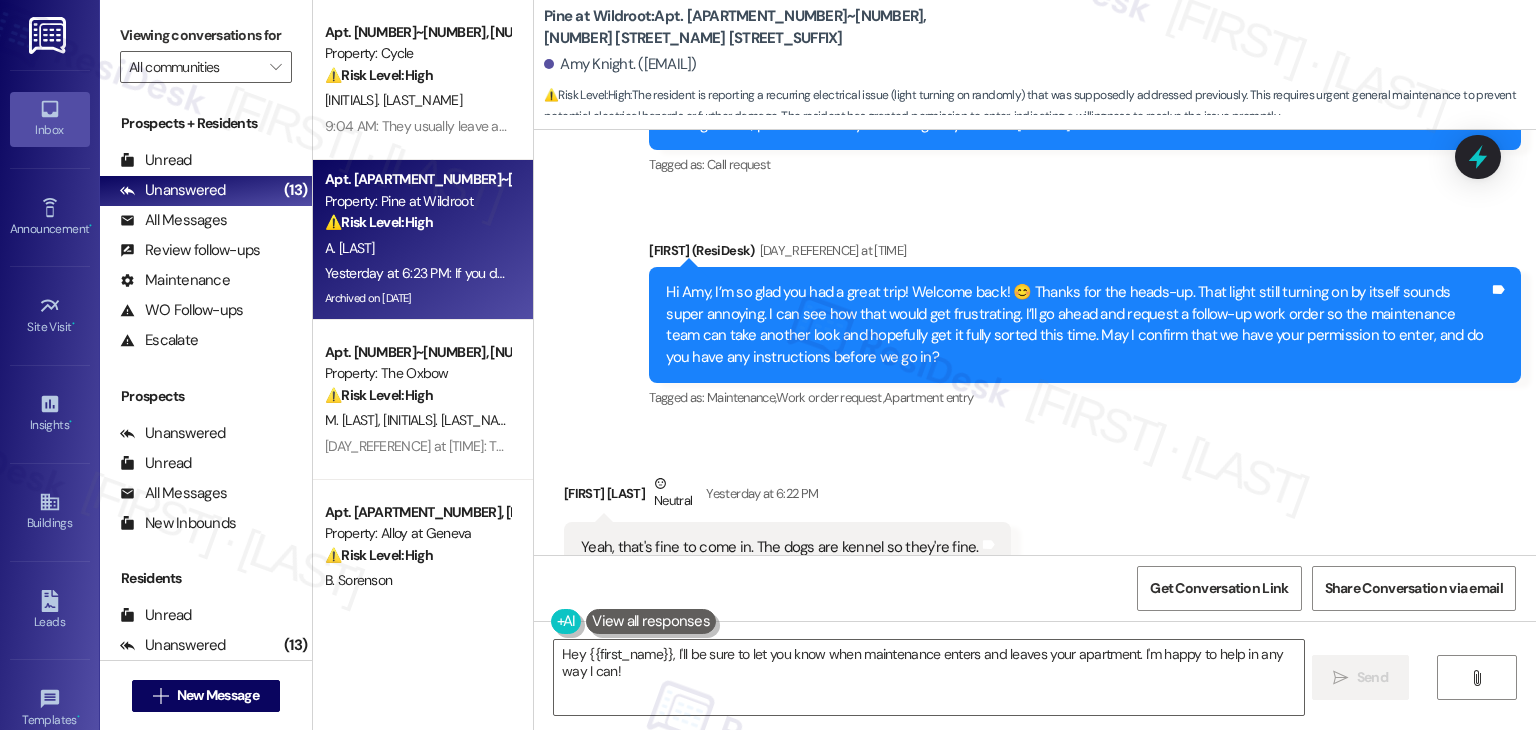 scroll, scrollTop: 2877, scrollLeft: 0, axis: vertical 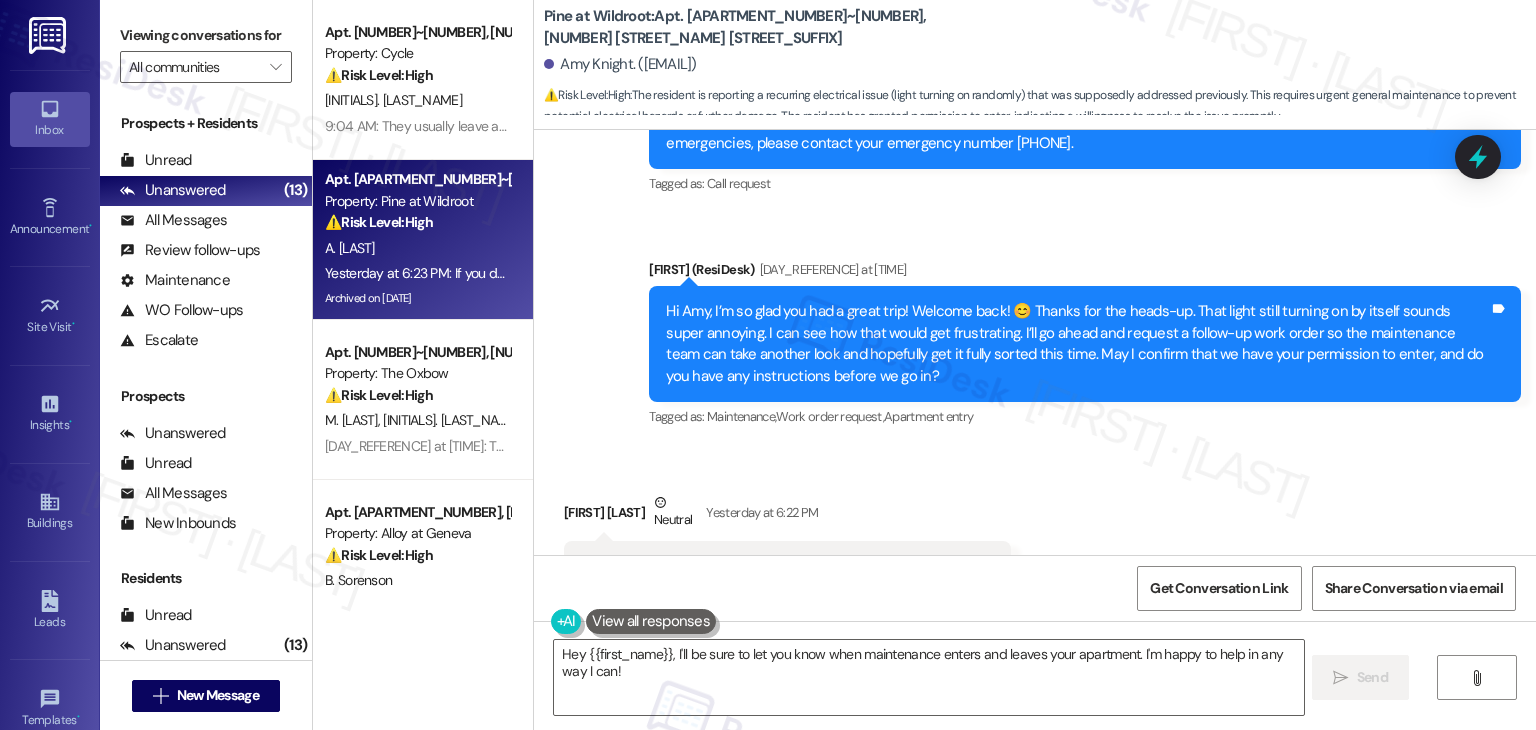 click on "Hi Amy, I’m so glad you had a great trip! Welcome back! 😊 Thanks for the heads-up. That light still turning on by itself sounds super annoying. I can see how that would get frustrating. I’ll go ahead and request a follow-up work order so the maintenance team can take another look and hopefully get it fully sorted this time. May I confirm that we have your permission to enter, and do you have any instructions before we go in?" at bounding box center [1077, 344] 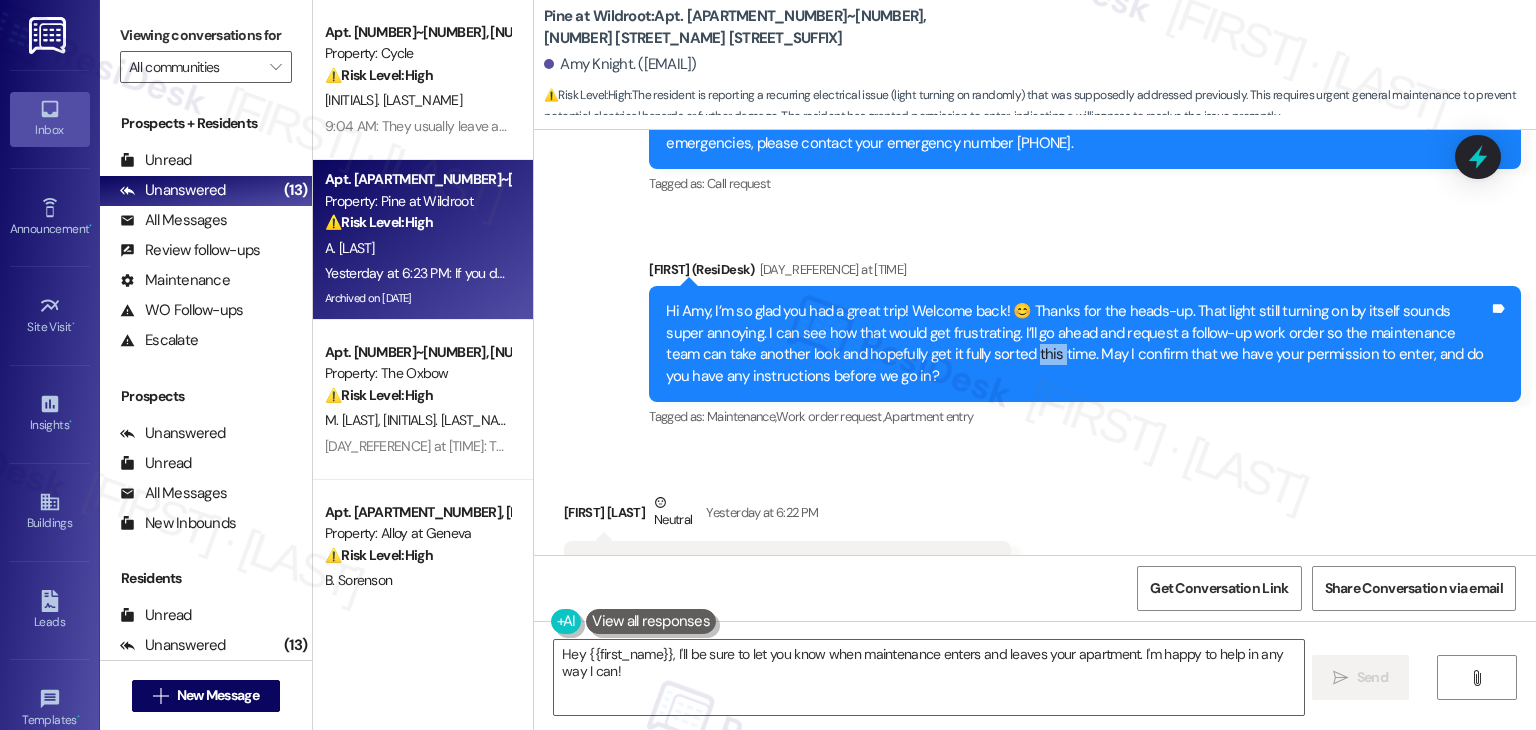 click on "Hi Amy, I’m so glad you had a great trip! Welcome back! 😊 Thanks for the heads-up. That light still turning on by itself sounds super annoying. I can see how that would get frustrating. I’ll go ahead and request a follow-up work order so the maintenance team can take another look and hopefully get it fully sorted this time. May I confirm that we have your permission to enter, and do you have any instructions before we go in?" at bounding box center [1077, 344] 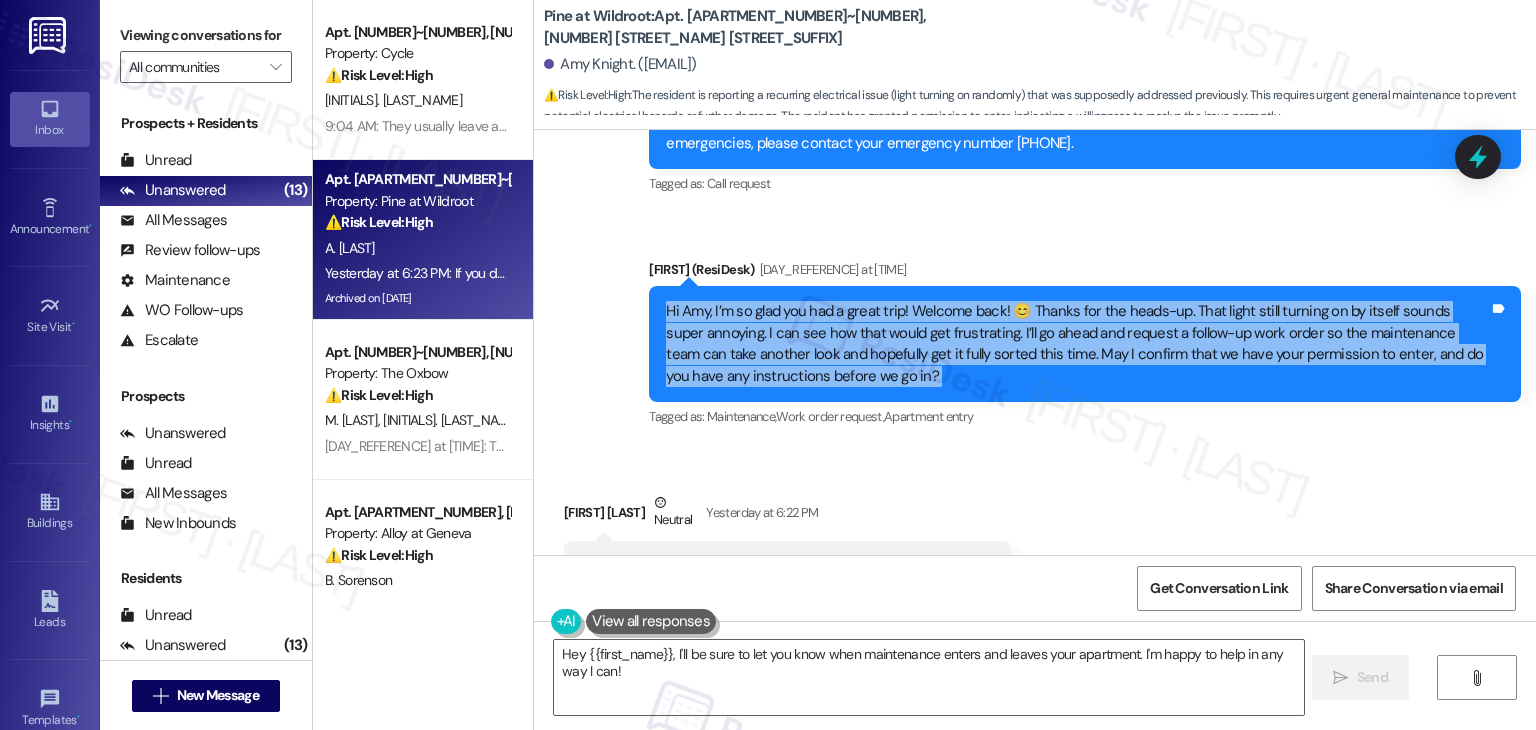 click on "Hi Amy, I’m so glad you had a great trip! Welcome back! 😊 Thanks for the heads-up. That light still turning on by itself sounds super annoying. I can see how that would get frustrating. I’ll go ahead and request a follow-up work order so the maintenance team can take another look and hopefully get it fully sorted this time. May I confirm that we have your permission to enter, and do you have any instructions before we go in?" at bounding box center (1077, 344) 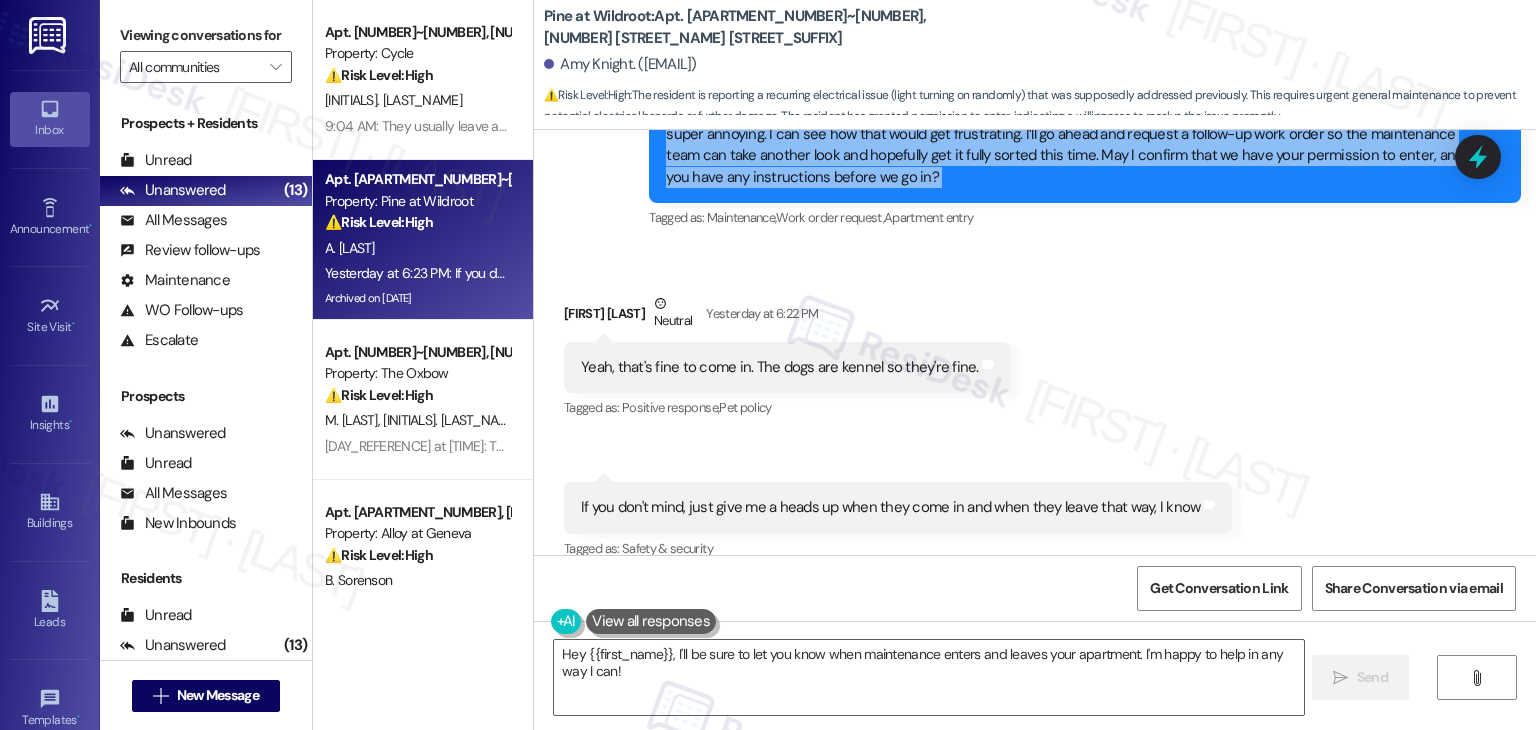 scroll, scrollTop: 3078, scrollLeft: 0, axis: vertical 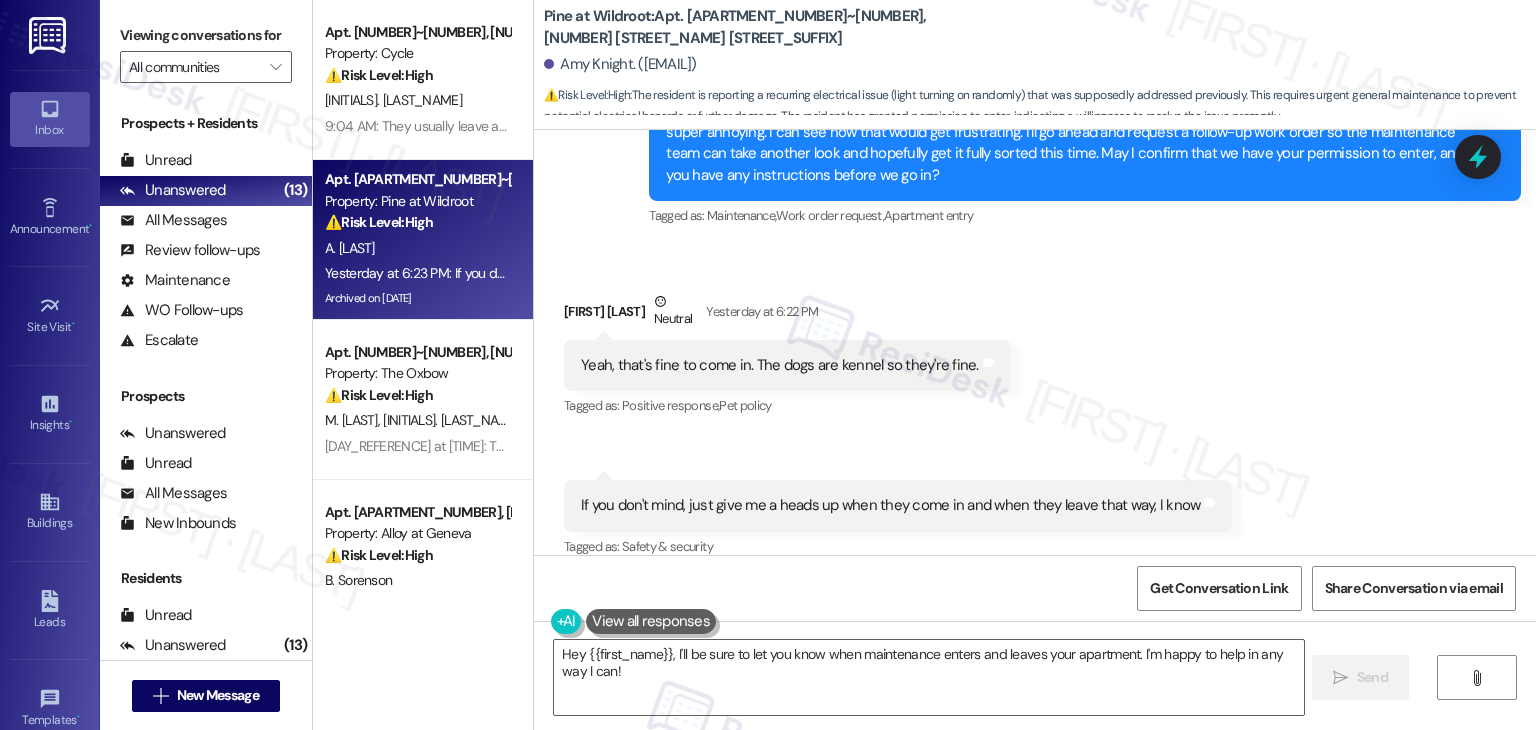 click on "Yeah, that's fine to come in. The dogs are kennel so they're fine." at bounding box center [780, 365] 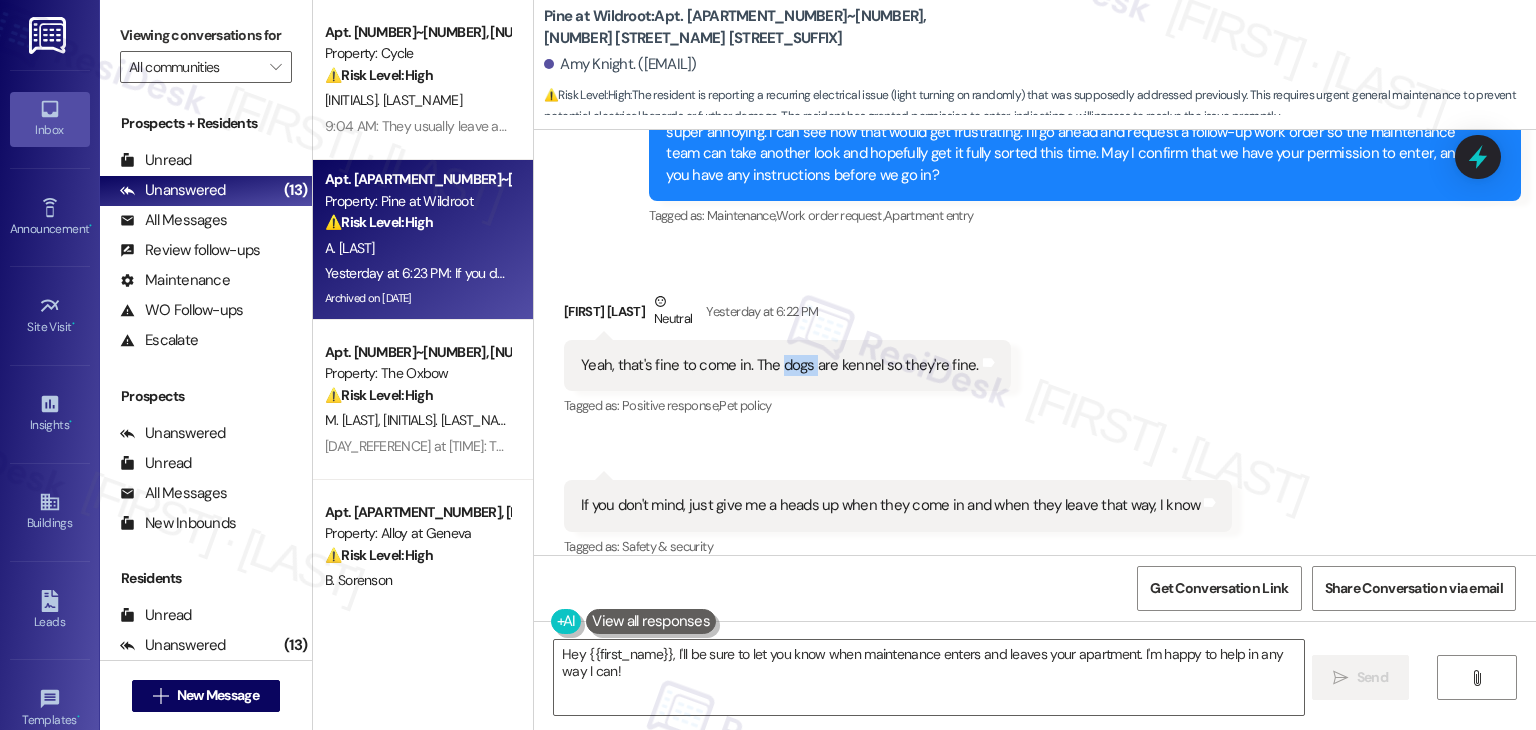 click on "Yeah, that's fine to come in. The dogs are kennel so they're fine." at bounding box center [780, 365] 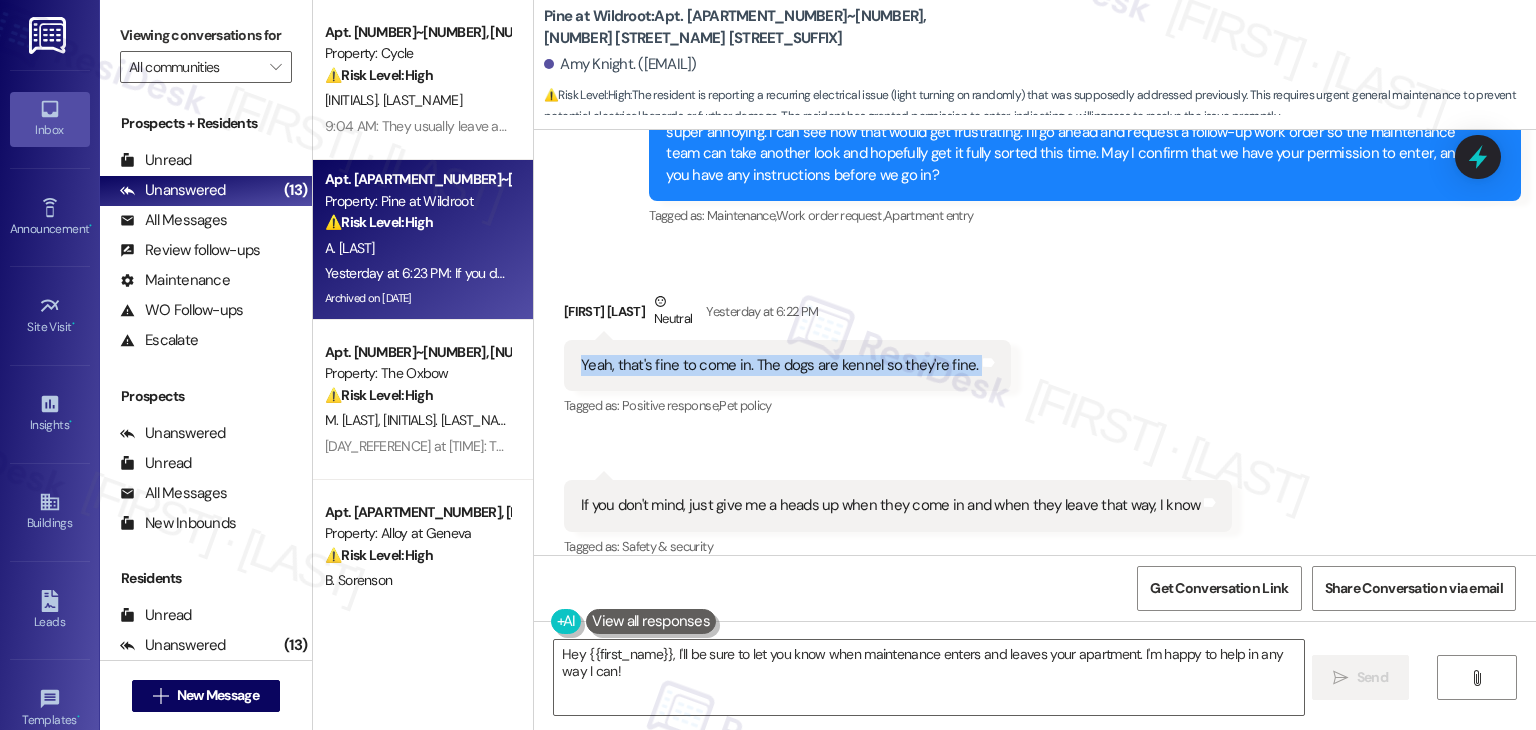 click on "Yeah, that's fine to come in. The dogs are kennel so they're fine." at bounding box center (780, 365) 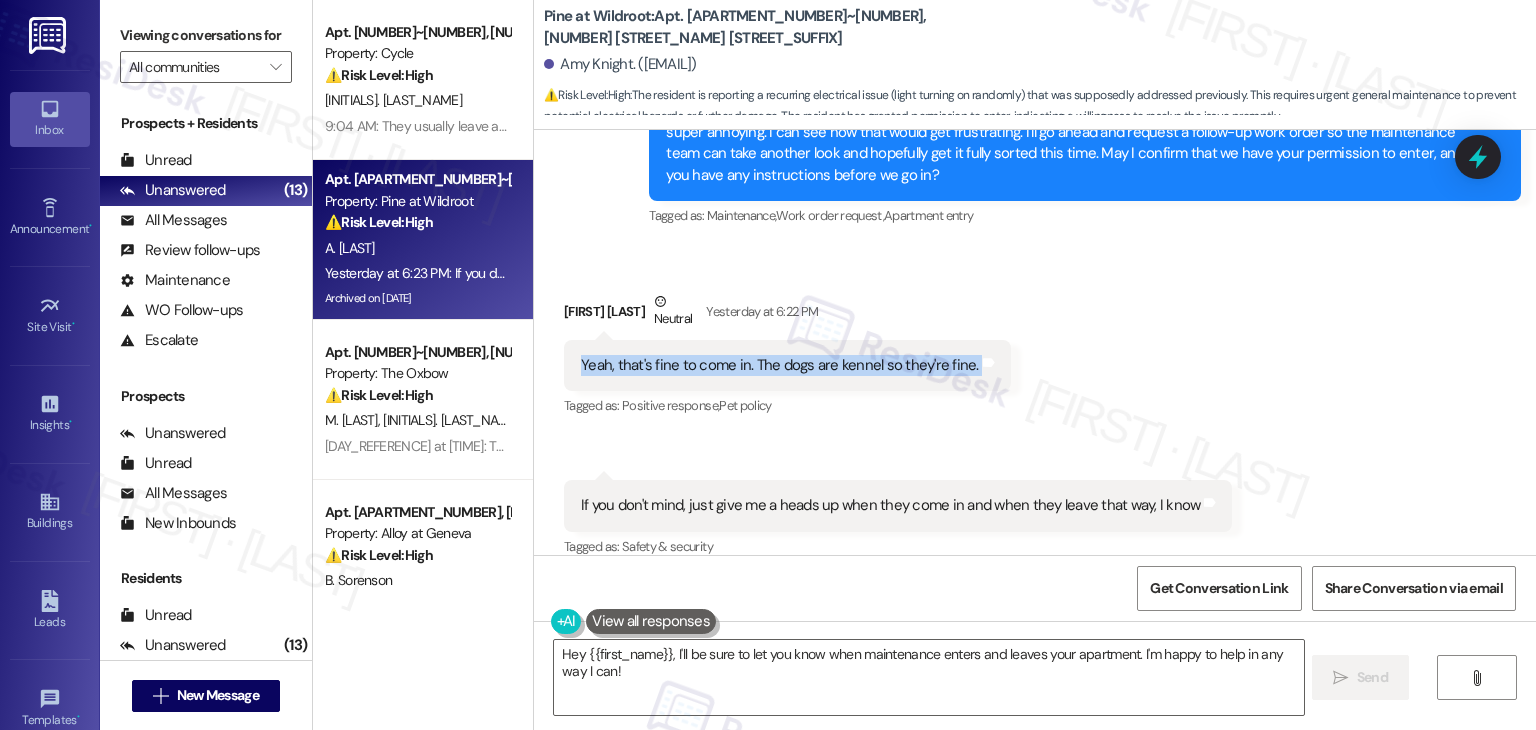 copy on "Yeah, that's fine to come in. The dogs are kennel so they're fine. Tags and notes" 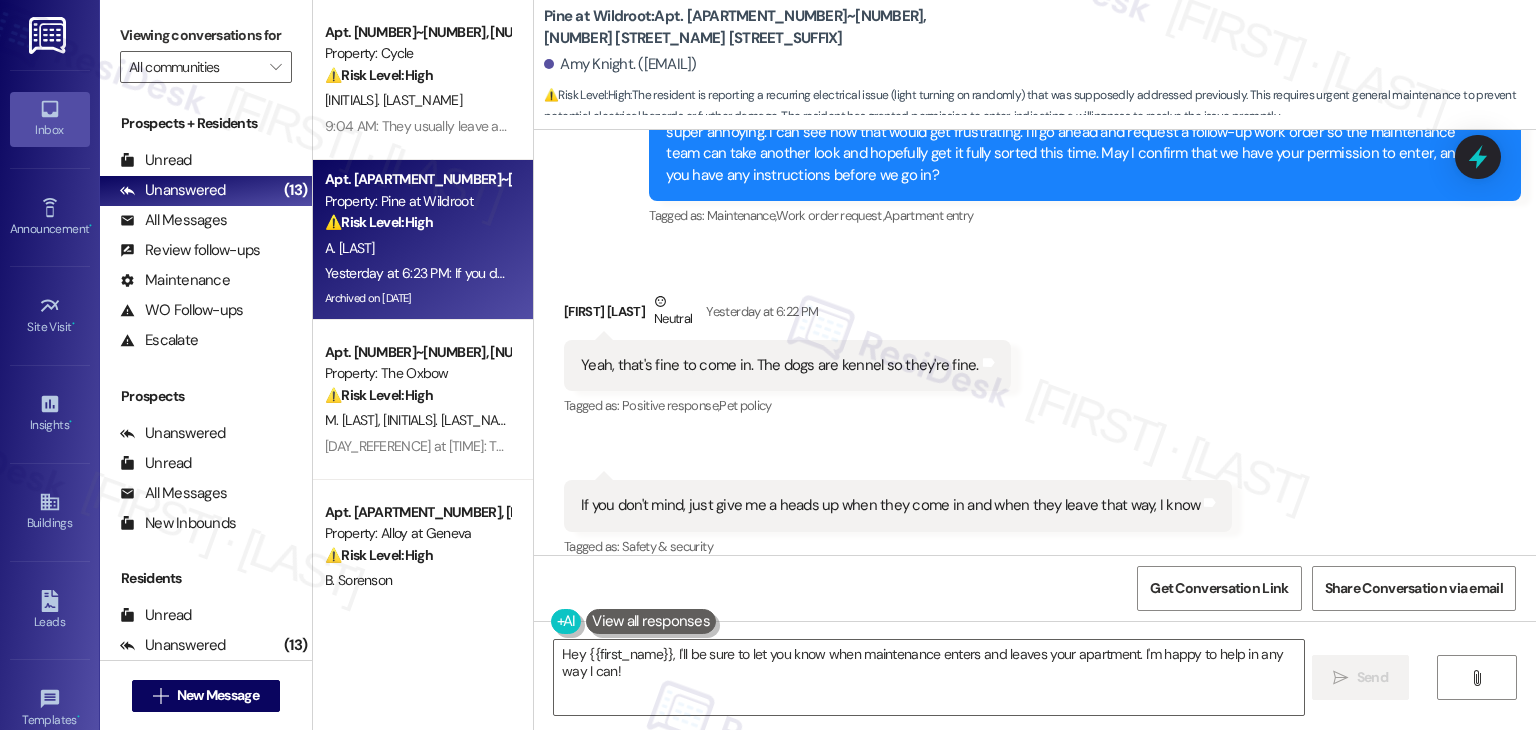 click on "If you don't mind, just give me a heads up when they come in and when they leave that way, I know" at bounding box center [890, 505] 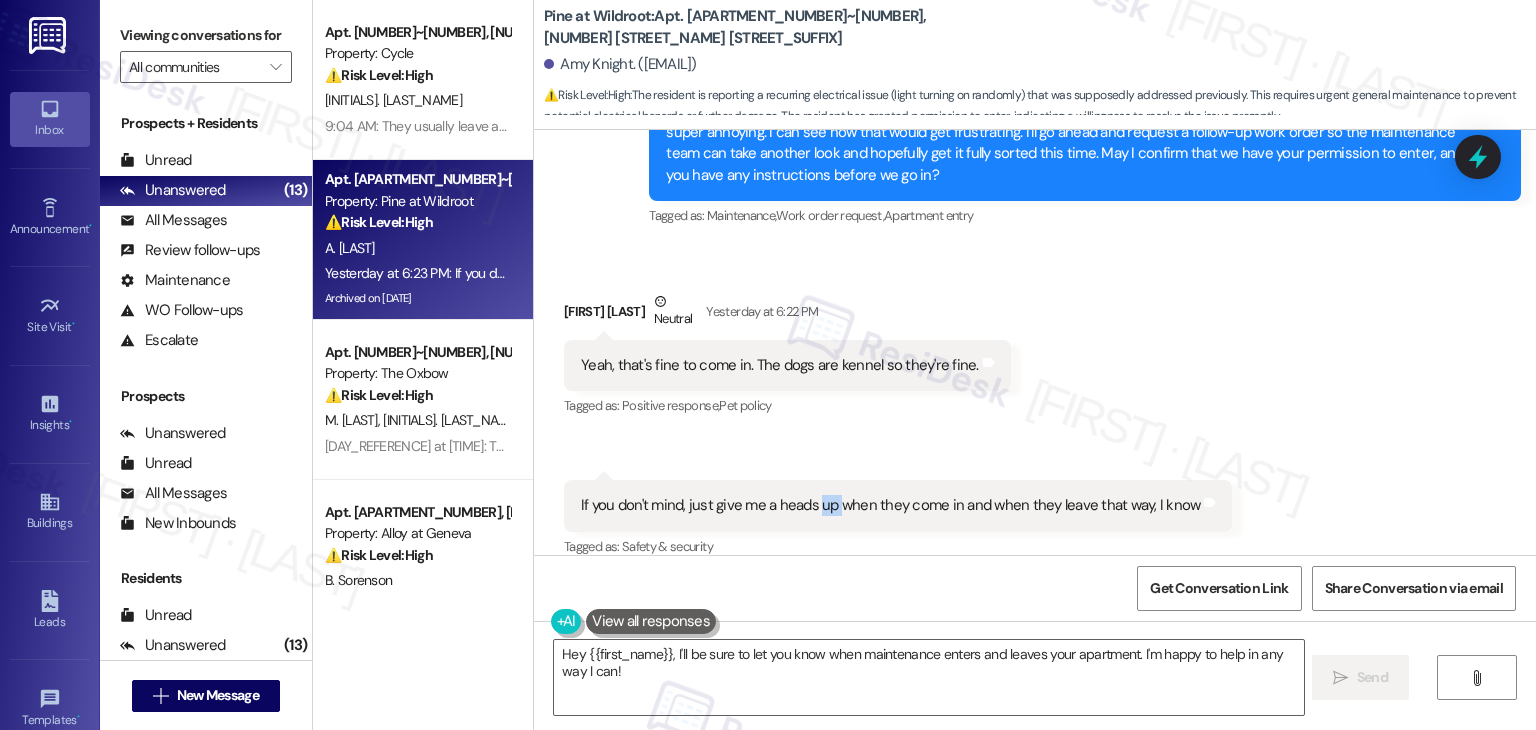 click on "If you don't mind, just give me a heads up when they come in and when they leave that way, I know" at bounding box center (890, 505) 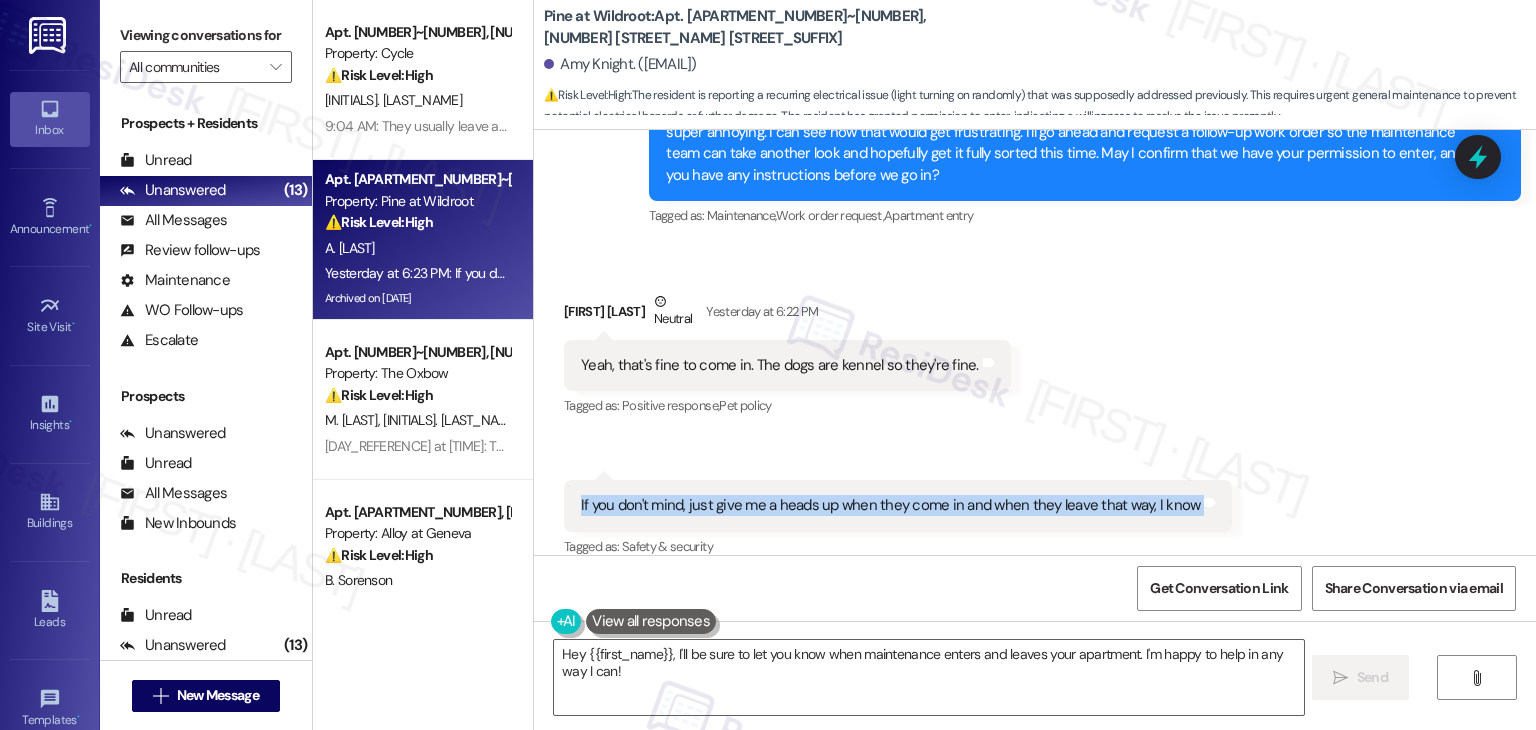 click on "If you don't mind, just give me a heads up when they come in and when they leave that way, I know" at bounding box center (890, 505) 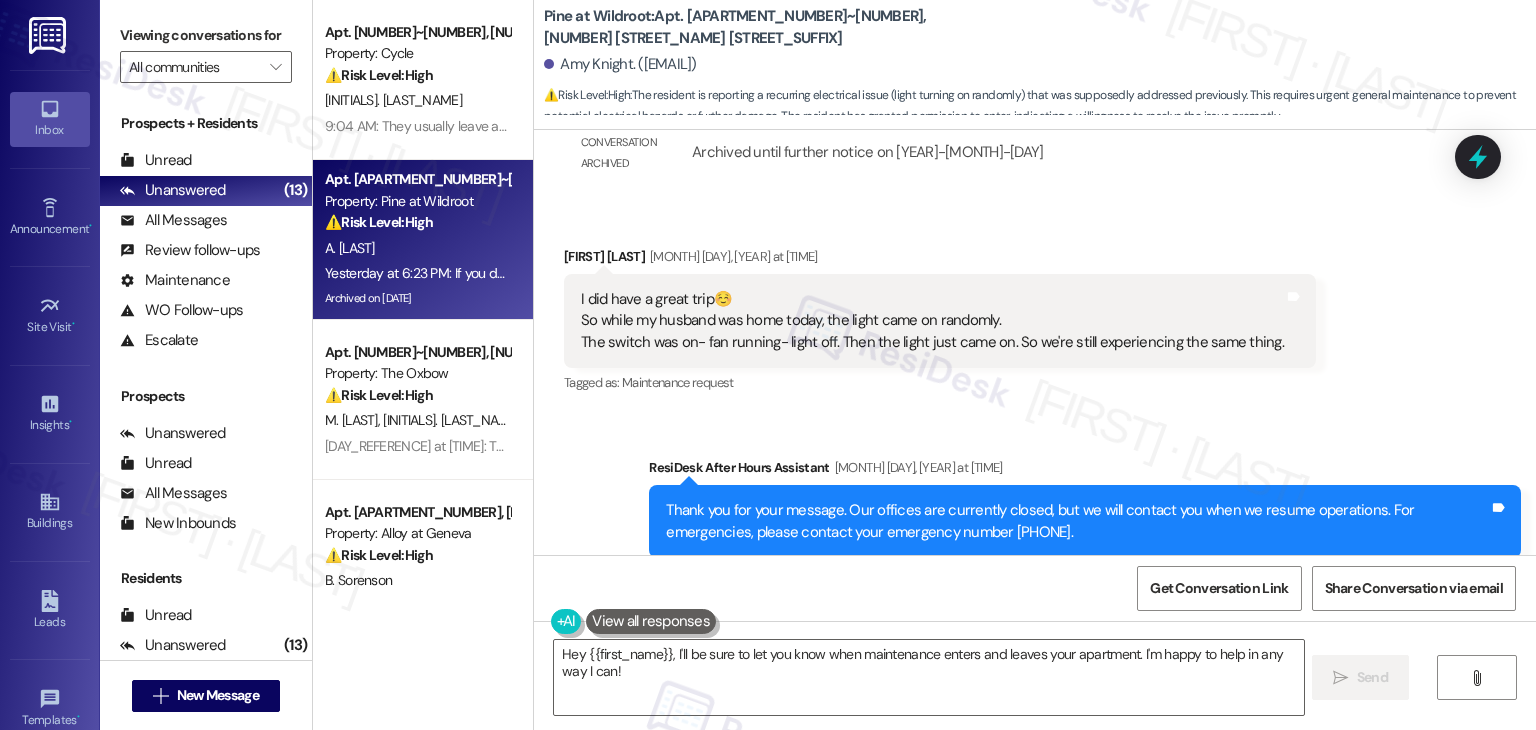 scroll, scrollTop: 2478, scrollLeft: 0, axis: vertical 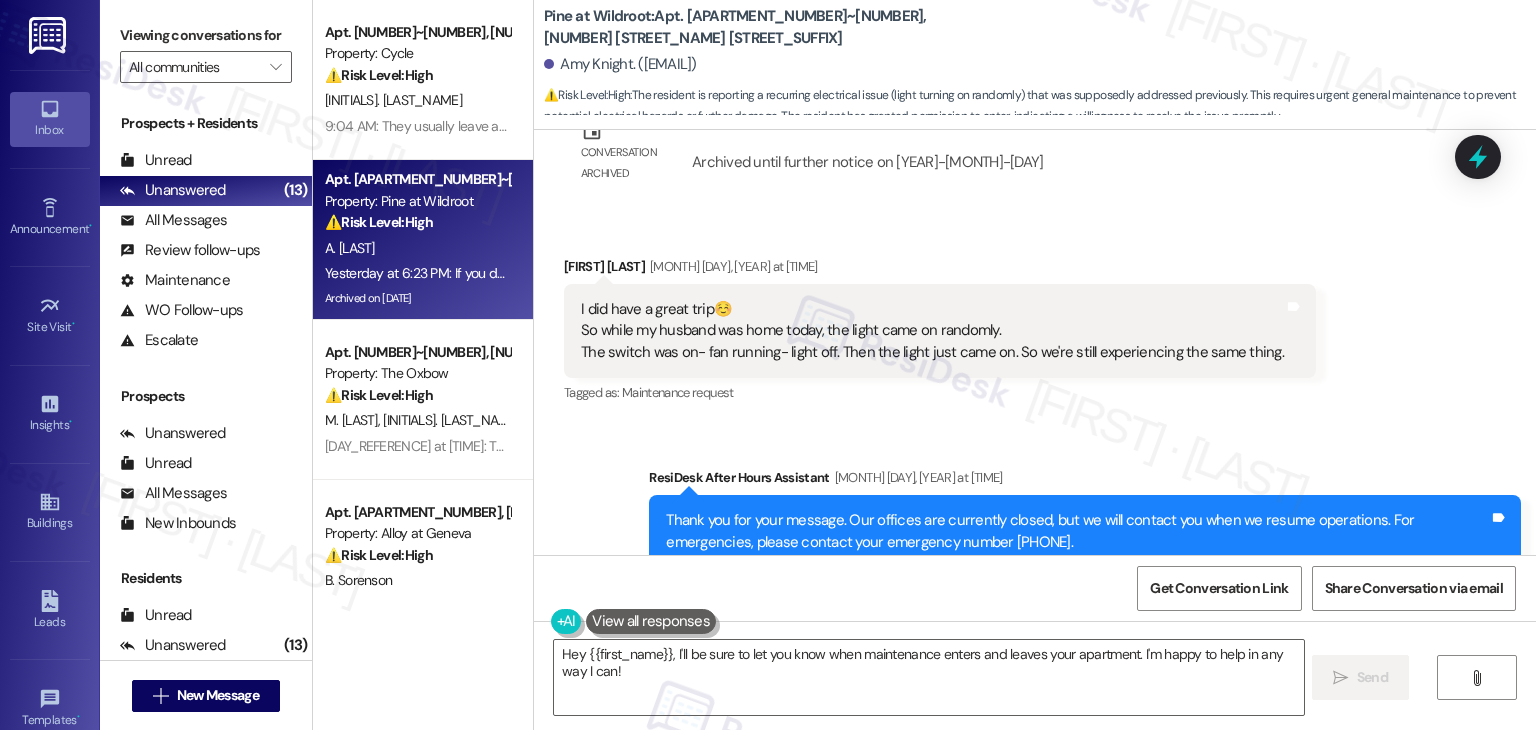 click on "[MONTH] [DAY], [YEAR] at [TIME] I did have a great trip☺️
So while my husband was home today, the light came on randomly.
The switch was on- fan running- light off. Then the light just came on. So we're still experiencing the same thing. Tags and notes Tagged as:   Maintenance request Click to highlight conversations about Maintenance request" at bounding box center [940, 332] 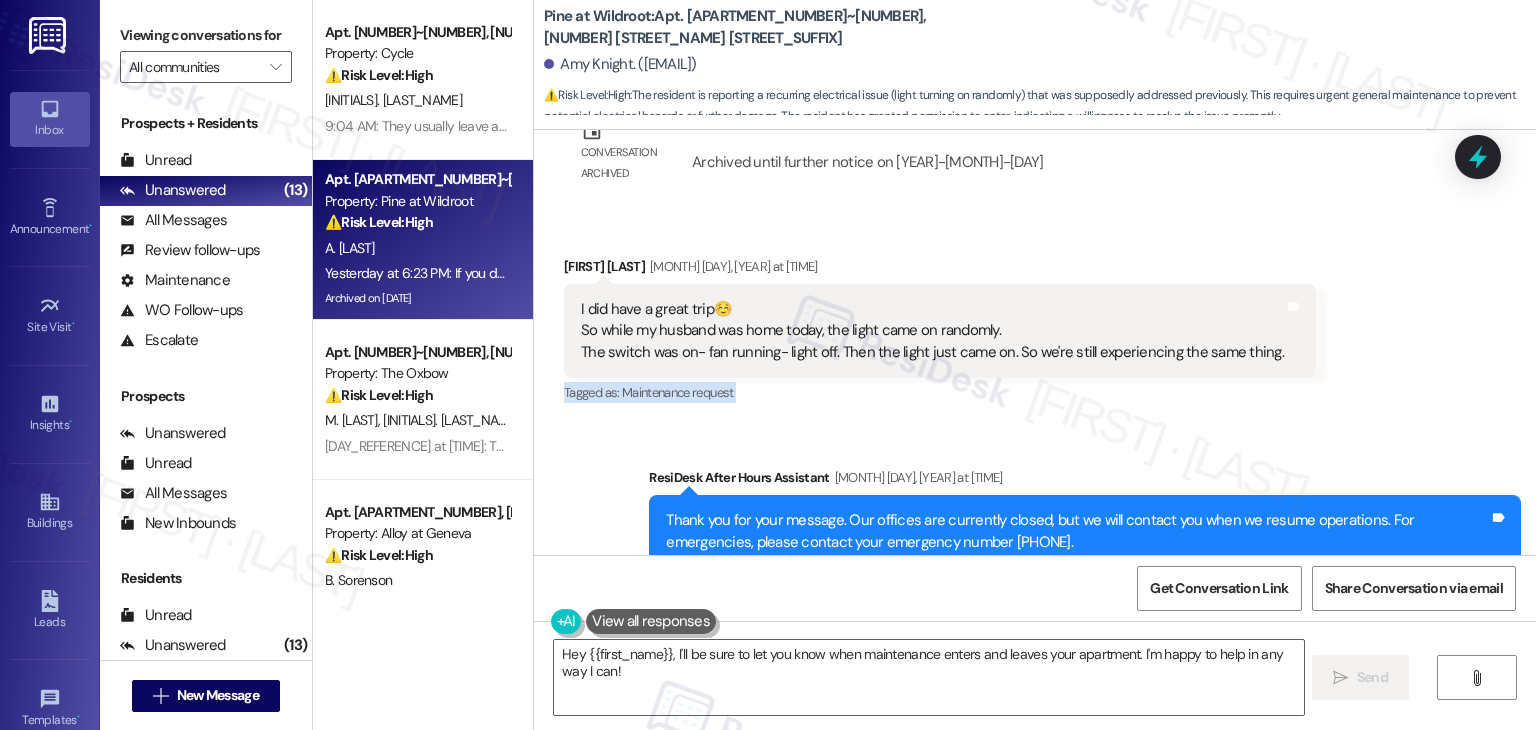 click on "[MONTH] [DAY], [YEAR] at [TIME] I did have a great trip☺️
So while my husband was home today, the light came on randomly.
The switch was on- fan running- light off. Then the light just came on. So we're still experiencing the same thing. Tags and notes Tagged as:   Maintenance request Click to highlight conversations about Maintenance request" at bounding box center (940, 332) 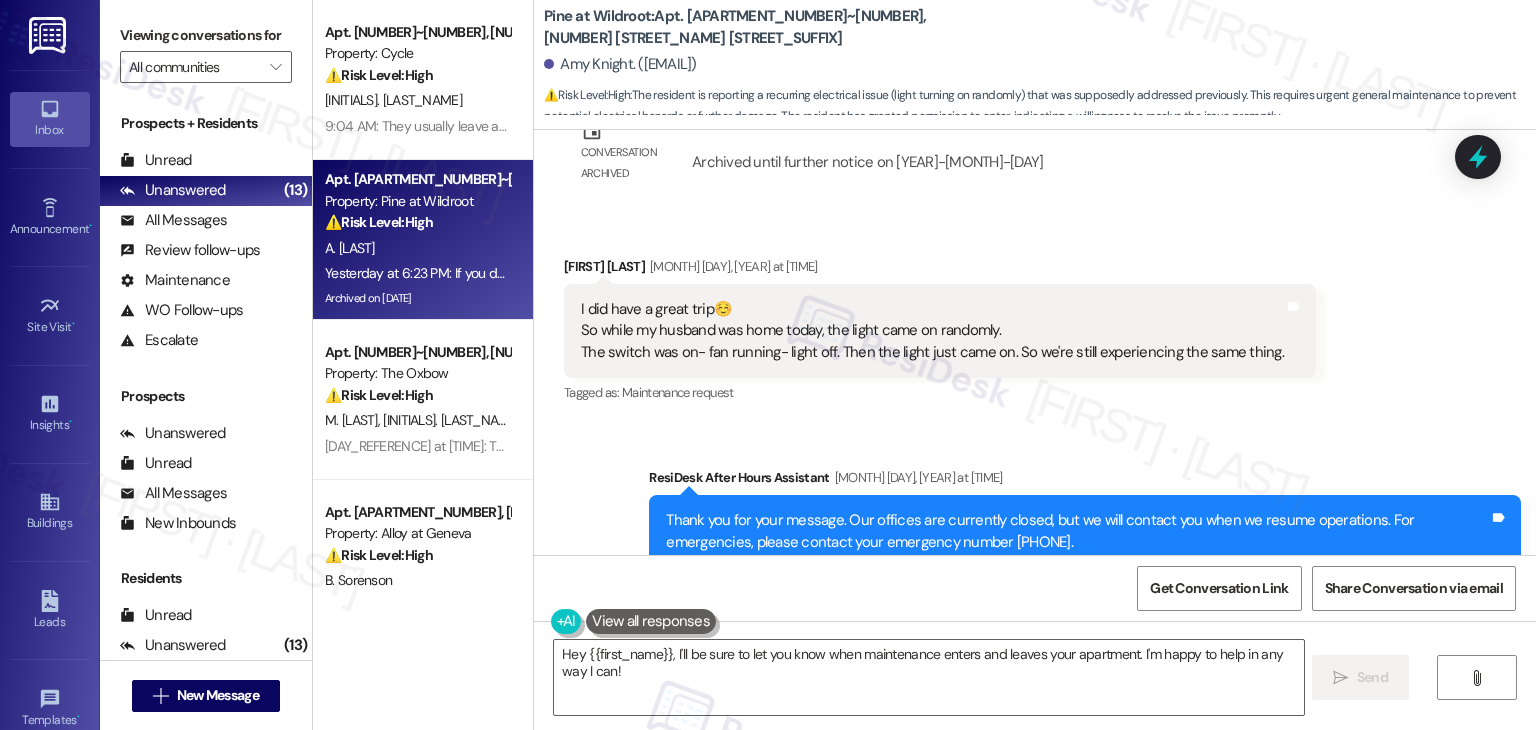 click on "[MONTH] [DAY], [YEAR] at [TIME] I did have a great trip☺️
So while my husband was home today, the light came on randomly.
The switch was on- fan running- light off. Then the light just came on. So we're still experiencing the same thing. Tags and notes Tagged as:   Maintenance request Click to highlight conversations about Maintenance request" at bounding box center (940, 332) 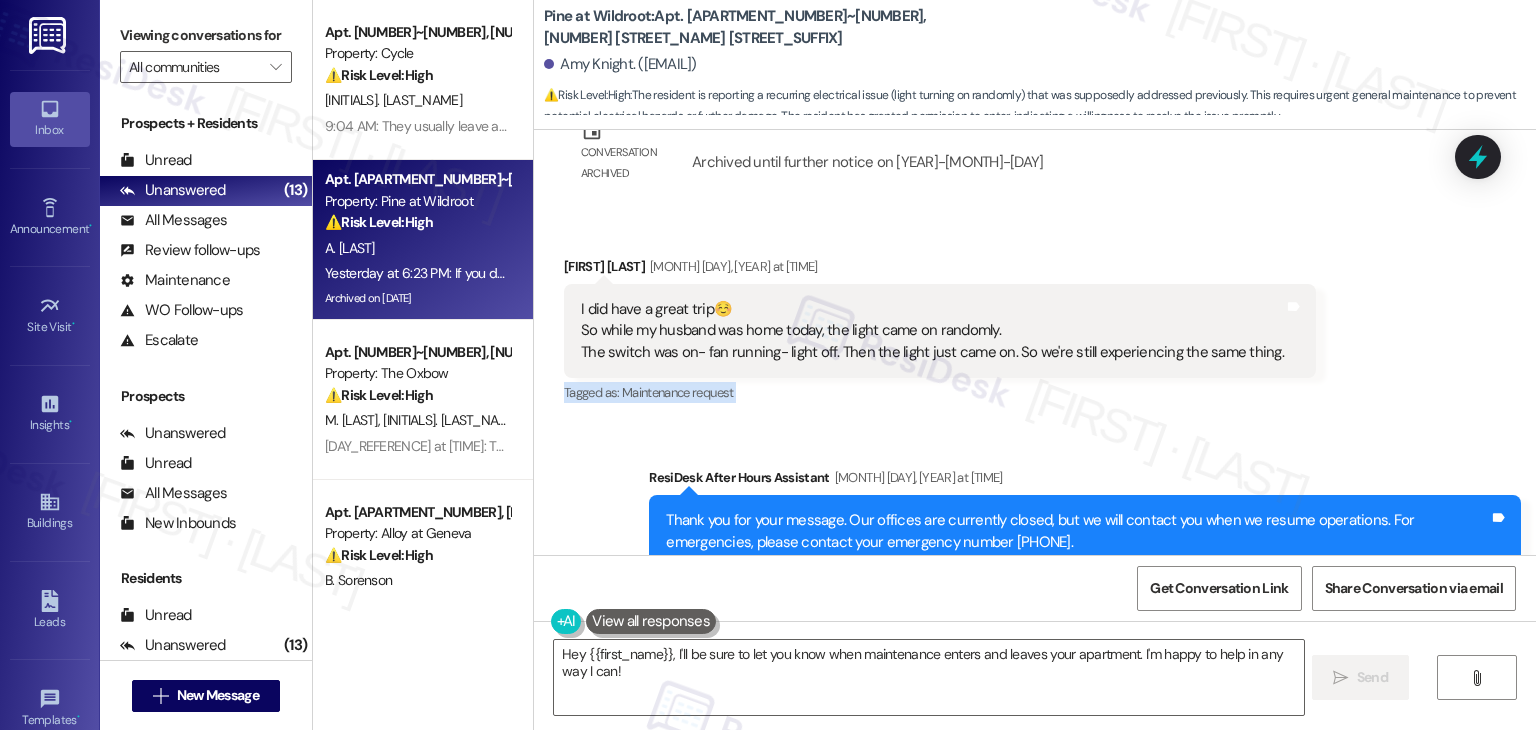 click on "[MONTH] [DAY], [YEAR] at [TIME] I did have a great trip☺️
So while my husband was home today, the light came on randomly.
The switch was on- fan running- light off. Then the light just came on. So we're still experiencing the same thing. Tags and notes Tagged as:   Maintenance request Click to highlight conversations about Maintenance request" at bounding box center [940, 332] 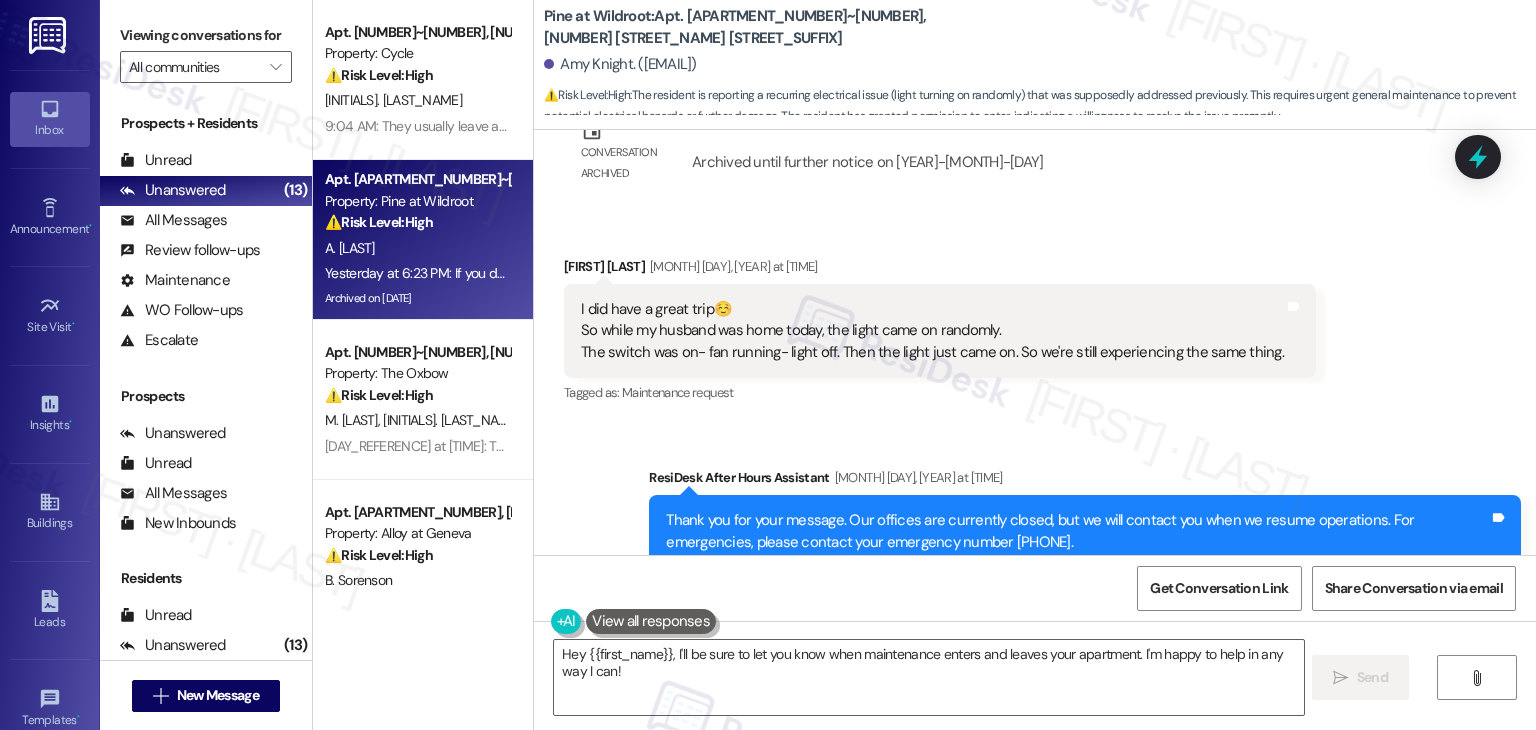 click on "[MONTH] [DAY], [YEAR] at [TIME] I did have a great trip☺️
So while my husband was home today, the light came on randomly.
The switch was on- fan running- light off. Then the light just came on. So we're still experiencing the same thing. Tags and notes Tagged as:   Maintenance request Click to highlight conversations about Maintenance request" at bounding box center [940, 332] 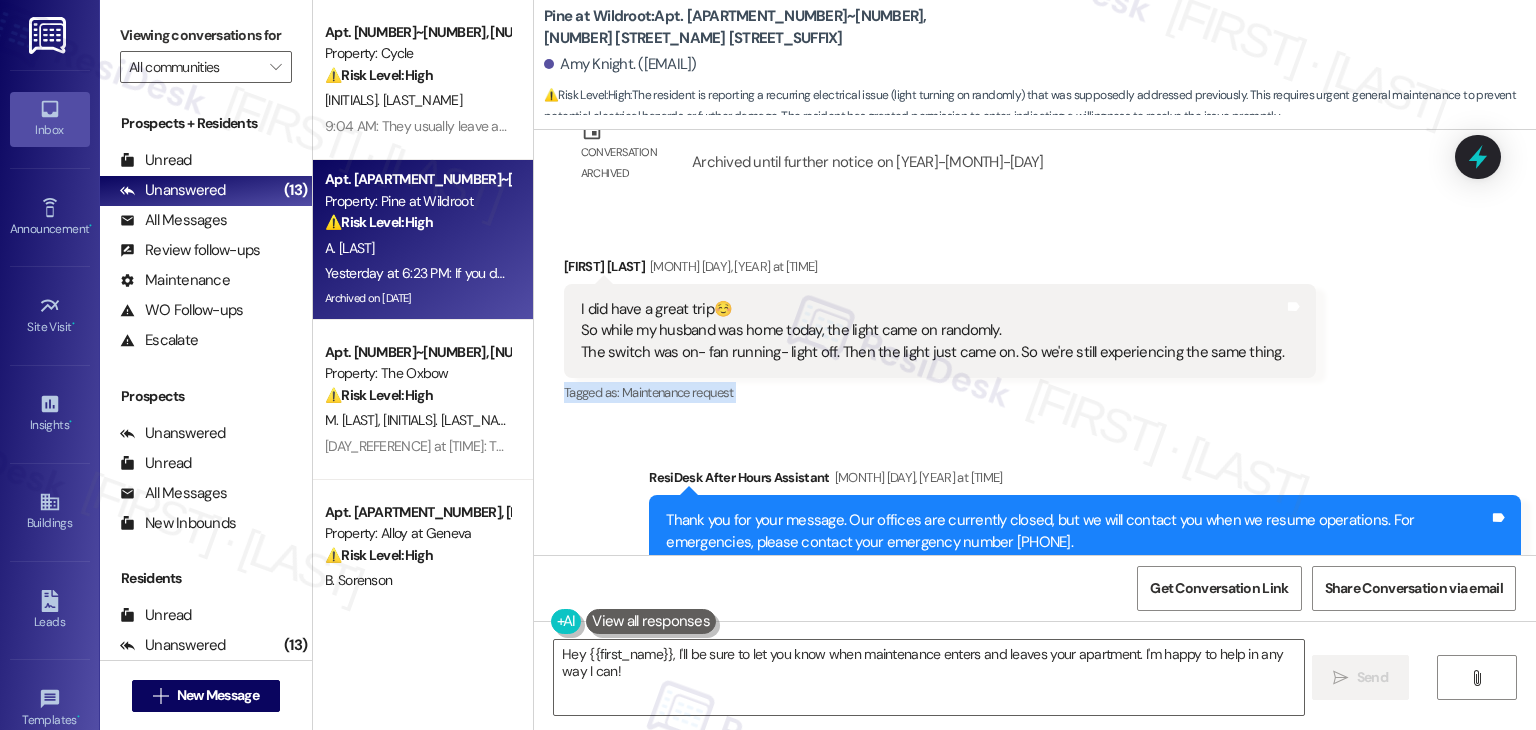 click on "[MONTH] [DAY], [YEAR] at [TIME] I did have a great trip☺️
So while my husband was home today, the light came on randomly.
The switch was on- fan running- light off. Then the light just came on. So we're still experiencing the same thing. Tags and notes Tagged as:   Maintenance request Click to highlight conversations about Maintenance request" at bounding box center (940, 332) 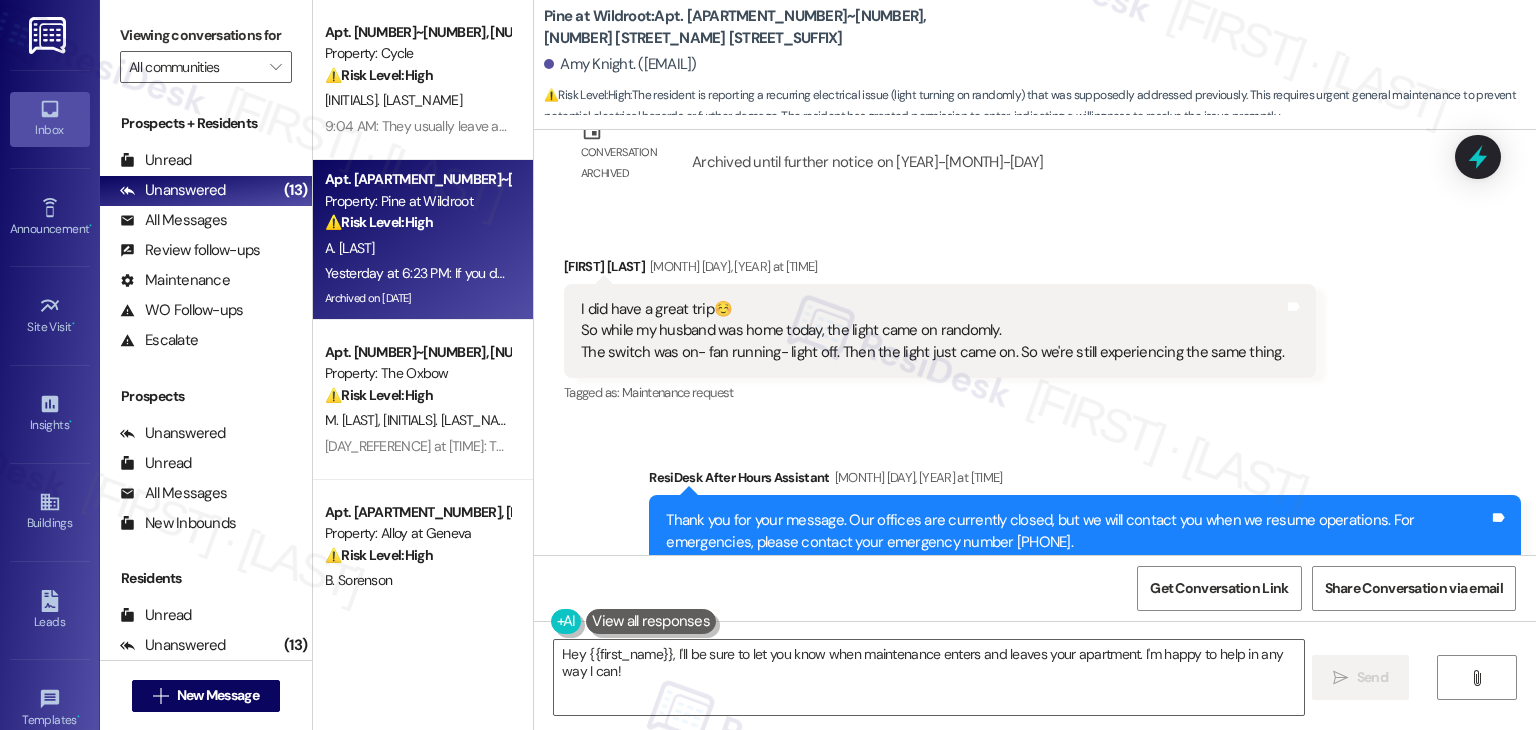 click on "[MONTH] [DAY], [YEAR] at [TIME] I did have a great trip☺️
So while my husband was home today, the light came on randomly.
The switch was on- fan running- light off. Then the light just came on. So we're still experiencing the same thing. Tags and notes Tagged as:   Maintenance request Click to highlight conversations about Maintenance request" at bounding box center (940, 332) 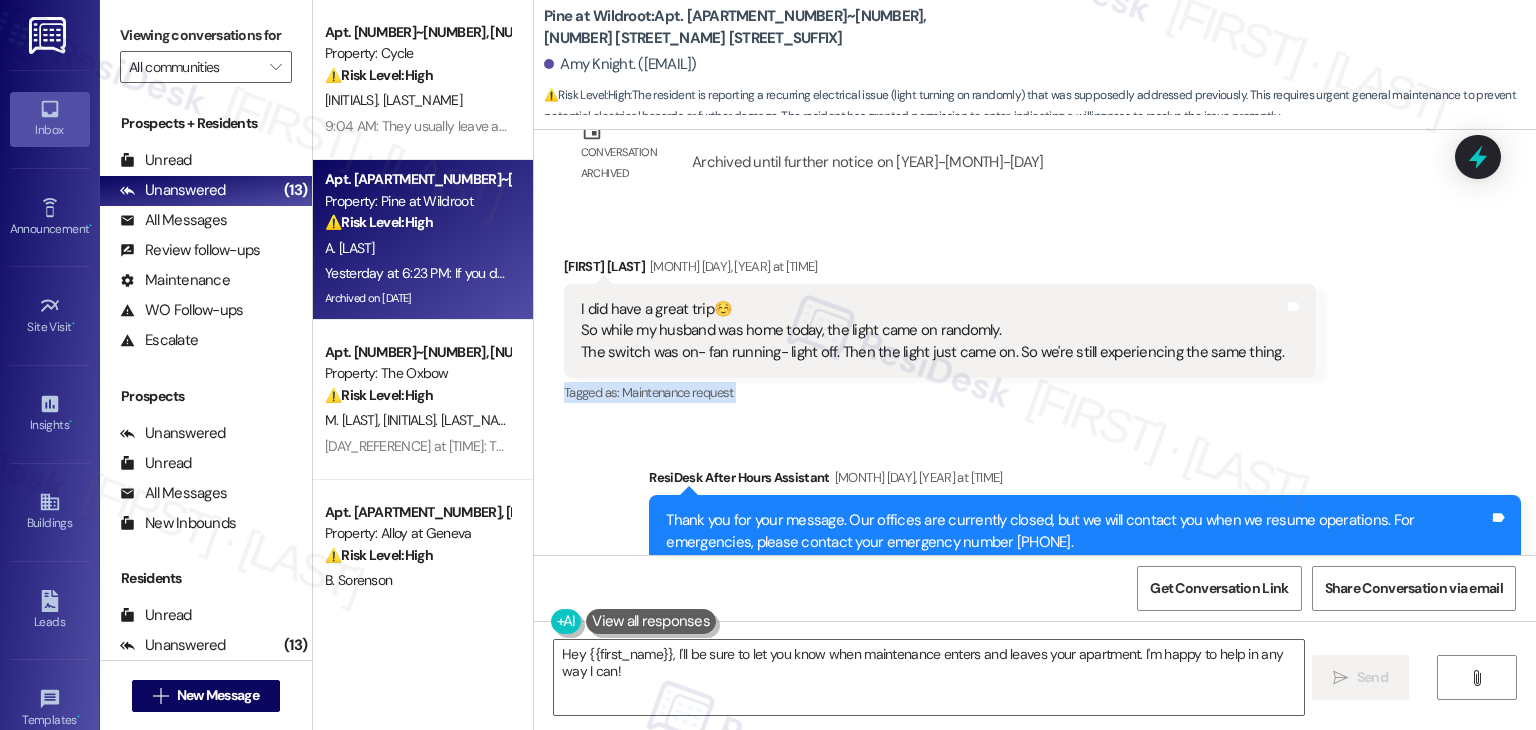 click on "[MONTH] [DAY], [YEAR] at [TIME] I did have a great trip☺️
So while my husband was home today, the light came on randomly.
The switch was on- fan running- light off. Then the light just came on. So we're still experiencing the same thing. Tags and notes Tagged as:   Maintenance request Click to highlight conversations about Maintenance request" at bounding box center [940, 332] 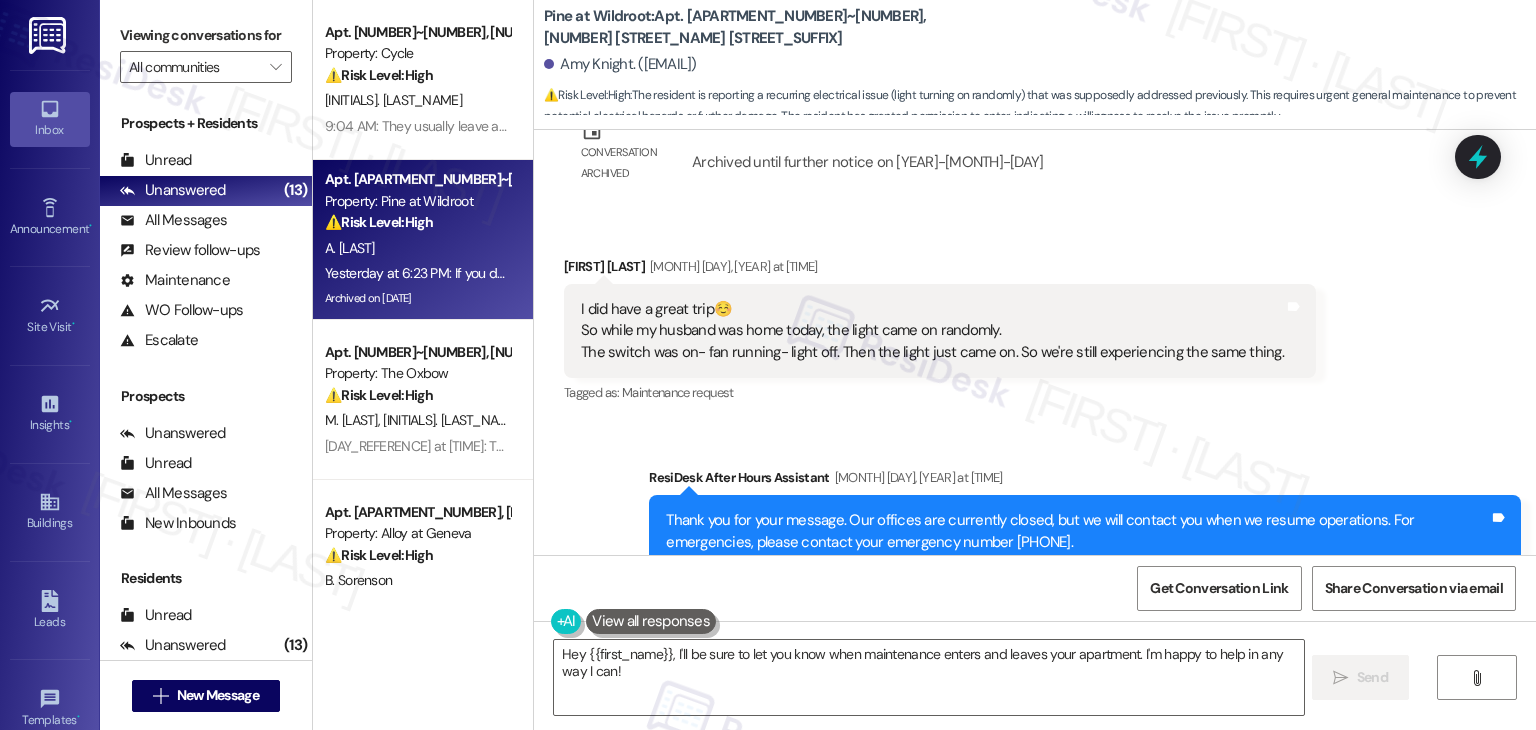 click on "[MONTH] [DAY], [YEAR] at [TIME] I did have a great trip☺️
So while my husband was home today, the light came on randomly.
The switch was on- fan running- light off. Then the light just came on. So we're still experiencing the same thing. Tags and notes Tagged as:   Maintenance request Click to highlight conversations about Maintenance request" at bounding box center (940, 332) 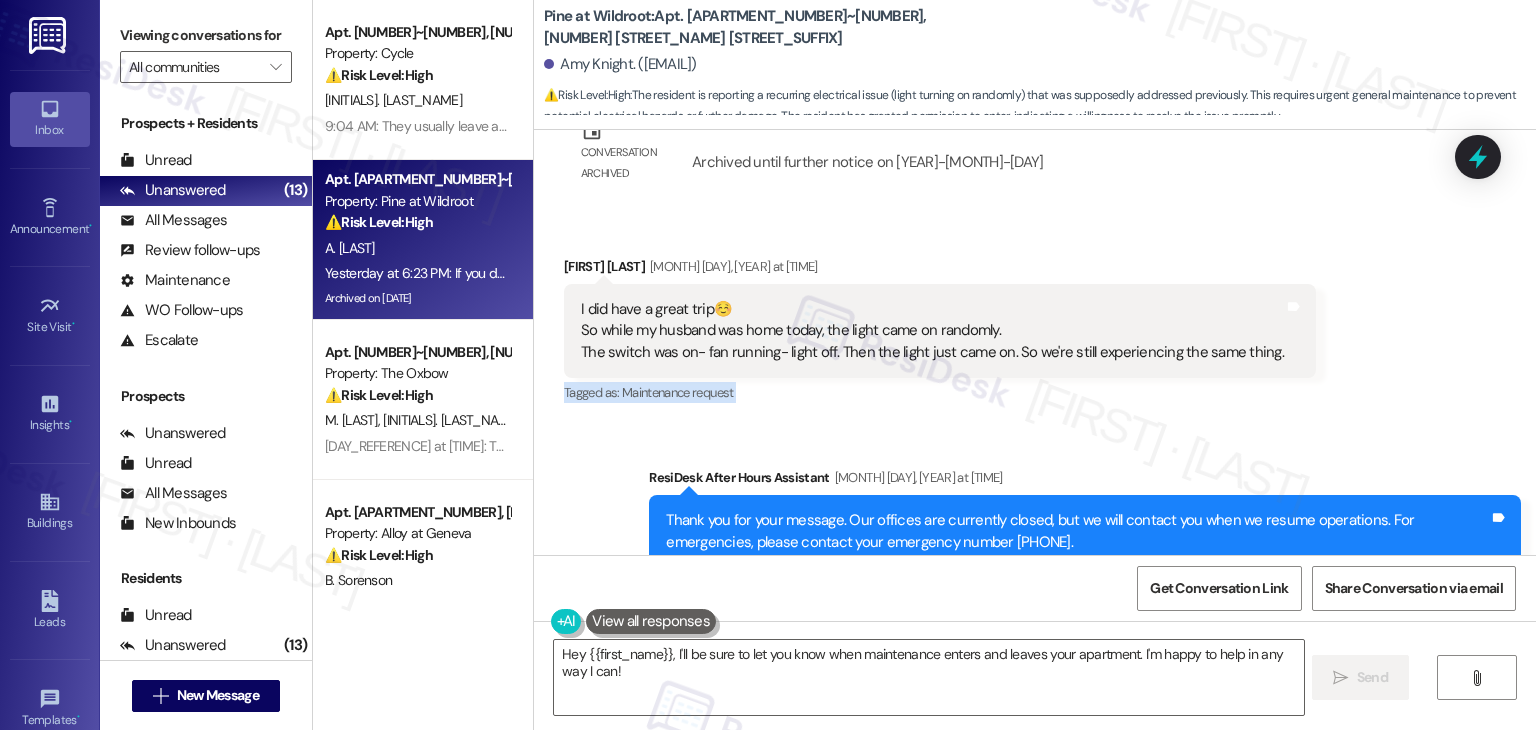 click on "[MONTH] [DAY], [YEAR] at [TIME] I did have a great trip☺️
So while my husband was home today, the light came on randomly.
The switch was on- fan running- light off. Then the light just came on. So we're still experiencing the same thing. Tags and notes Tagged as:   Maintenance request Click to highlight conversations about Maintenance request" at bounding box center [940, 332] 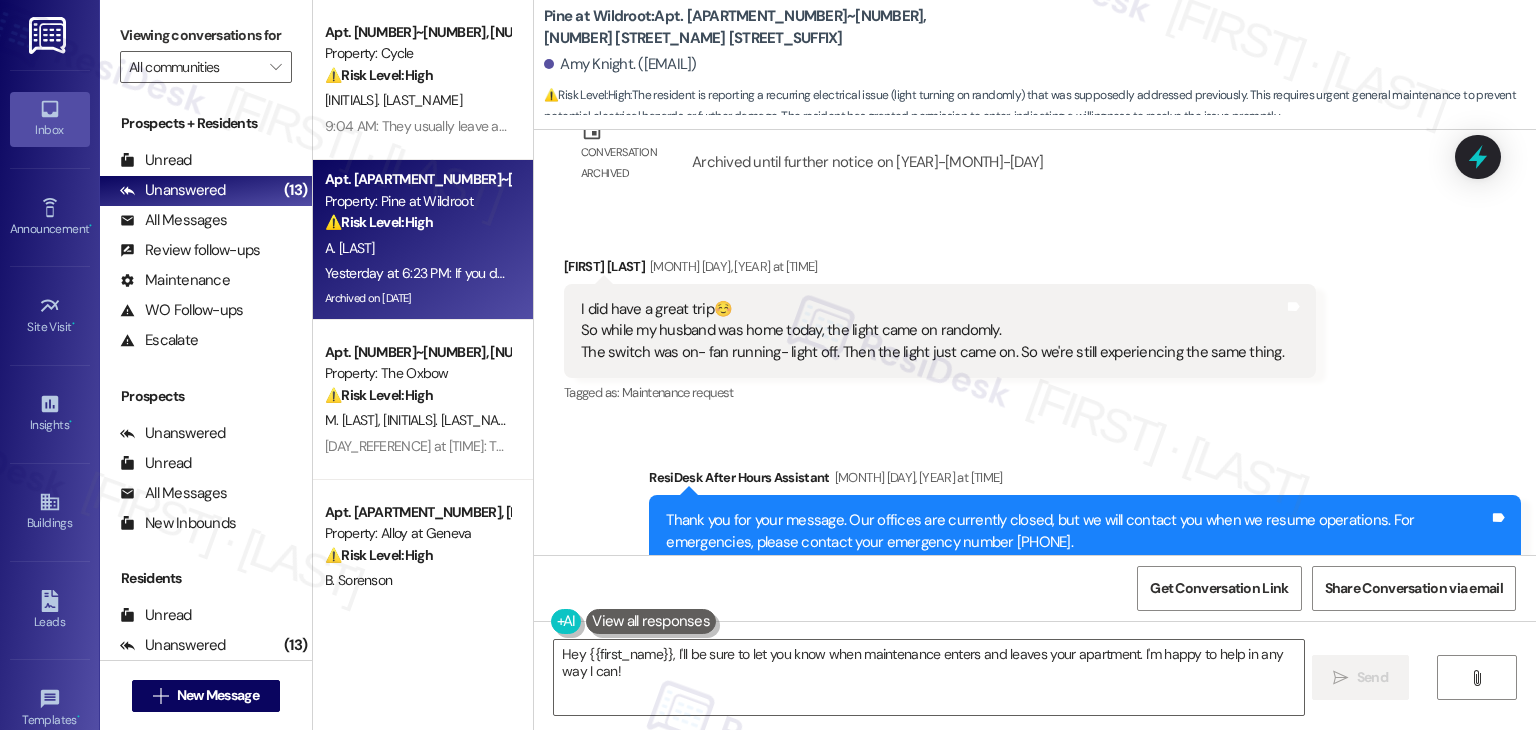 click on "[MONTH] [DAY], [YEAR] at [TIME] I did have a great trip☺️
So while my husband was home today, the light came on randomly.
The switch was on- fan running- light off. Then the light just came on. So we're still experiencing the same thing. Tags and notes Tagged as:   Maintenance request Click to highlight conversations about Maintenance request" at bounding box center [940, 332] 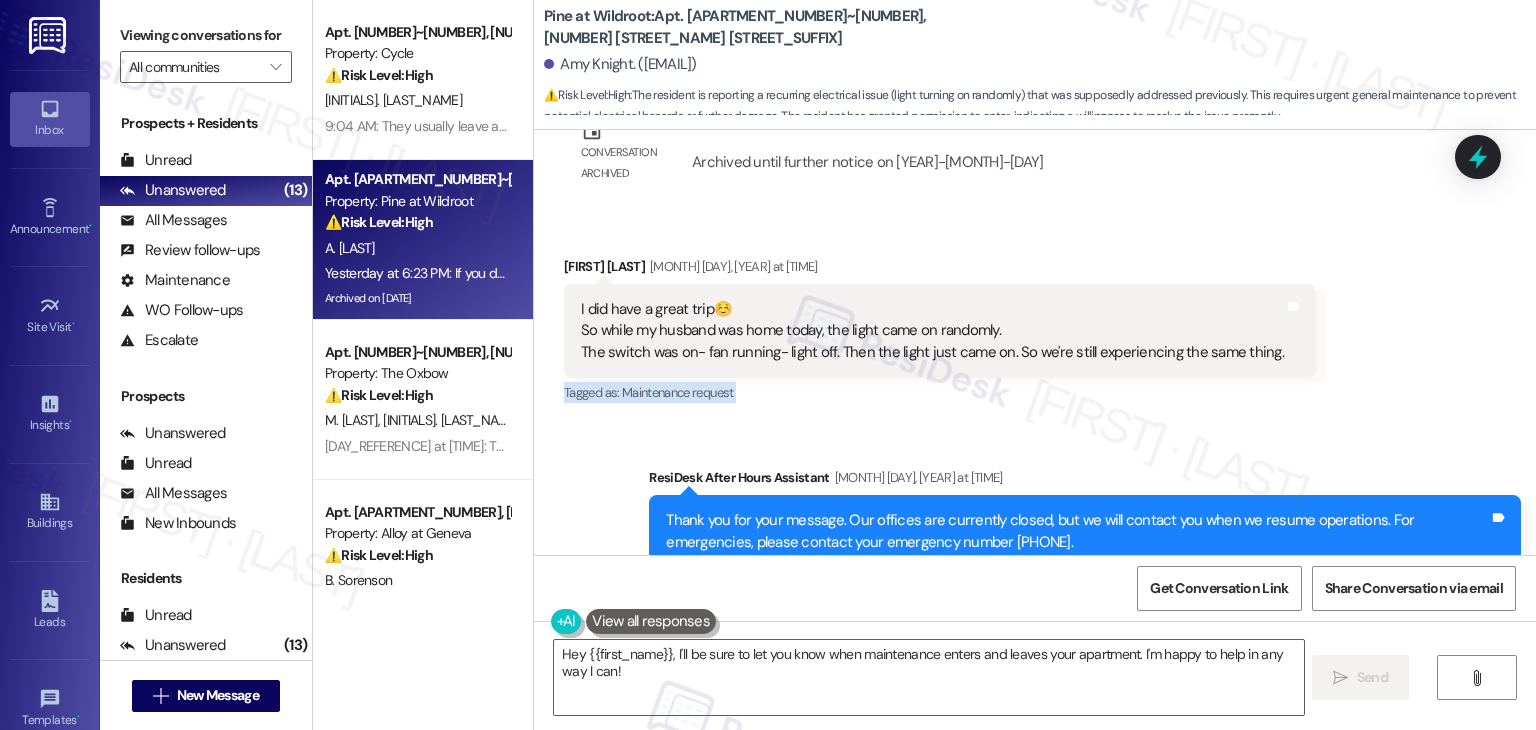 click on "[MONTH] [DAY], [YEAR] at [TIME] I did have a great trip☺️
So while my husband was home today, the light came on randomly.
The switch was on- fan running- light off. Then the light just came on. So we're still experiencing the same thing. Tags and notes Tagged as:   Maintenance request Click to highlight conversations about Maintenance request" at bounding box center (940, 332) 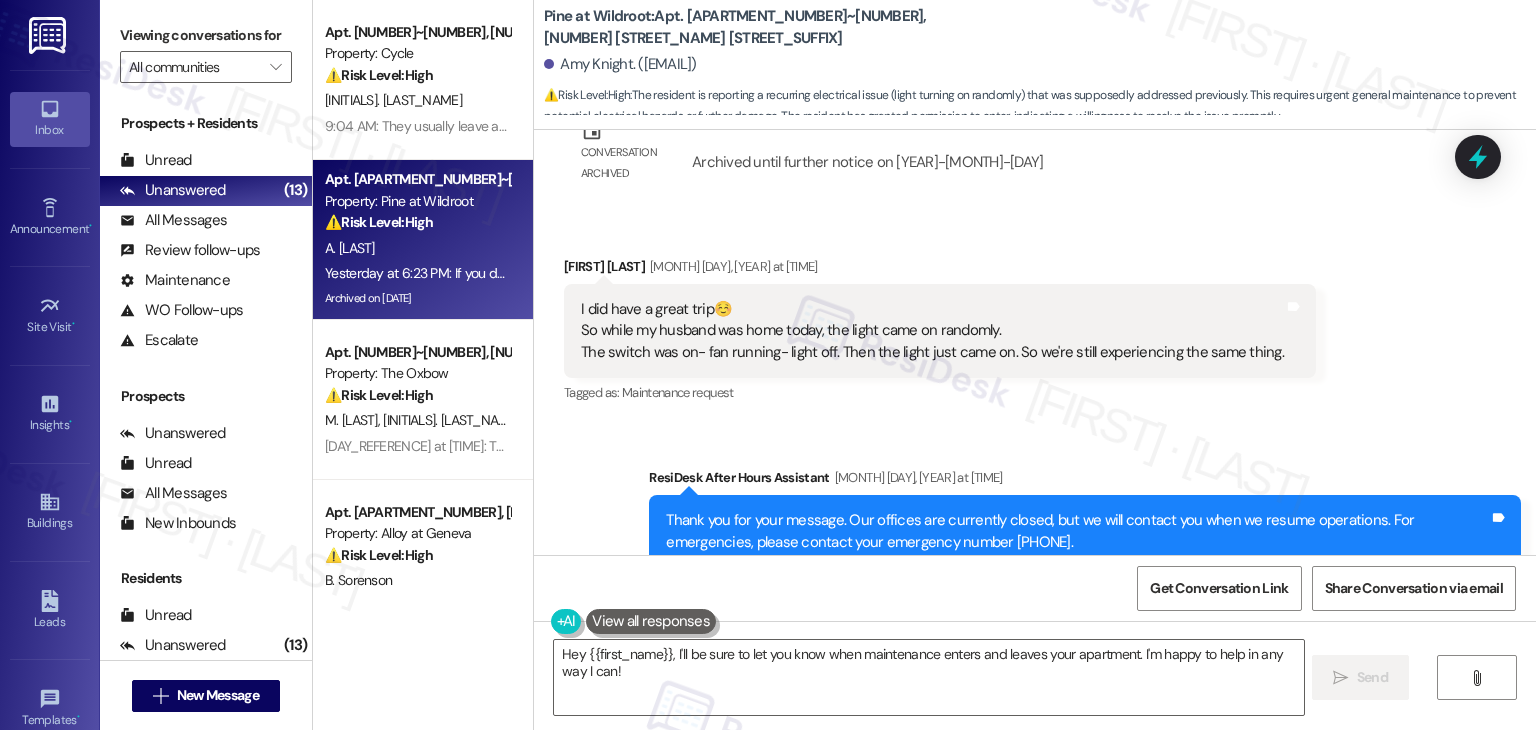 click on "[MONTH] [DAY], [YEAR] at [TIME] I did have a great trip☺️
So while my husband was home today, the light came on randomly.
The switch was on- fan running- light off. Then the light just came on. So we're still experiencing the same thing. Tags and notes Tagged as:   Maintenance request Click to highlight conversations about Maintenance request" at bounding box center [1035, 317] 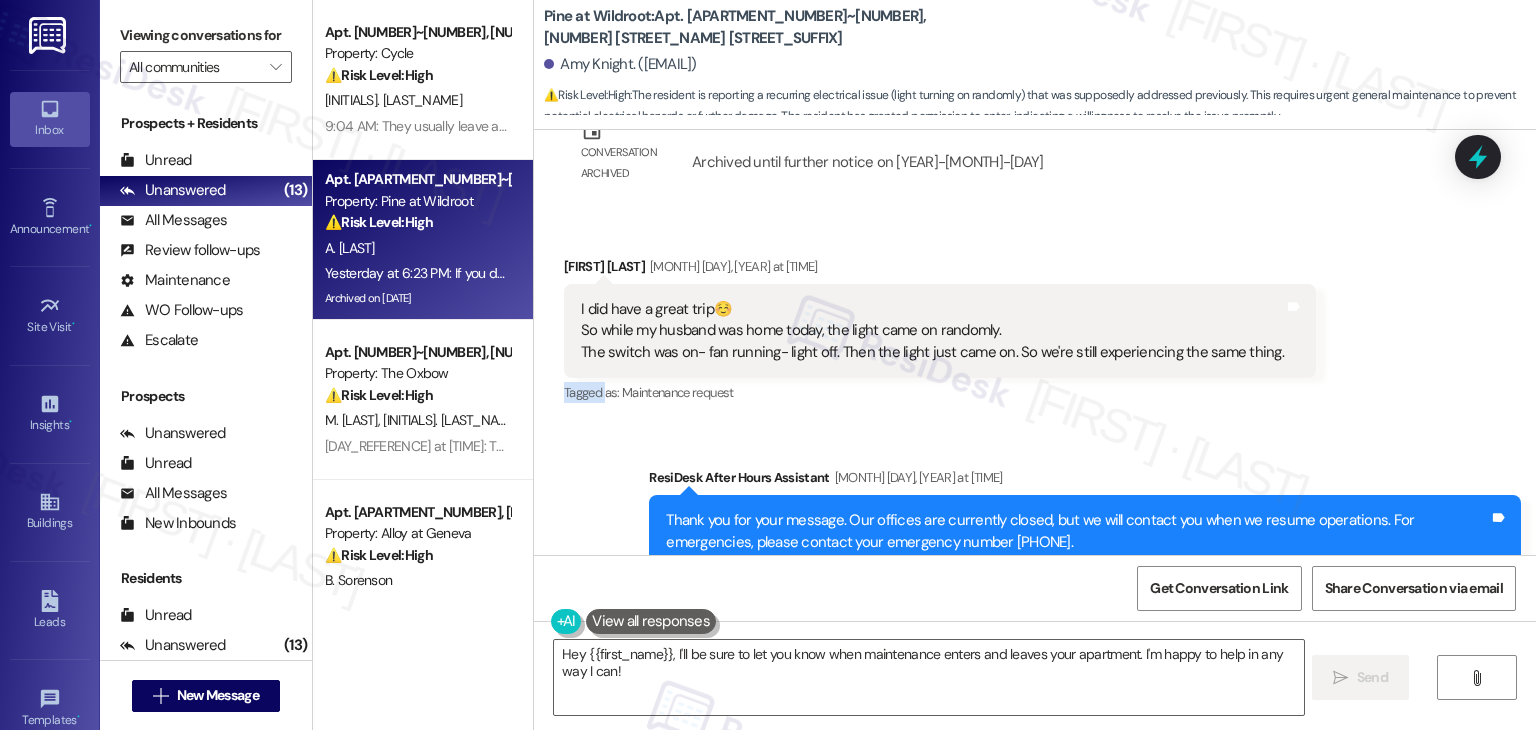 click on "[MONTH] [DAY], [YEAR] at [TIME] I did have a great trip☺️
So while my husband was home today, the light came on randomly.
The switch was on- fan running- light off. Then the light just came on. So we're still experiencing the same thing. Tags and notes Tagged as:   Maintenance request Click to highlight conversations about Maintenance request" at bounding box center (1035, 317) 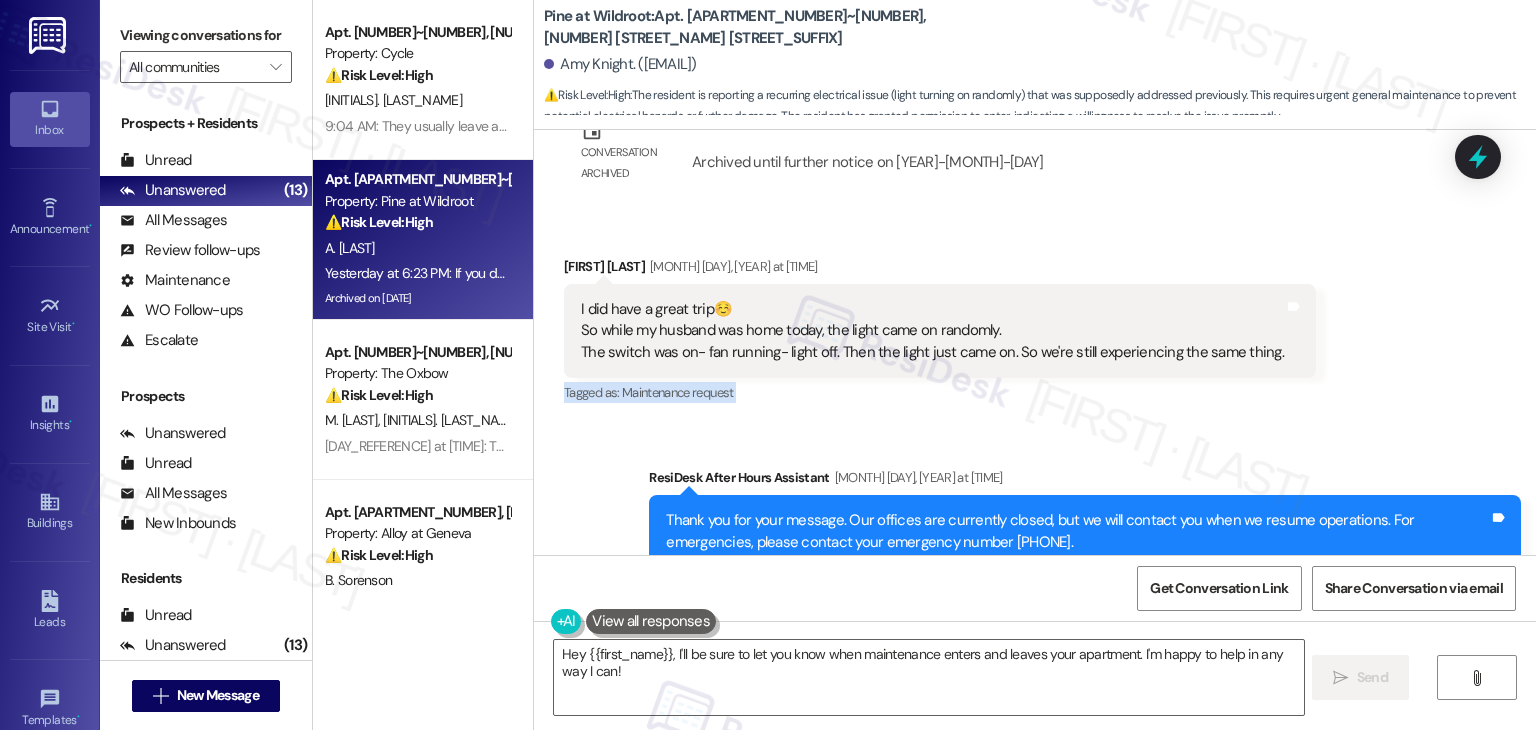 click on "[MONTH] [DAY], [YEAR] at [TIME] I did have a great trip☺️
So while my husband was home today, the light came on randomly.
The switch was on- fan running- light off. Then the light just came on. So we're still experiencing the same thing. Tags and notes Tagged as:   Maintenance request Click to highlight conversations about Maintenance request" at bounding box center (1035, 317) 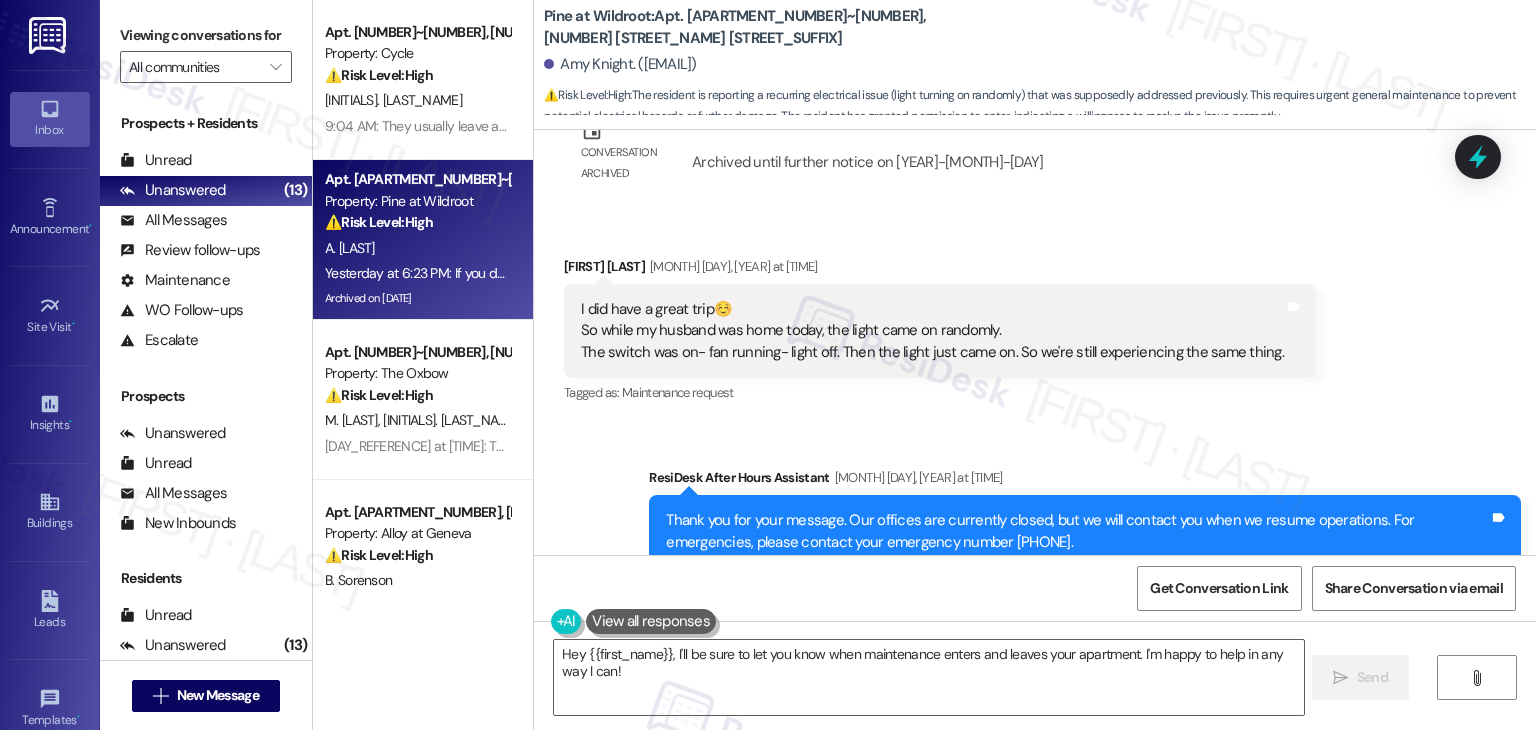 click on "[MONTH] [DAY], [YEAR] at [TIME] I did have a great trip☺️
So while my husband was home today, the light came on randomly.
The switch was on- fan running- light off. Then the light just came on. So we're still experiencing the same thing. Tags and notes Tagged as:   Maintenance request Click to highlight conversations about Maintenance request" at bounding box center (1035, 317) 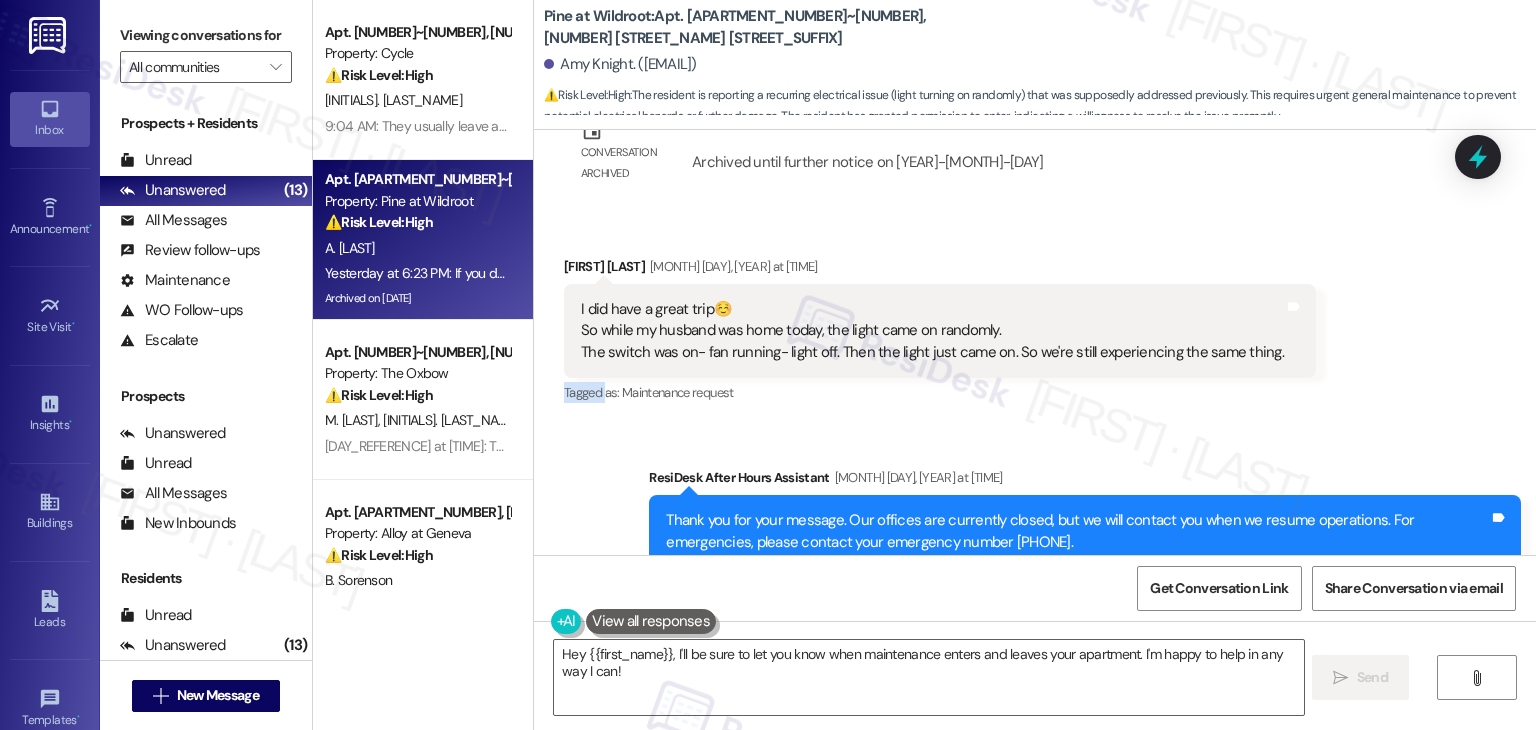 click on "[MONTH] [DAY], [YEAR] at [TIME] I did have a great trip☺️
So while my husband was home today, the light came on randomly.
The switch was on- fan running- light off. Then the light just came on. So we're still experiencing the same thing. Tags and notes Tagged as:   Maintenance request Click to highlight conversations about Maintenance request" at bounding box center (1035, 317) 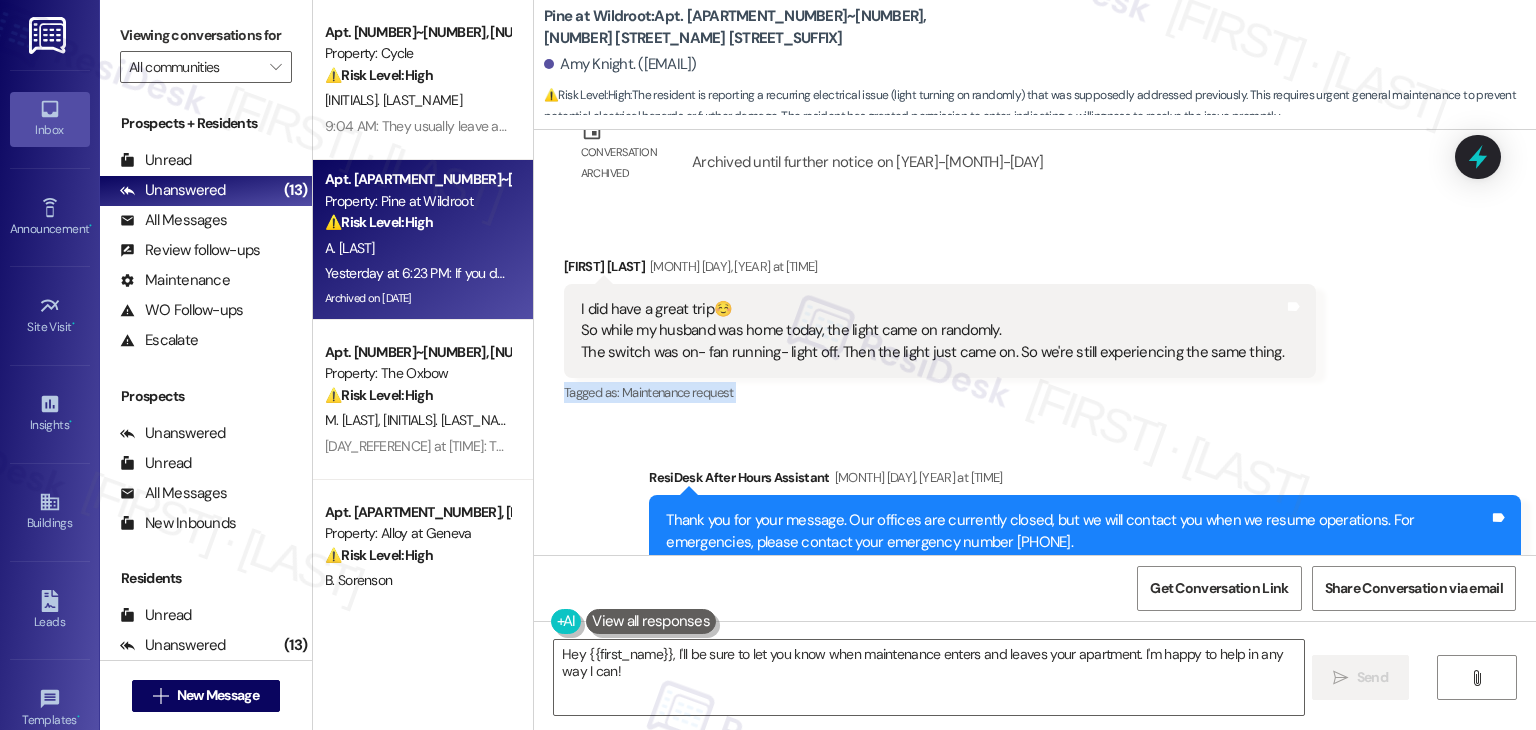 click on "[MONTH] [DAY], [YEAR] at [TIME] I did have a great trip☺️
So while my husband was home today, the light came on randomly.
The switch was on- fan running- light off. Then the light just came on. So we're still experiencing the same thing. Tags and notes Tagged as:   Maintenance request Click to highlight conversations about Maintenance request" at bounding box center [1035, 317] 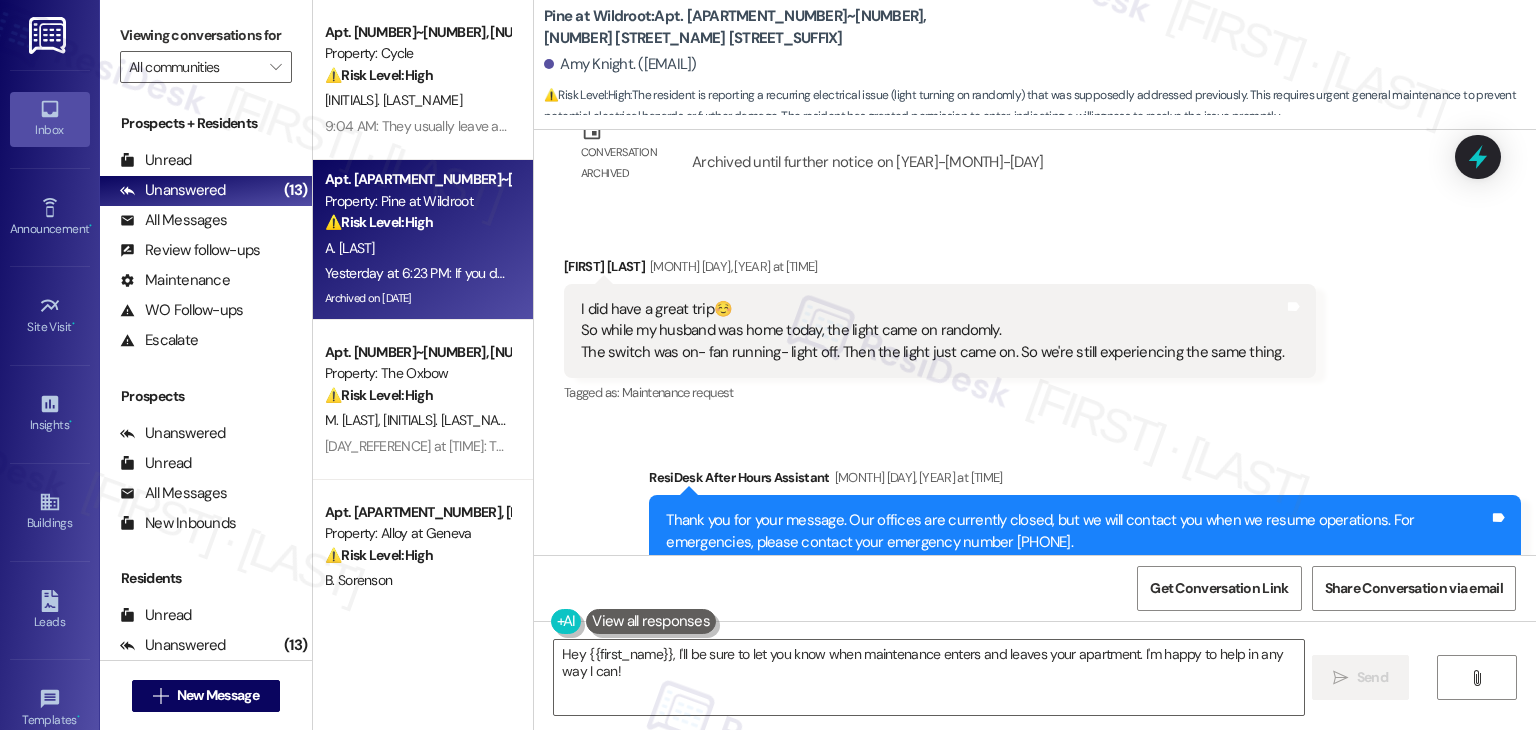 click on "[MONTH] [DAY], [YEAR] at [TIME] I did have a great trip☺️
So while my husband was home today, the light came on randomly.
The switch was on- fan running- light off. Then the light just came on. So we're still experiencing the same thing. Tags and notes Tagged as:   Maintenance request Click to highlight conversations about Maintenance request" at bounding box center [1035, 317] 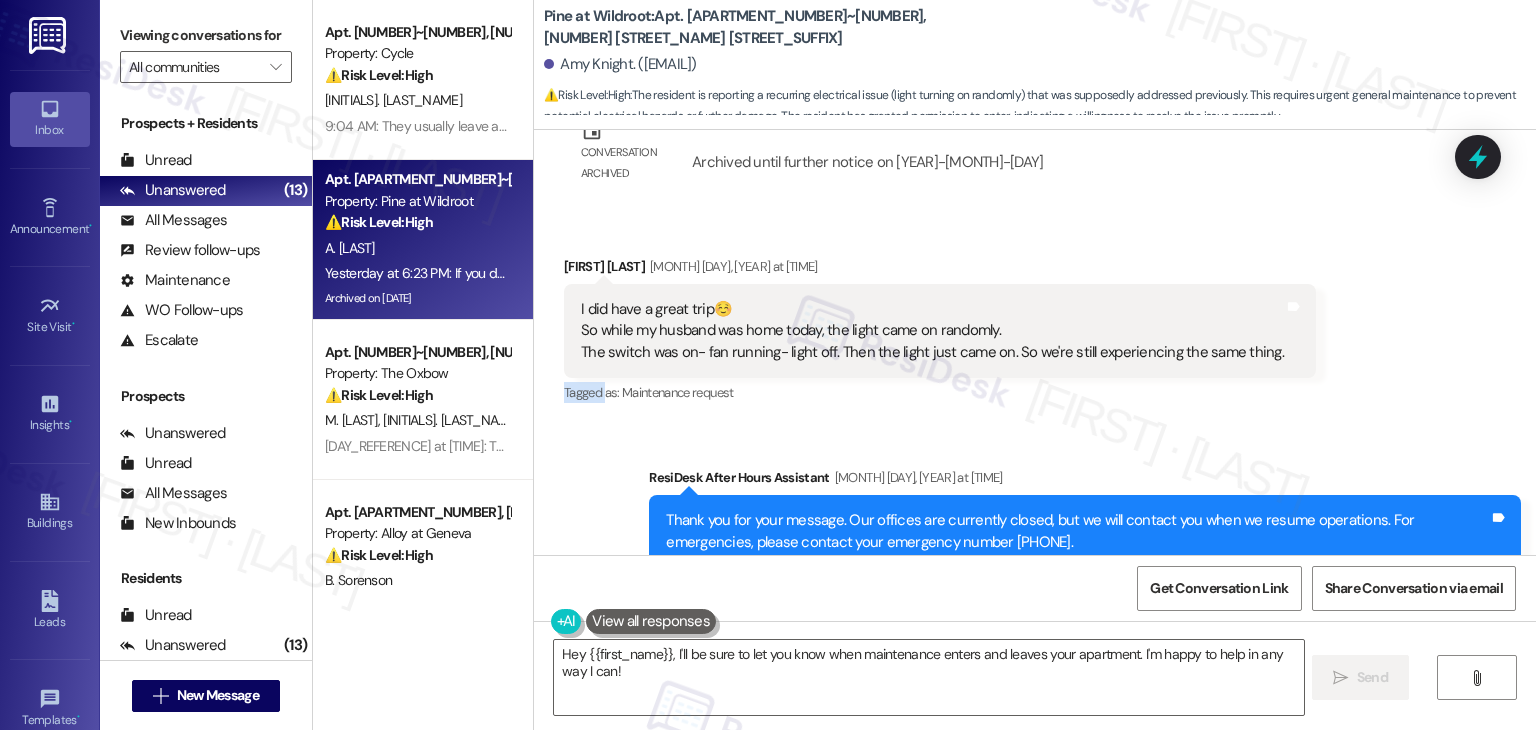 click on "[MONTH] [DAY], [YEAR] at [TIME] I did have a great trip☺️
So while my husband was home today, the light came on randomly.
The switch was on- fan running- light off. Then the light just came on. So we're still experiencing the same thing. Tags and notes Tagged as:   Maintenance request Click to highlight conversations about Maintenance request" at bounding box center (1035, 317) 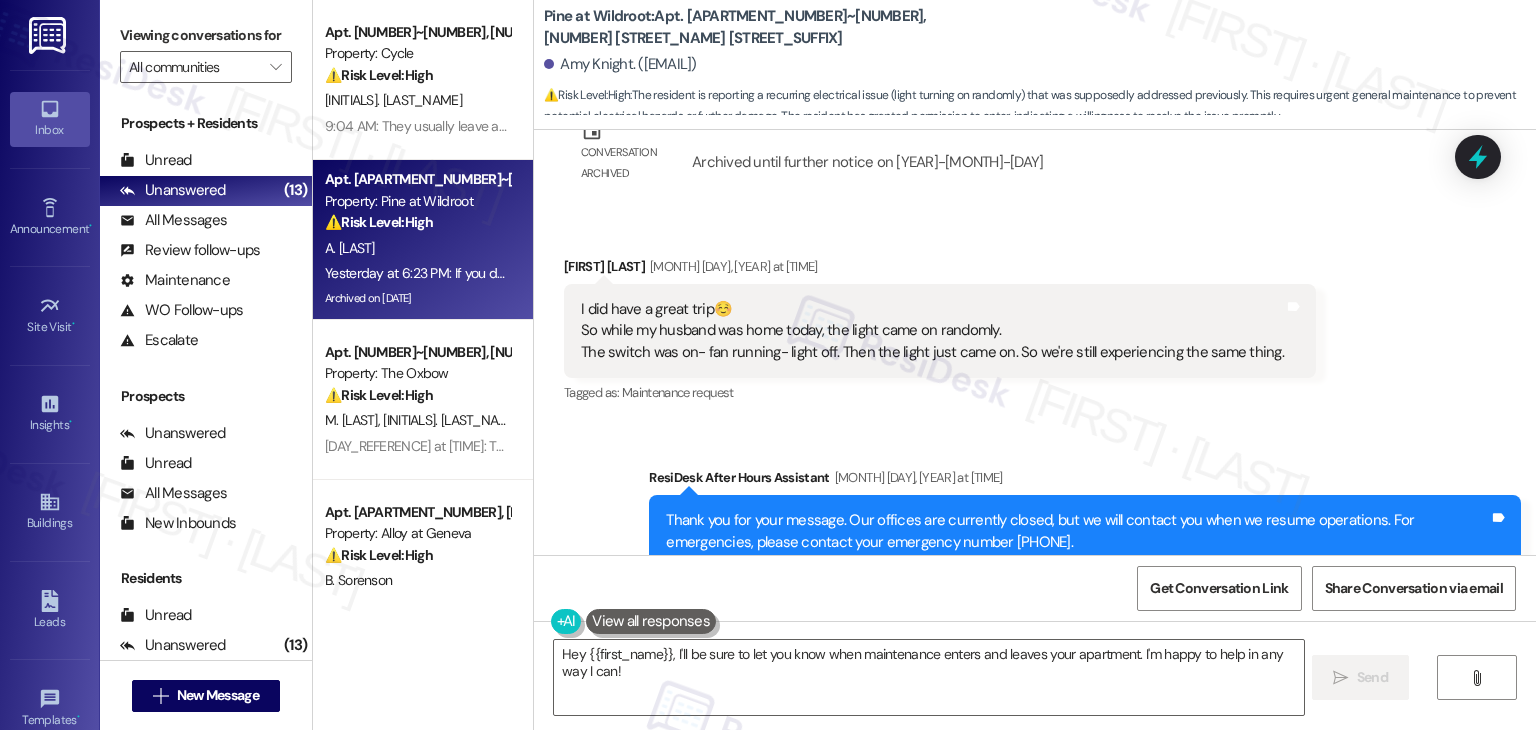 click on "[MONTH] [DAY], [YEAR] at [TIME] I did have a great trip☺️
So while my husband was home today, the light came on randomly.
The switch was on- fan running- light off. Then the light just came on. So we're still experiencing the same thing. Tags and notes Tagged as:   Maintenance request Click to highlight conversations about Maintenance request" at bounding box center (1035, 317) 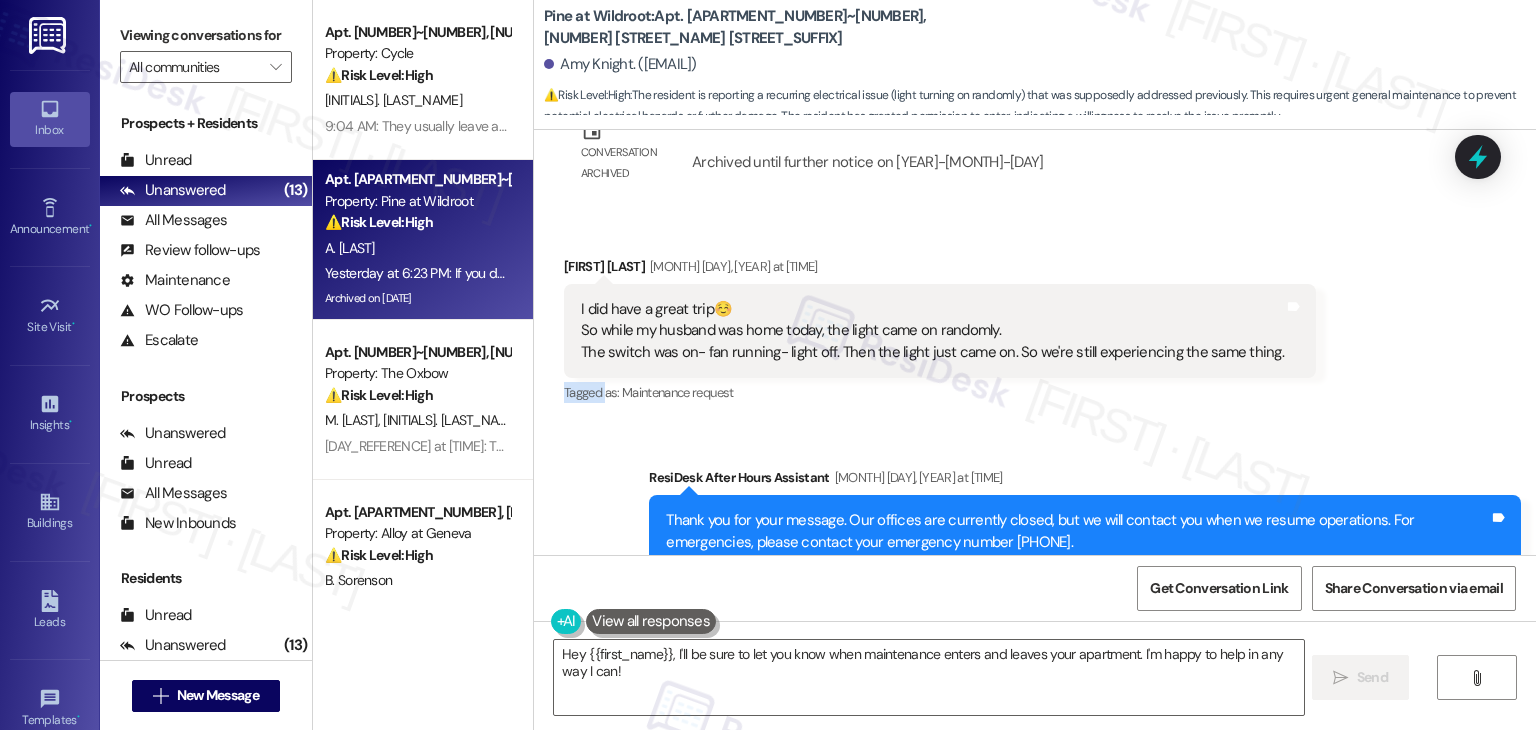 click on "[MONTH] [DAY], [YEAR] at [TIME] I did have a great trip☺️
So while my husband was home today, the light came on randomly.
The switch was on- fan running- light off. Then the light just came on. So we're still experiencing the same thing. Tags and notes Tagged as:   Maintenance request Click to highlight conversations about Maintenance request" at bounding box center [1035, 317] 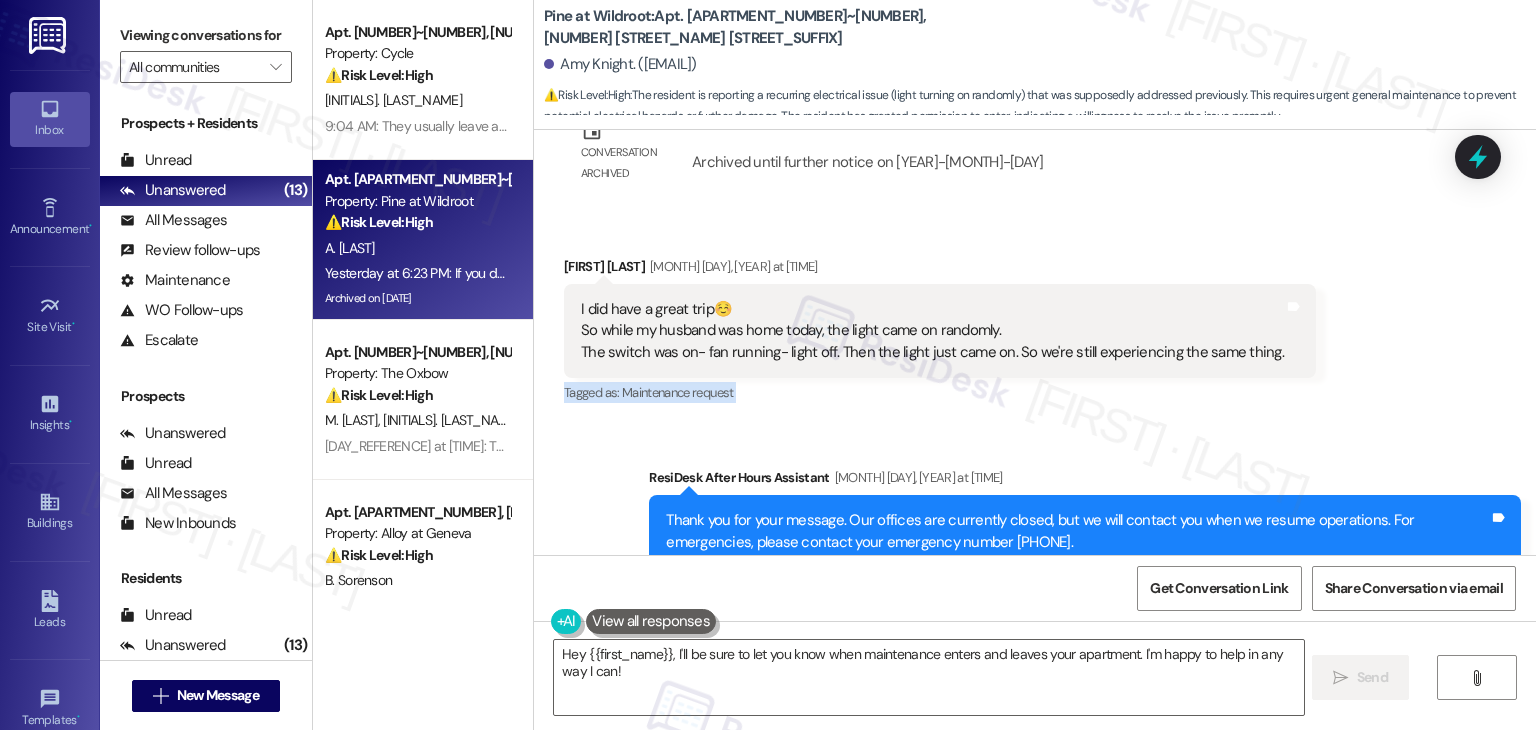 click on "[MONTH] [DAY], [YEAR] at [TIME] I did have a great trip☺️
So while my husband was home today, the light came on randomly.
The switch was on- fan running- light off. Then the light just came on. So we're still experiencing the same thing. Tags and notes Tagged as:   Maintenance request Click to highlight conversations about Maintenance request" at bounding box center [1035, 317] 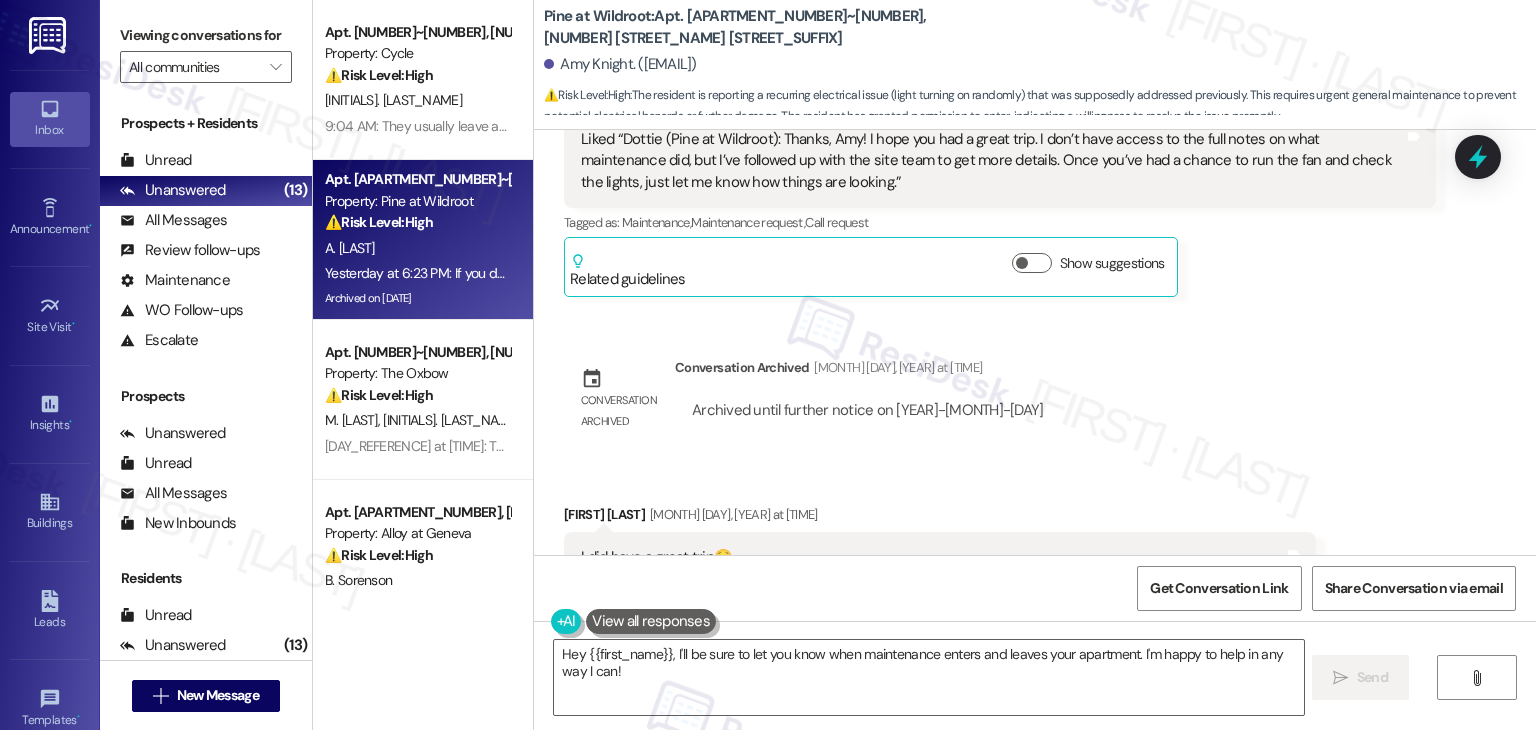 scroll, scrollTop: 2478, scrollLeft: 0, axis: vertical 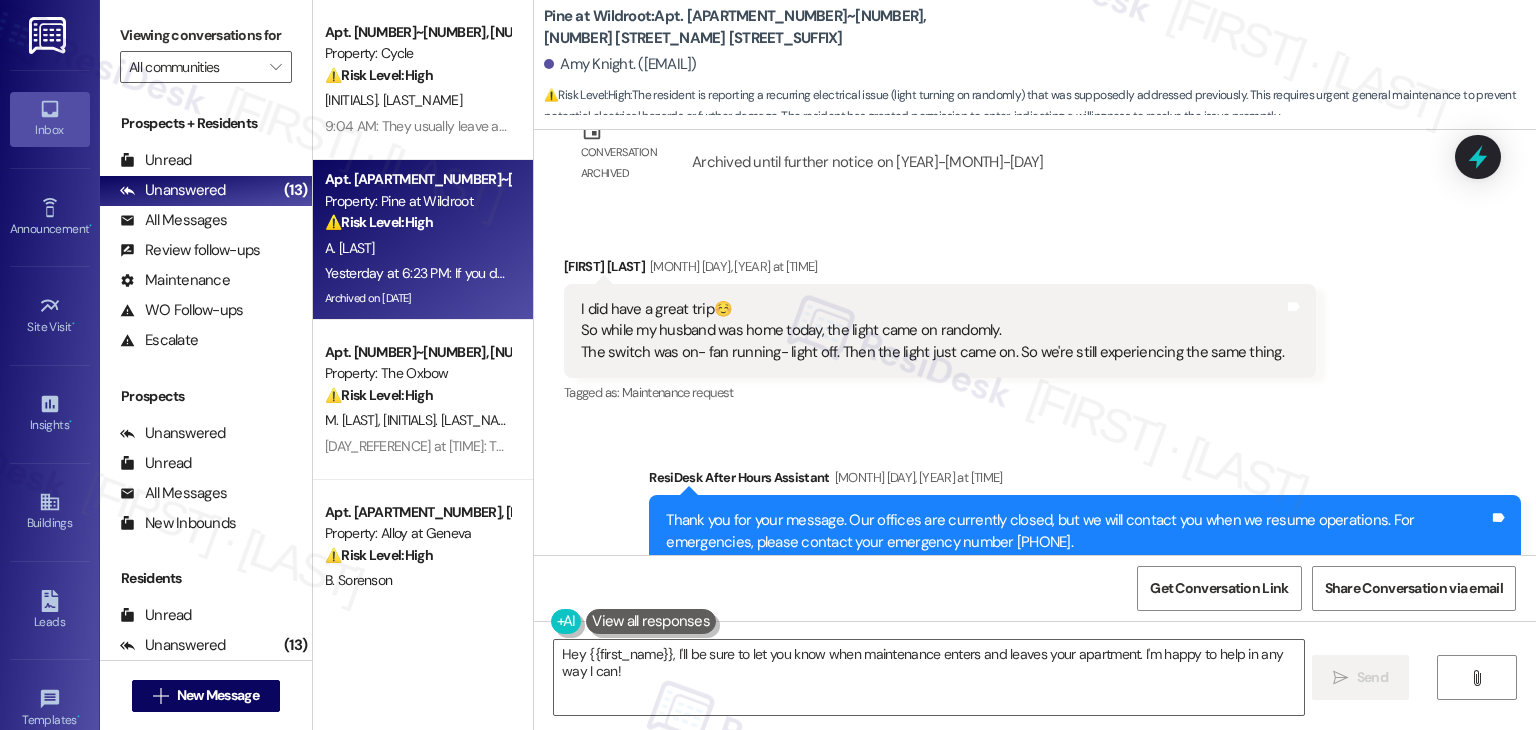 click on "[MONTH] [DAY], [YEAR] at [TIME] I did have a great trip☺️
So while my husband was home today, the light came on randomly.
The switch was on- fan running- light off. Then the light just came on. So we're still experiencing the same thing. Tags and notes Tagged as:   Maintenance request Click to highlight conversations about Maintenance request" at bounding box center (1035, 317) 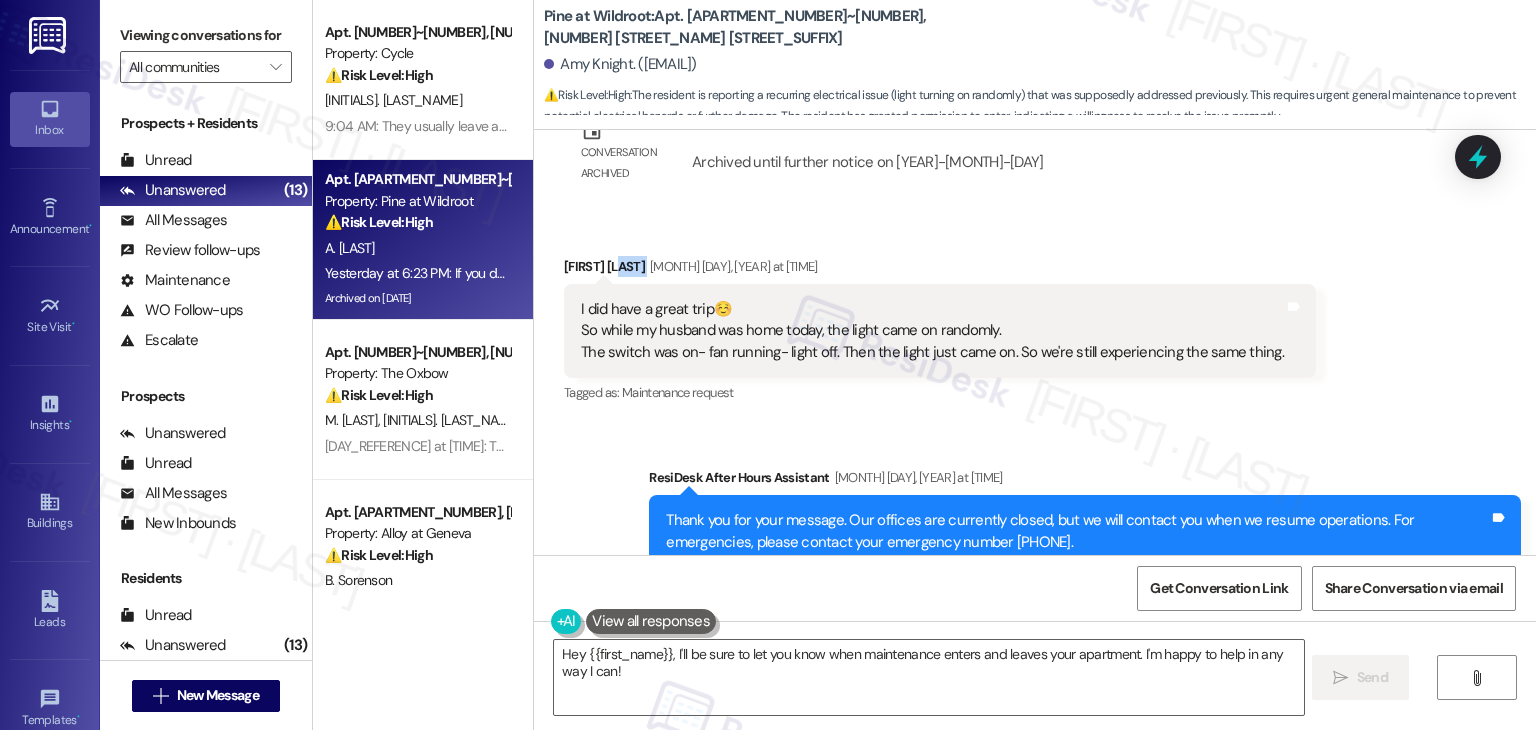 click on "[MONTH] [DAY], [YEAR] at [TIME] I did have a great trip☺️
So while my husband was home today, the light came on randomly.
The switch was on- fan running- light off. Then the light just came on. So we're still experiencing the same thing. Tags and notes Tagged as:   Maintenance request Click to highlight conversations about Maintenance request" at bounding box center (1035, 317) 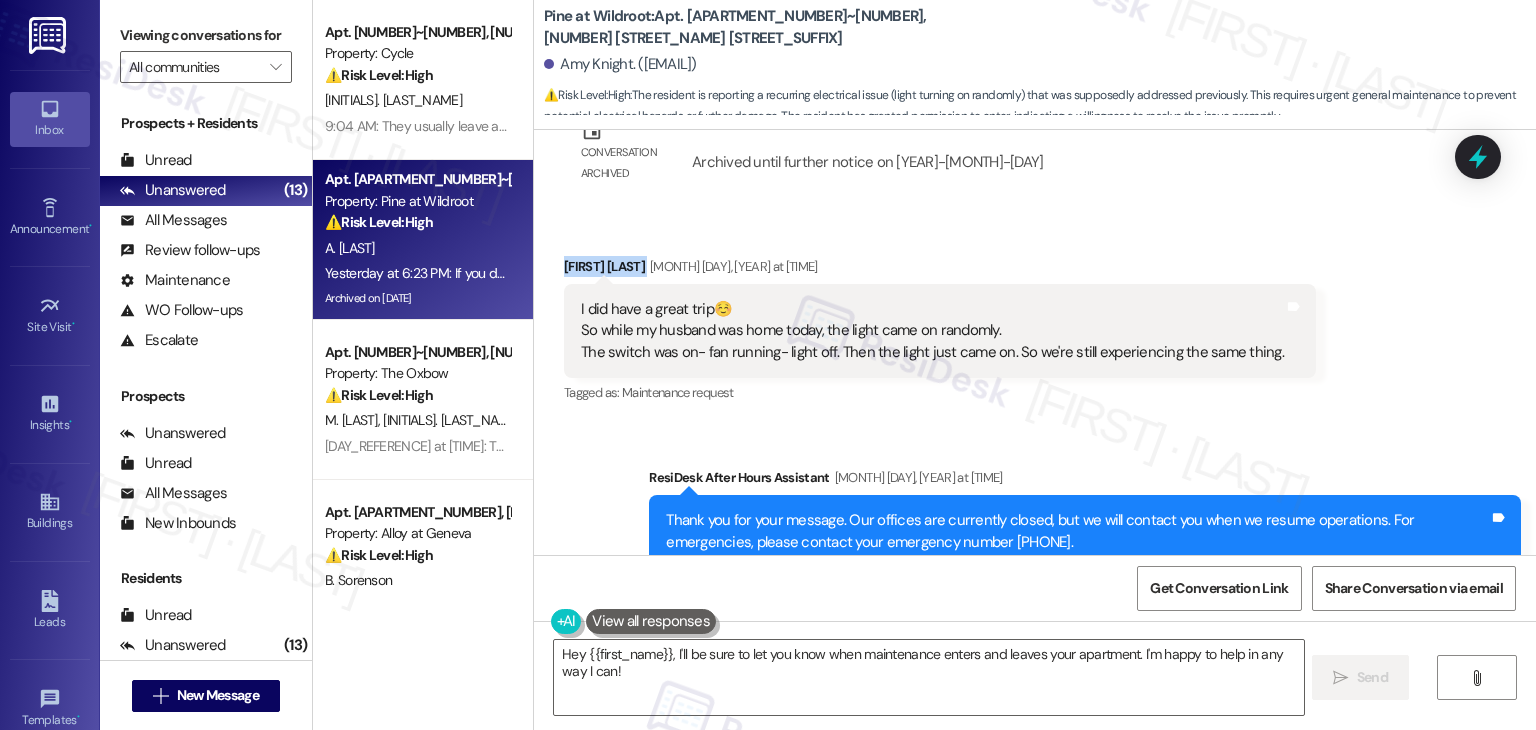 click on "[MONTH] [DAY], [YEAR] at [TIME] I did have a great trip☺️
So while my husband was home today, the light came on randomly.
The switch was on- fan running- light off. Then the light just came on. So we're still experiencing the same thing. Tags and notes Tagged as:   Maintenance request Click to highlight conversations about Maintenance request" at bounding box center (1035, 317) 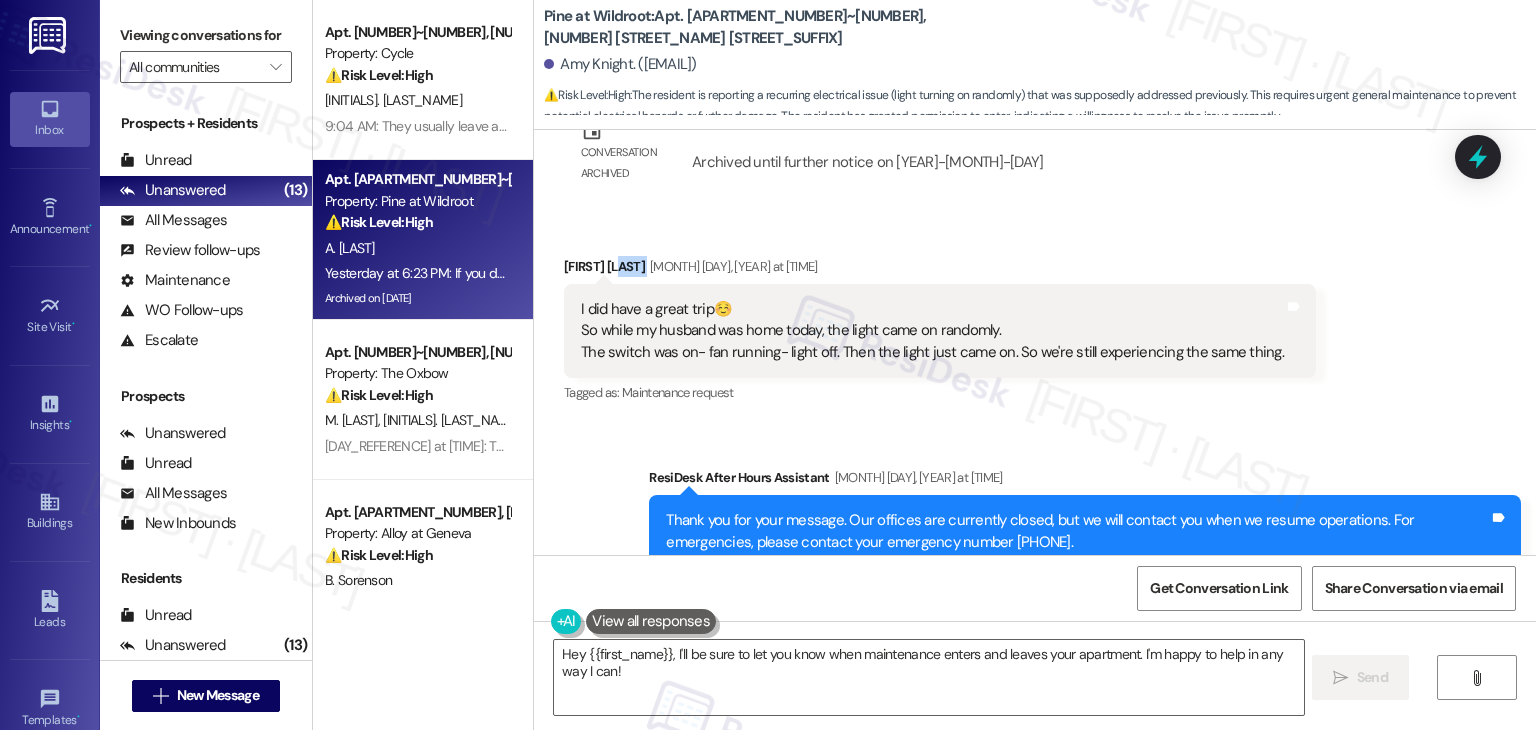 click on "[MONTH] [DAY], [YEAR] at [TIME] I did have a great trip☺️
So while my husband was home today, the light came on randomly.
The switch was on- fan running- light off. Then the light just came on. So we're still experiencing the same thing. Tags and notes Tagged as:   Maintenance request Click to highlight conversations about Maintenance request" at bounding box center (1035, 317) 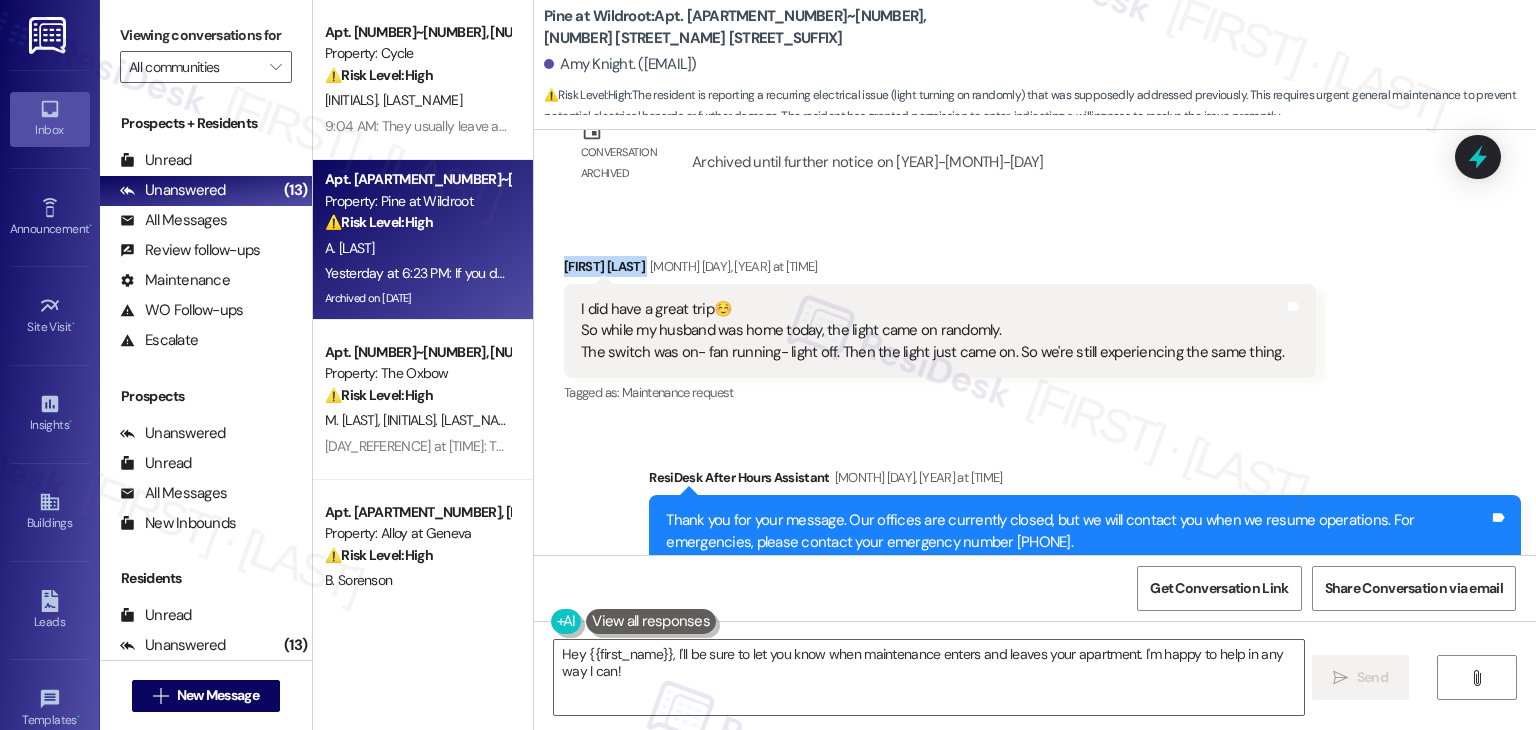 click on "[MONTH] [DAY], [YEAR] at [TIME] I did have a great trip☺️
So while my husband was home today, the light came on randomly.
The switch was on- fan running- light off. Then the light just came on. So we're still experiencing the same thing. Tags and notes Tagged as:   Maintenance request Click to highlight conversations about Maintenance request" at bounding box center [1035, 317] 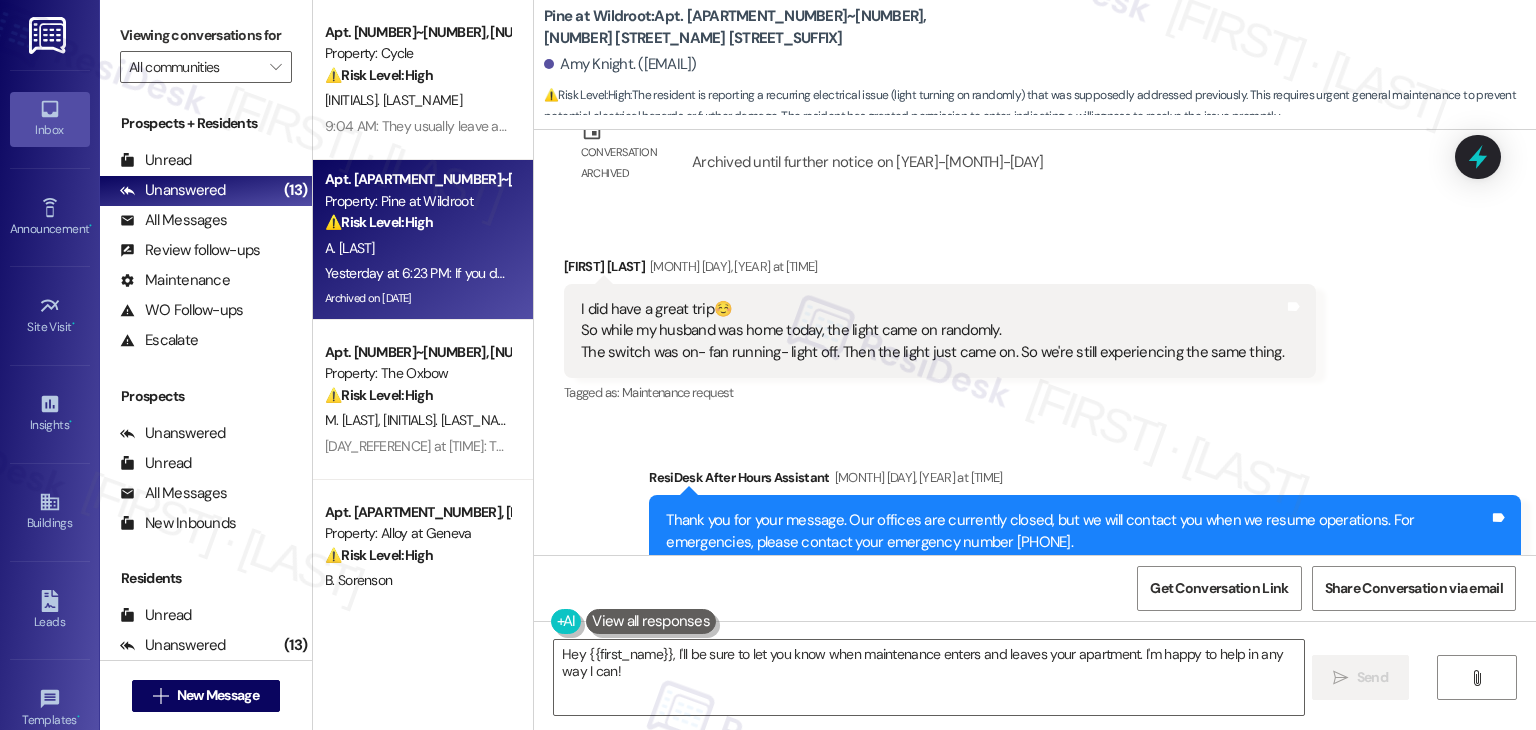 click on "[MONTH] [DAY], [YEAR] at [TIME] I did have a great trip☺️
So while my husband was home today, the light came on randomly.
The switch was on- fan running- light off. Then the light just came on. So we're still experiencing the same thing. Tags and notes Tagged as:   Maintenance request Click to highlight conversations about Maintenance request" at bounding box center [1035, 317] 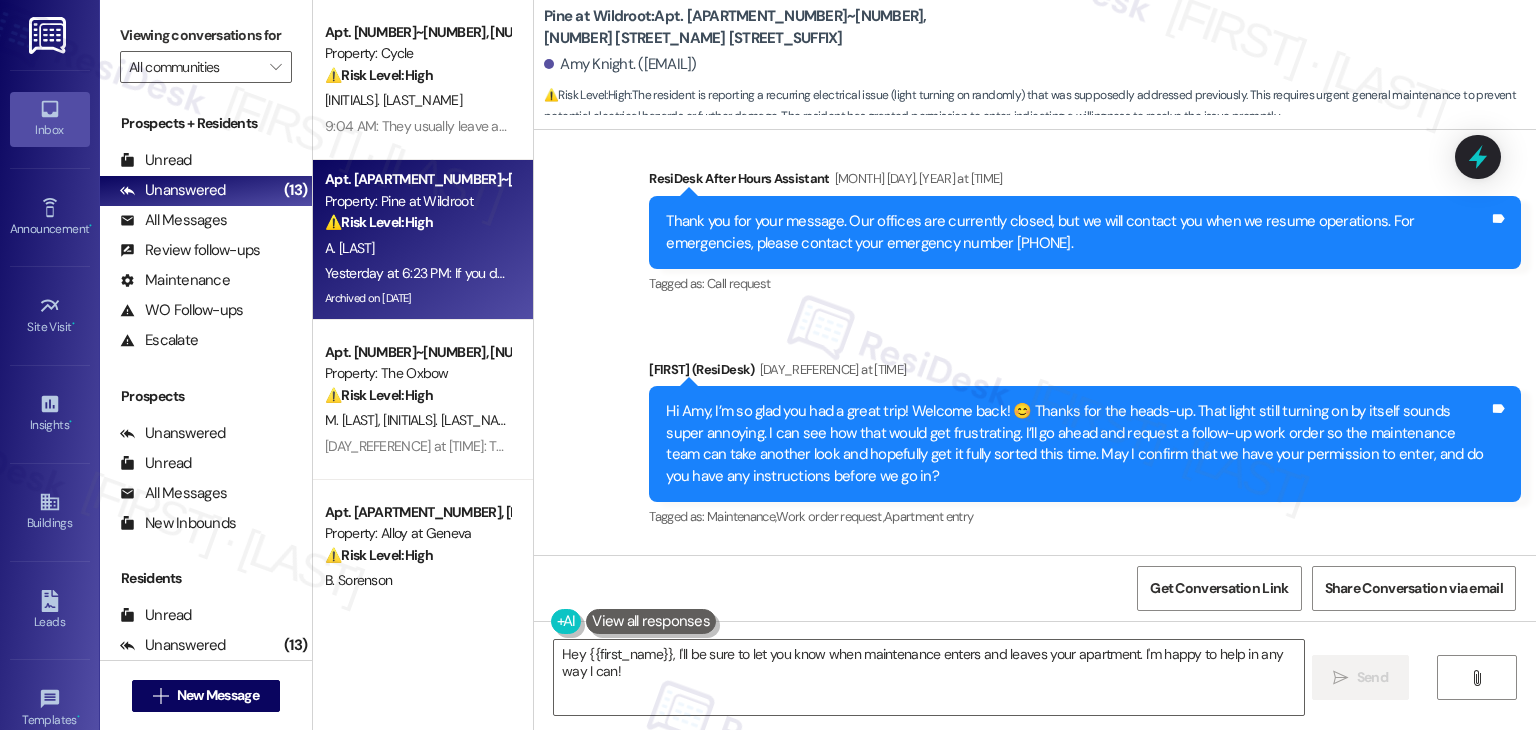 scroll, scrollTop: 2778, scrollLeft: 0, axis: vertical 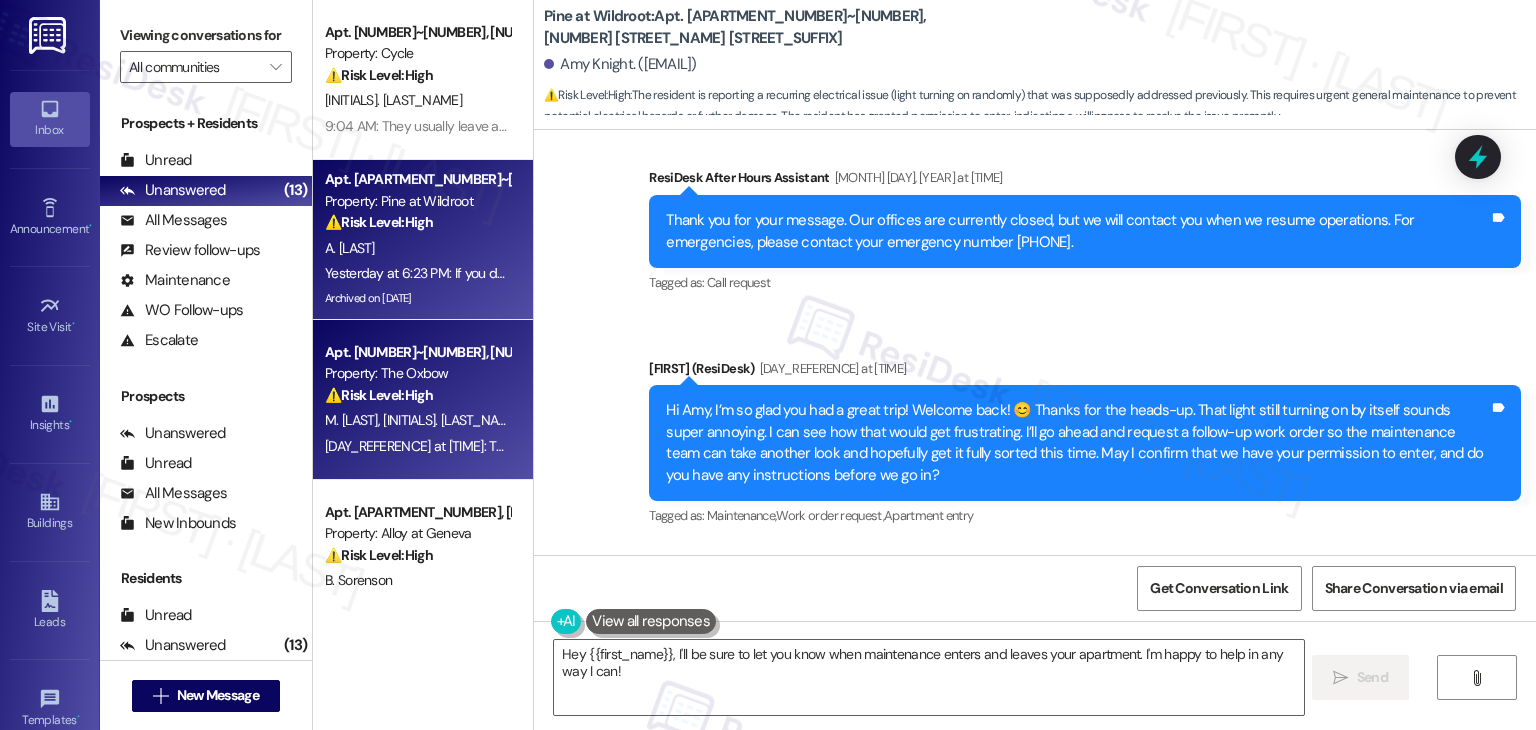 click on "[DAY_REFERENCE] at [TIME]: Thank you AI [DAY_REFERENCE] at [TIME]: Thank you AI" at bounding box center (444, 446) 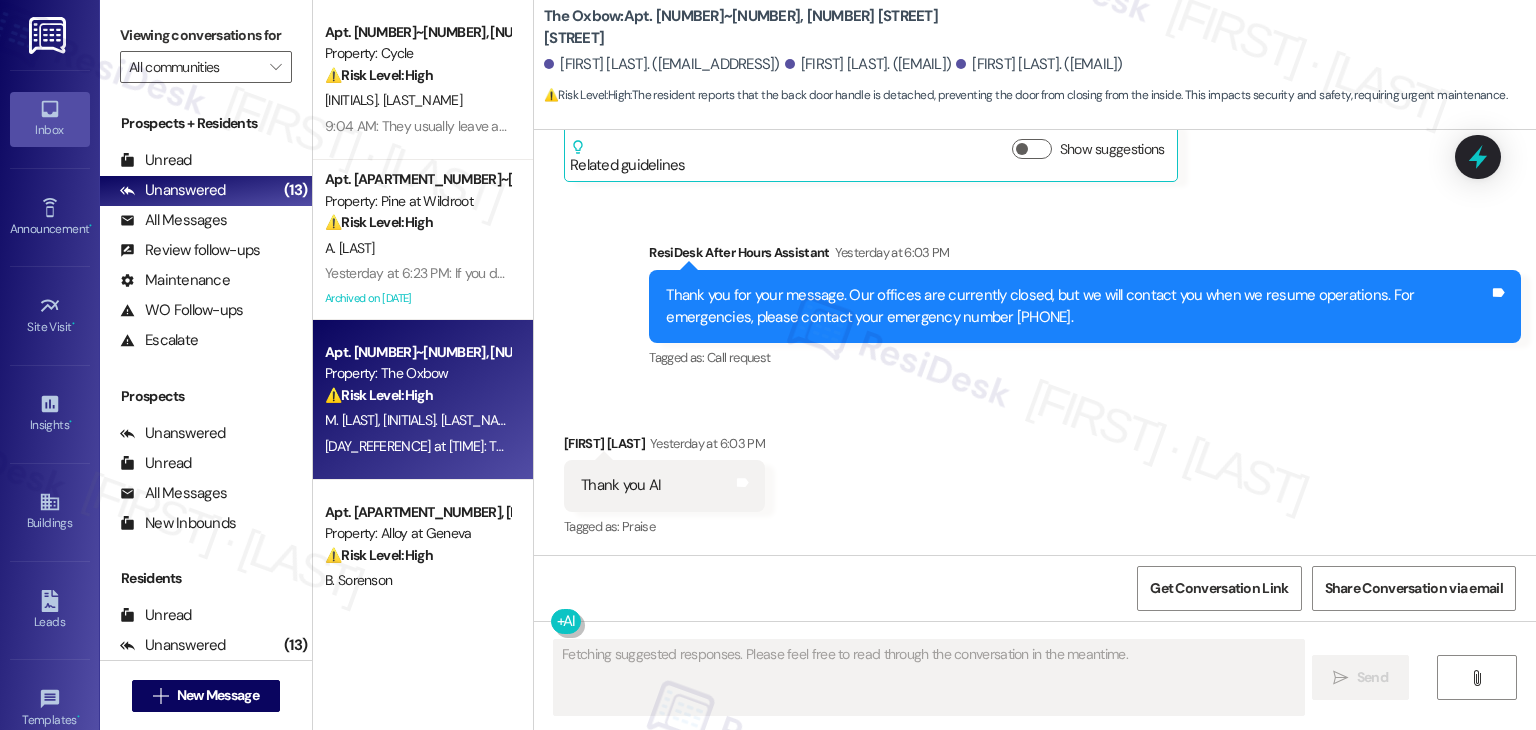 scroll, scrollTop: 1429, scrollLeft: 0, axis: vertical 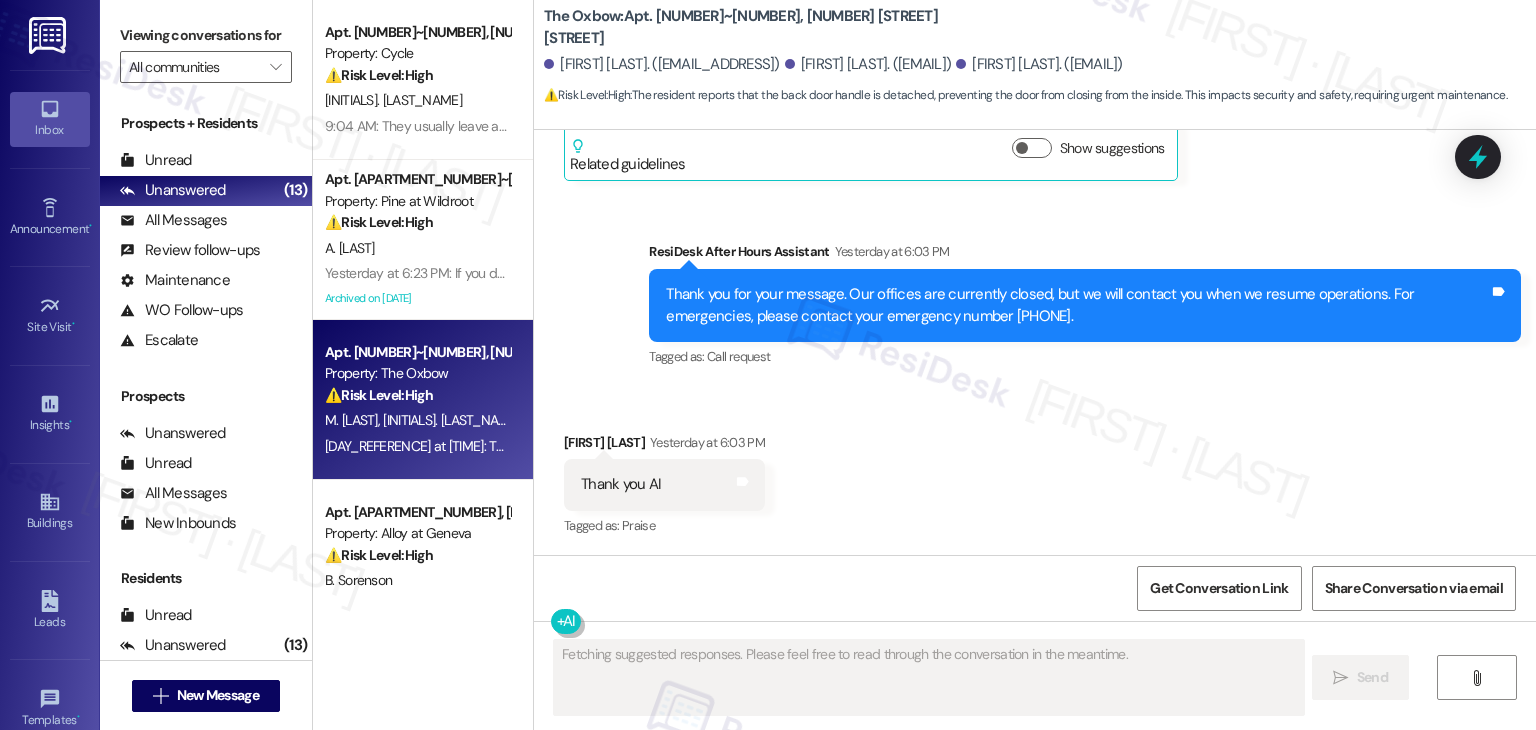 click on "Received via SMS [FIRST] [LAST] Yesterday at [TIME] Thank you AI Tags and notes Tagged as:   Praise Click to highlight conversations about Praise" at bounding box center [1035, 471] 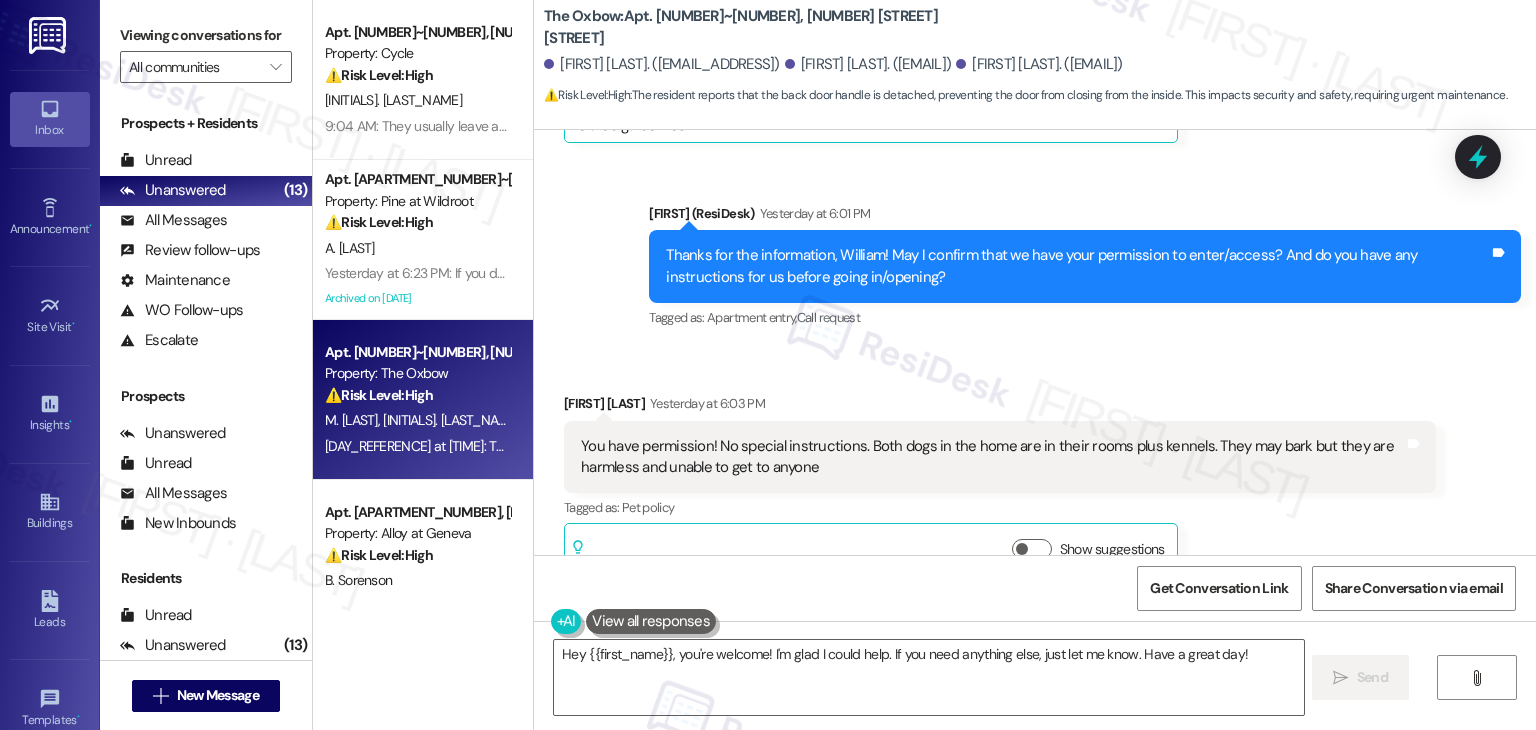 scroll, scrollTop: 929, scrollLeft: 0, axis: vertical 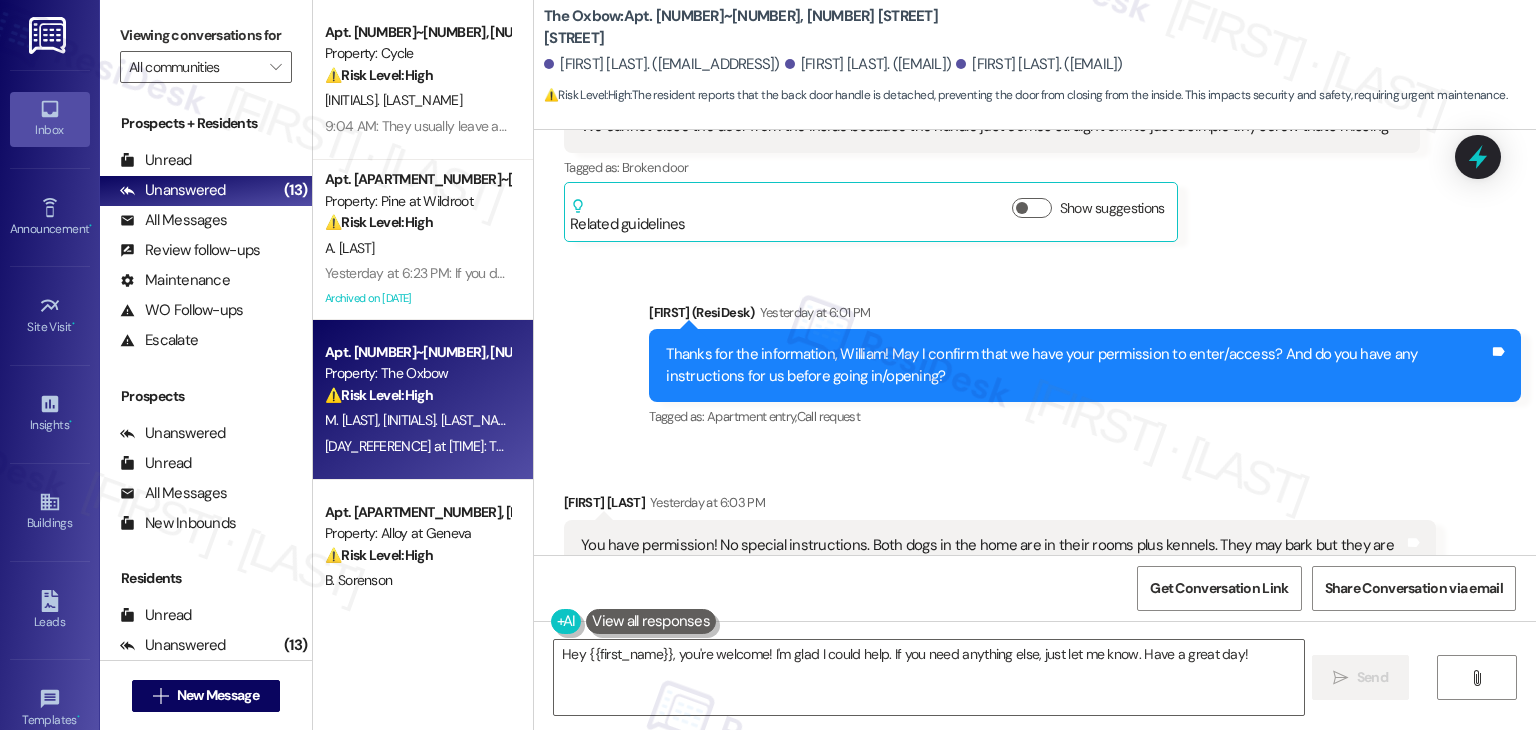 click on "Thanks for the information, William! May I confirm that we have your permission to enter/access? And do you have any instructions for us before going in/opening?" at bounding box center [1077, 365] 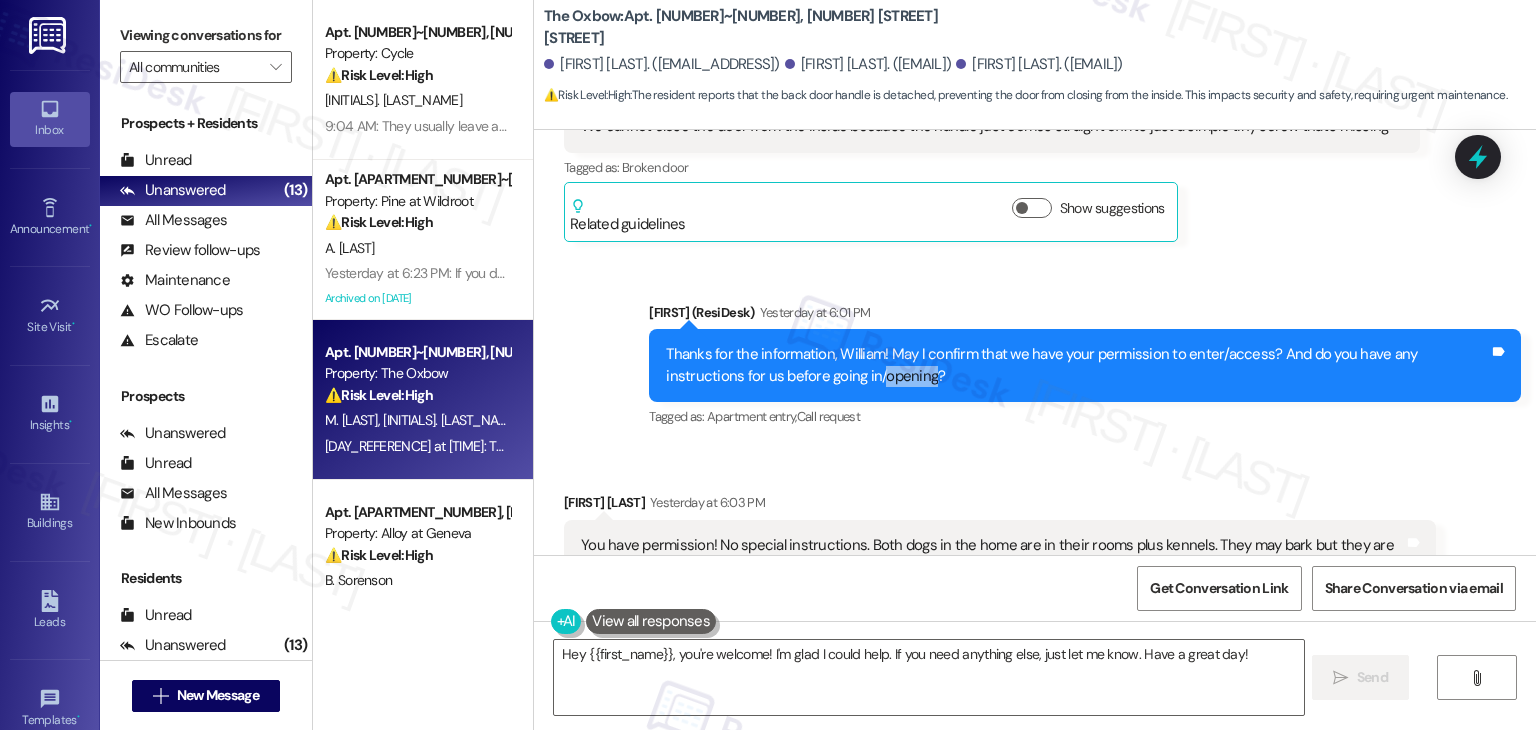 click on "Thanks for the information, William! May I confirm that we have your permission to enter/access? And do you have any instructions for us before going in/opening?" at bounding box center (1077, 365) 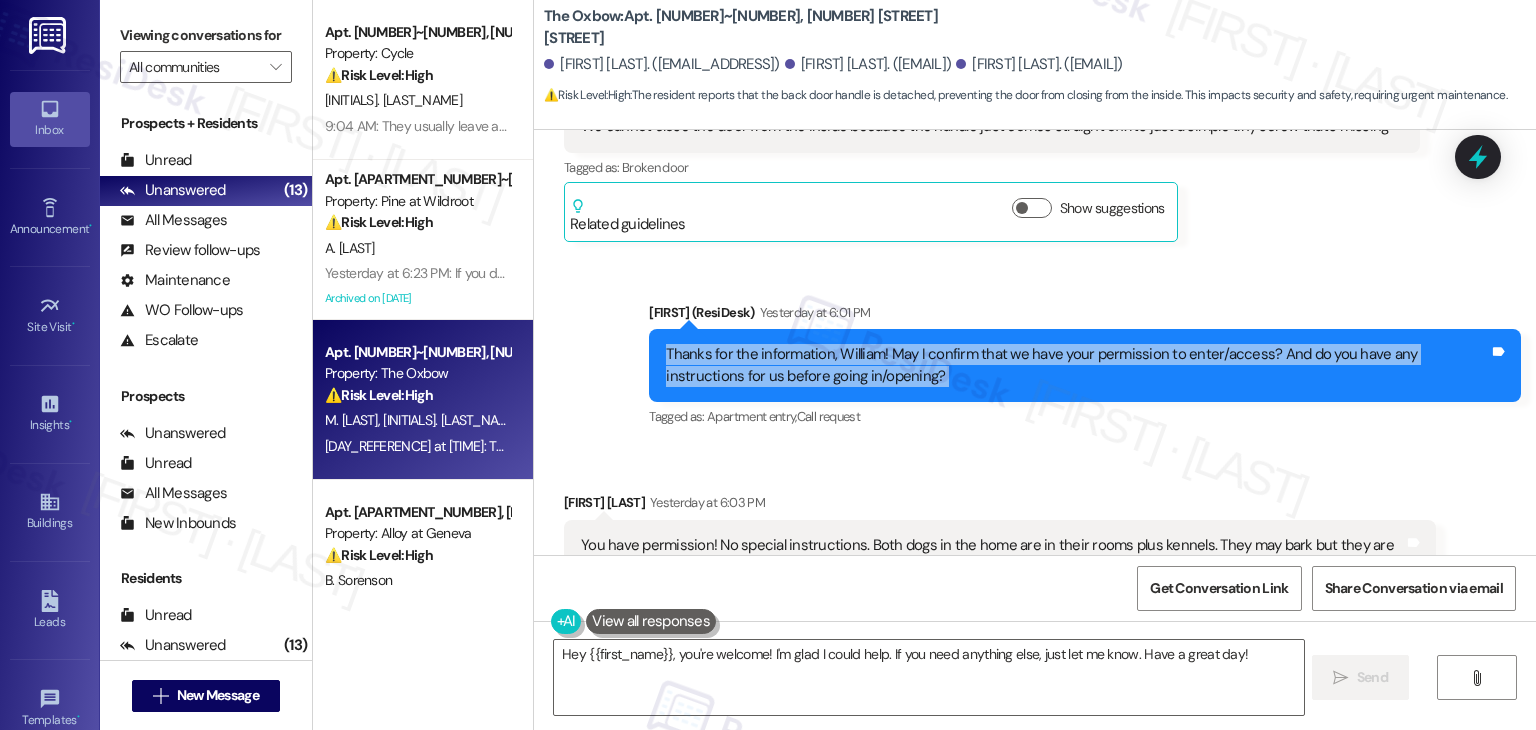 click on "Thanks for the information, William! May I confirm that we have your permission to enter/access? And do you have any instructions for us before going in/opening?" at bounding box center (1077, 365) 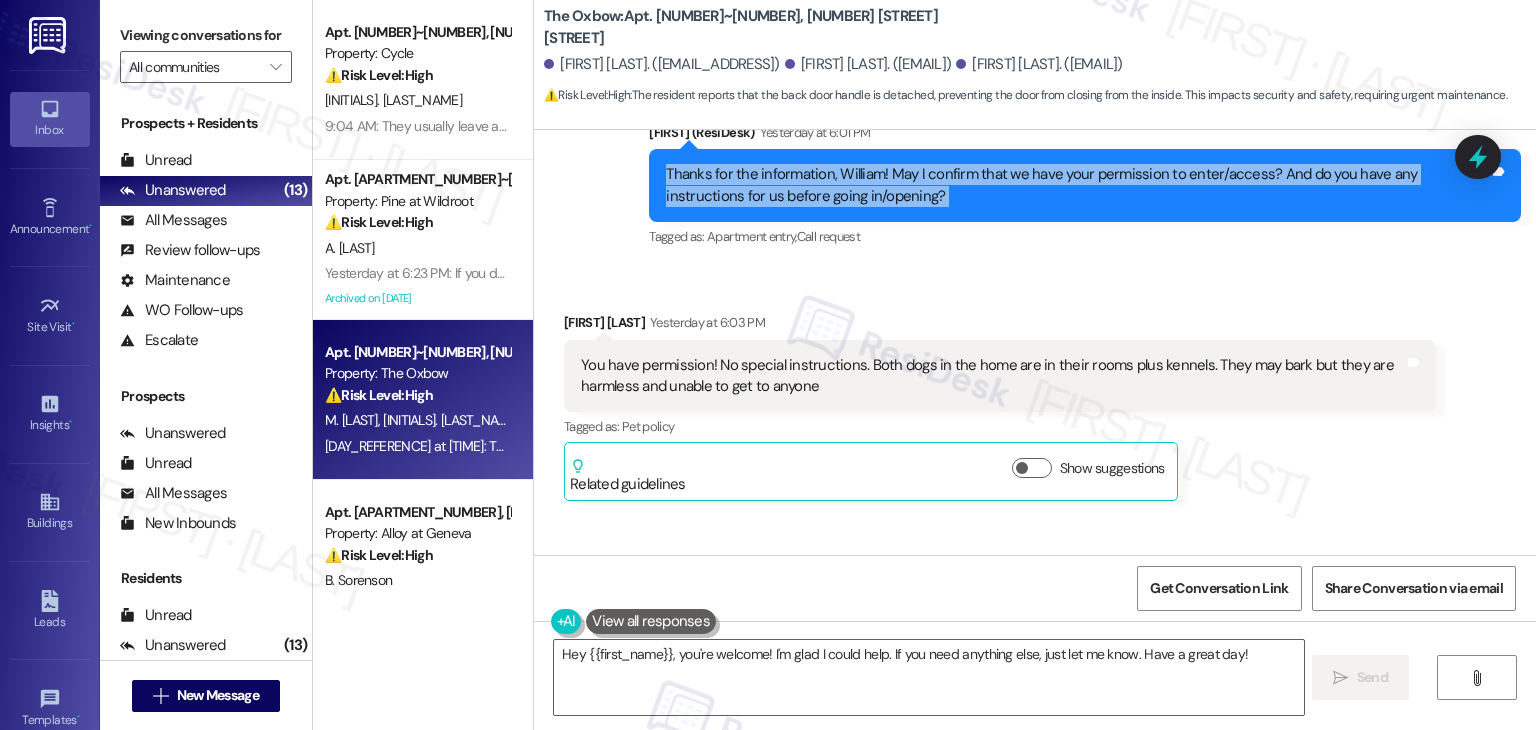 scroll, scrollTop: 1129, scrollLeft: 0, axis: vertical 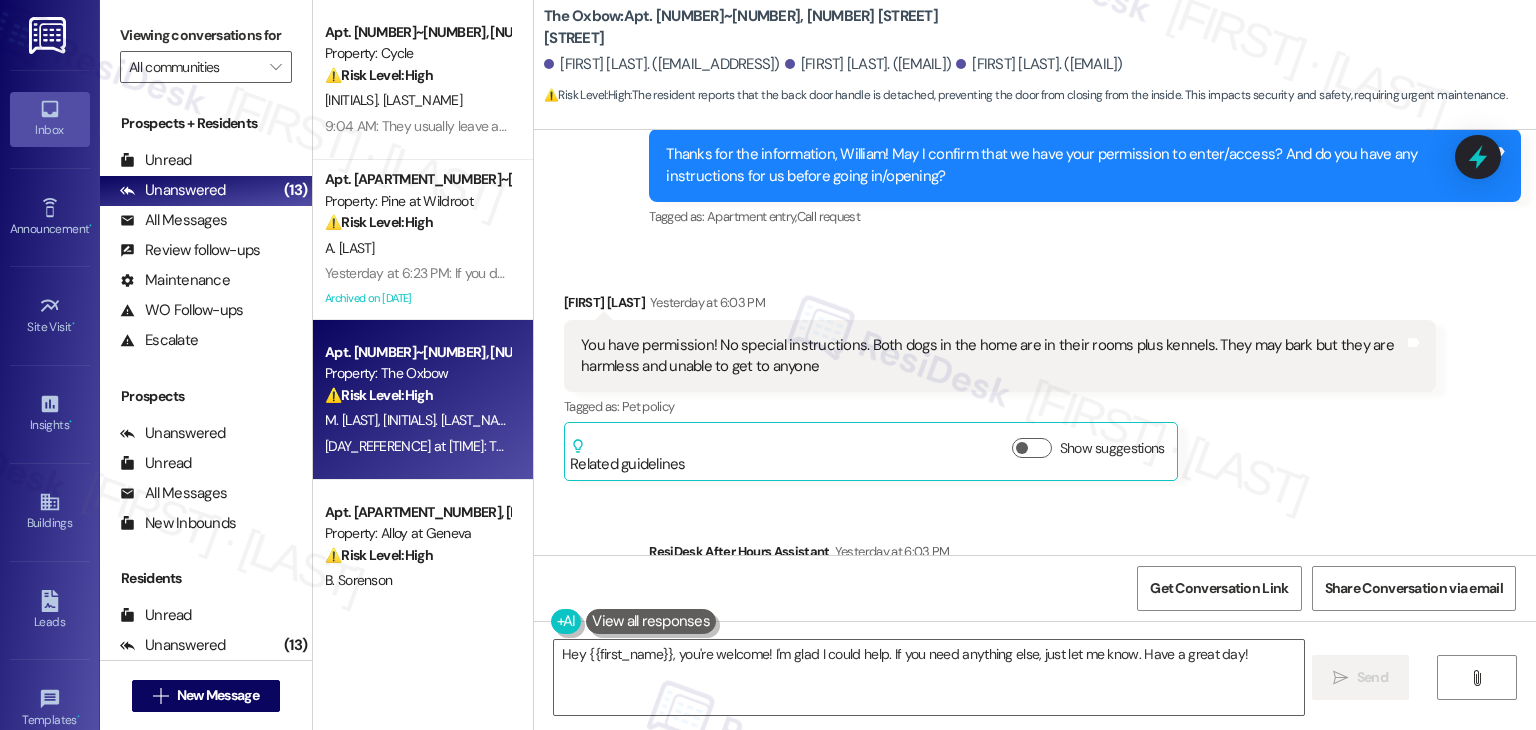 click on "You have permission! No special instructions. Both dogs in the home are in their rooms plus kennels. They may bark but they are harmless and unable to get to anyone" at bounding box center (992, 356) 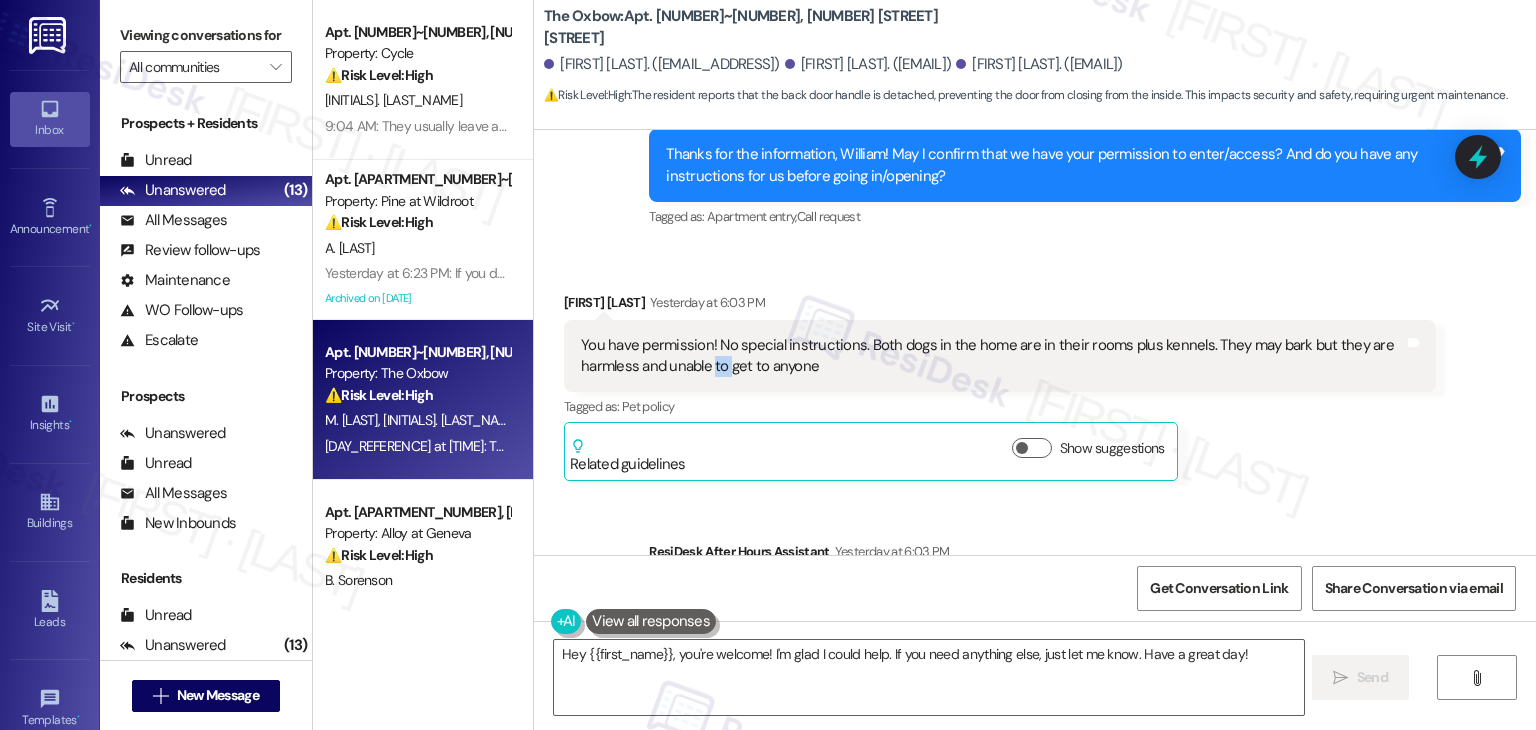 click on "You have permission! No special instructions. Both dogs in the home are in their rooms plus kennels. They may bark but they are harmless and unable to get to anyone" at bounding box center (992, 356) 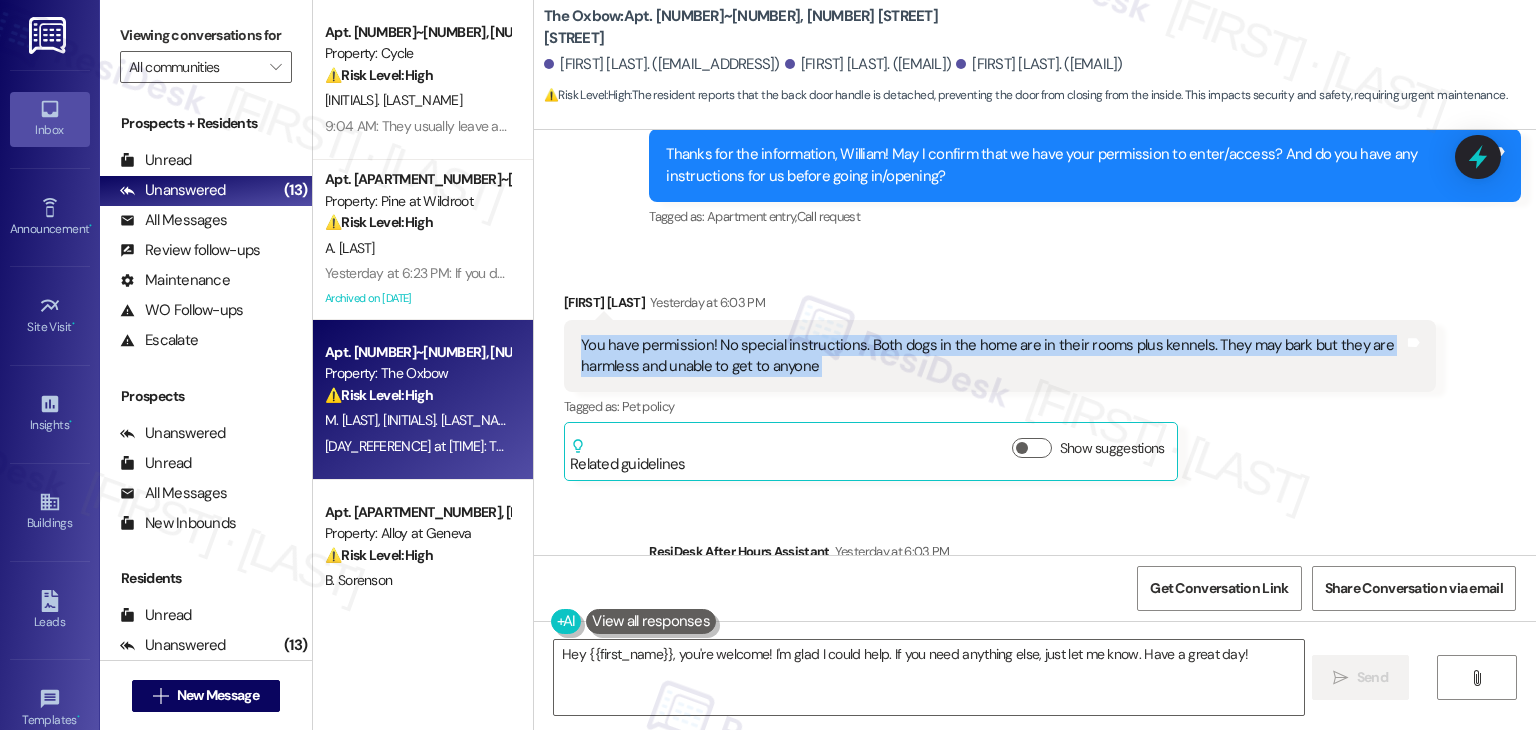 click on "You have permission! No special instructions. Both dogs in the home are in their rooms plus kennels. They may bark but they are harmless and unable to get to anyone" at bounding box center [992, 356] 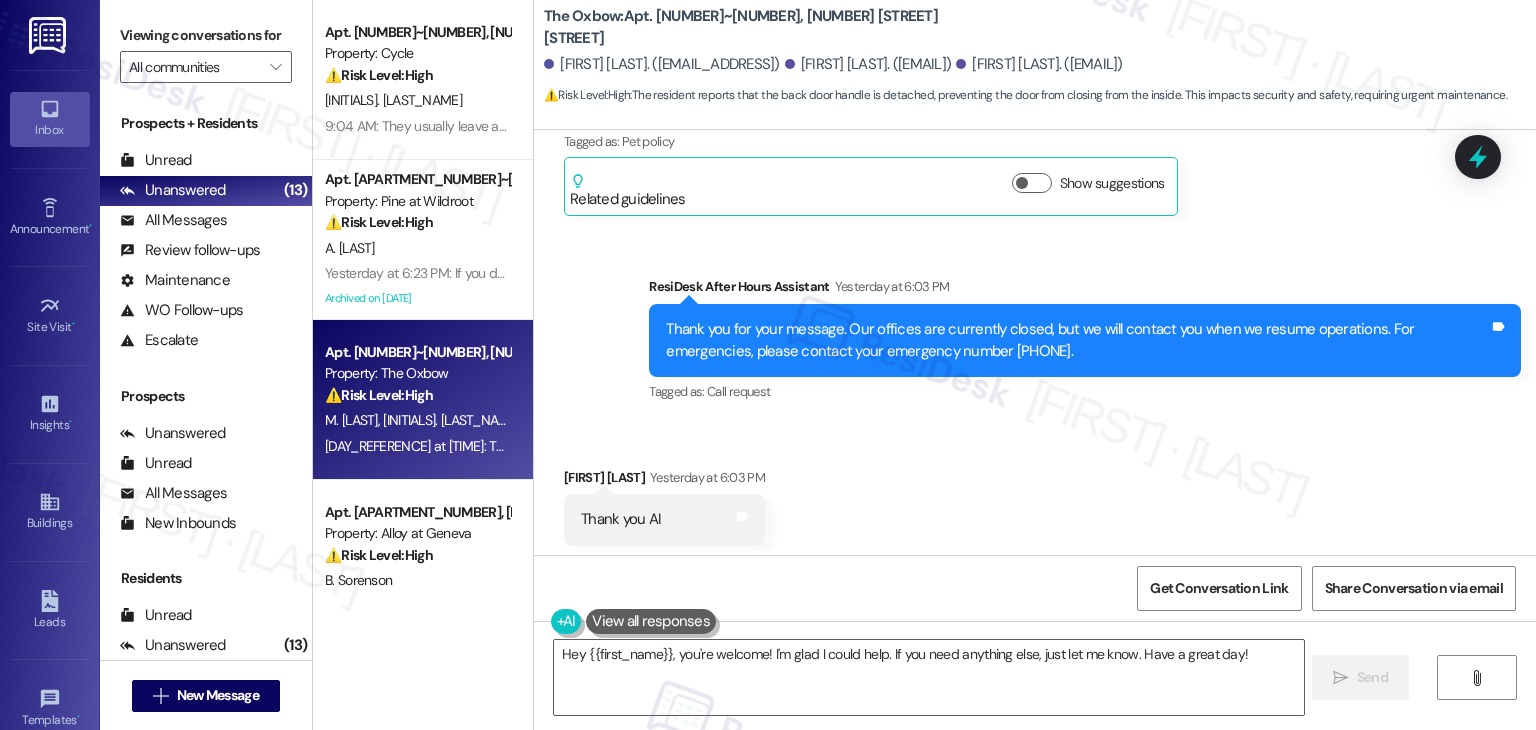 scroll, scrollTop: 1429, scrollLeft: 0, axis: vertical 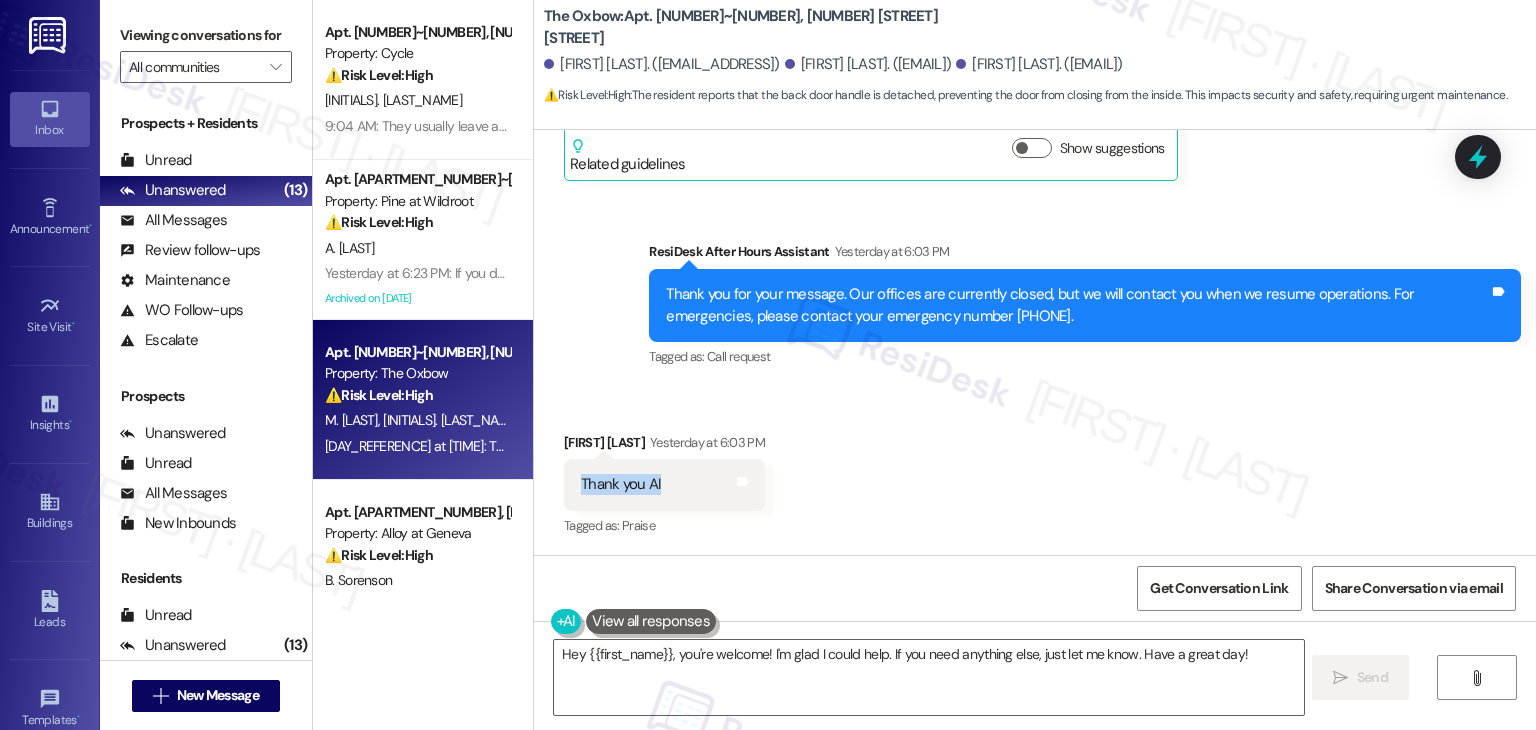 drag, startPoint x: 652, startPoint y: 489, endPoint x: 560, endPoint y: 479, distance: 92.541885 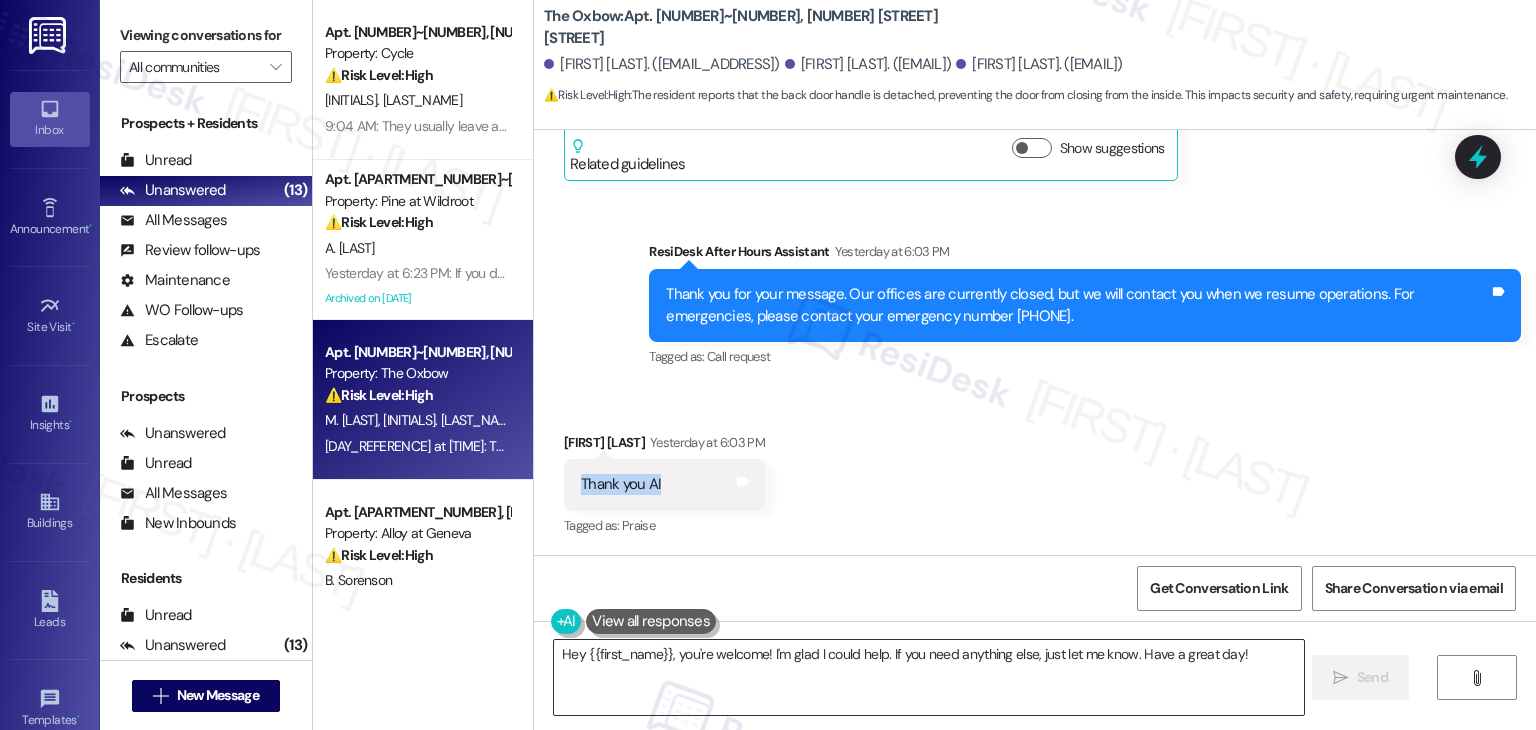 click on "Hey {{first_name}}, you're welcome! I'm glad I could help. If you need anything else, just let me know. Have a great day!" at bounding box center (928, 677) 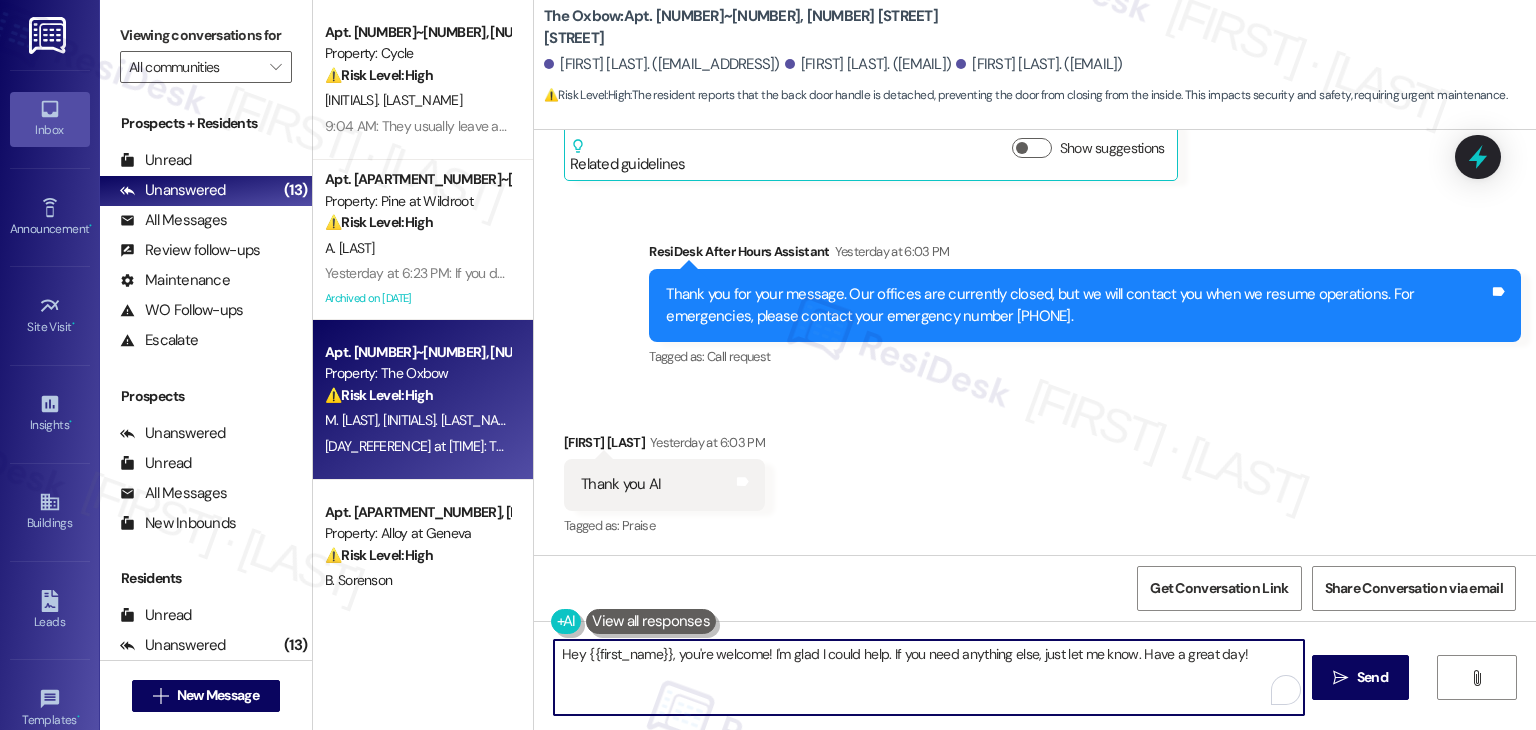 paste on "Thanks, [FIRST]! Appreciate the heads-up about the pups—and noted that they’re secured. I’ve got your permission. Let us know if anything changes." 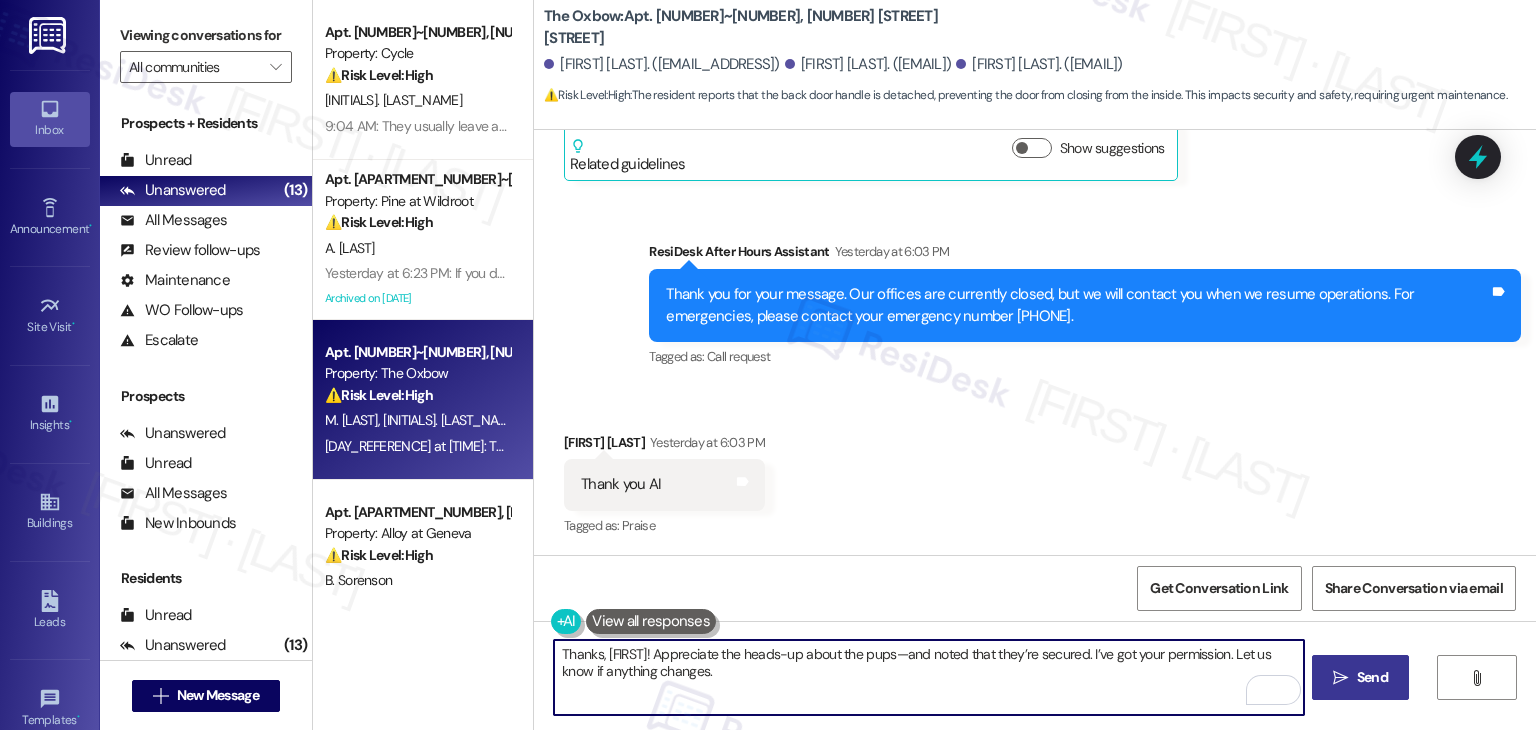 type on "Thanks, [FIRST]! Appreciate the heads-up about the pups—and noted that they’re secured. I’ve got your permission. Let us know if anything changes." 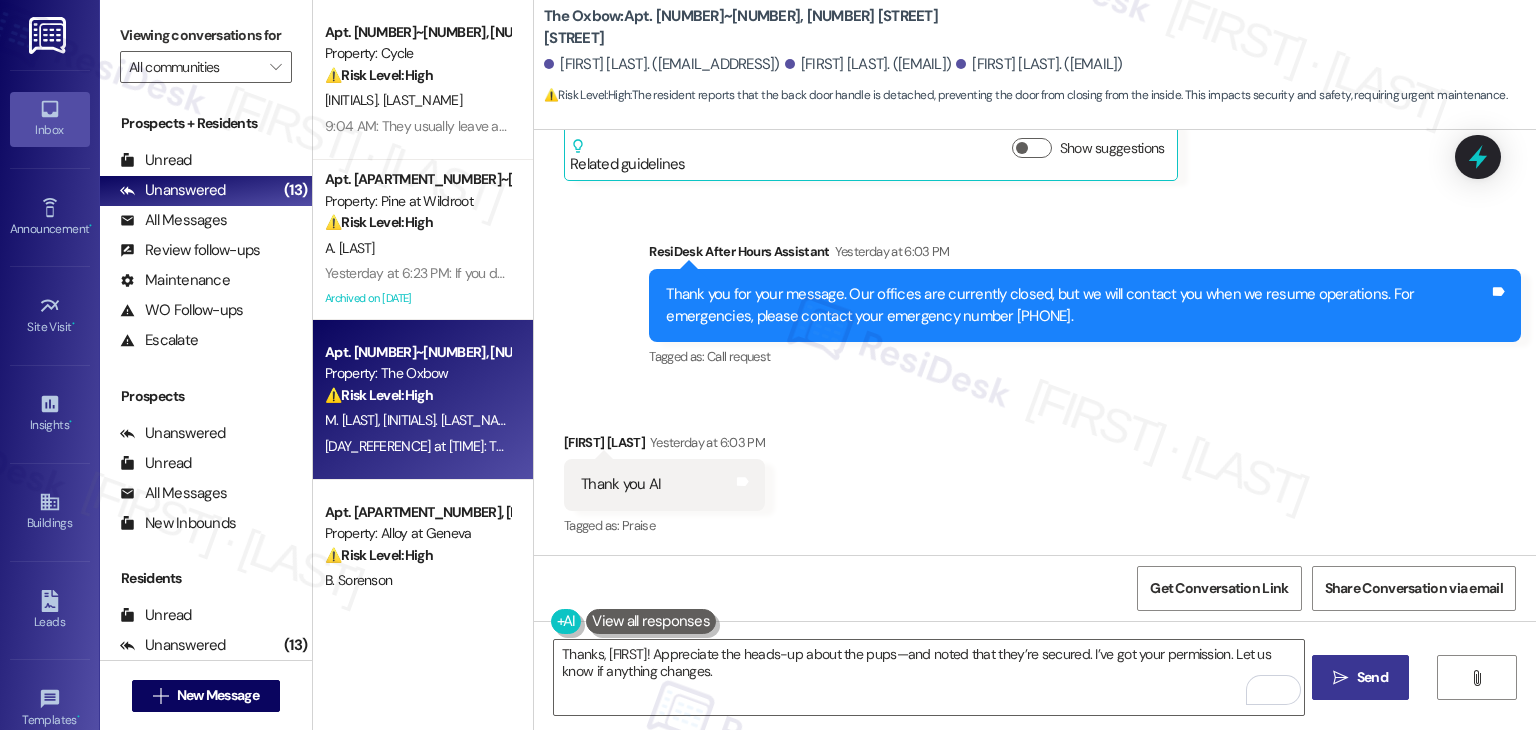 click on "" at bounding box center [1340, 678] 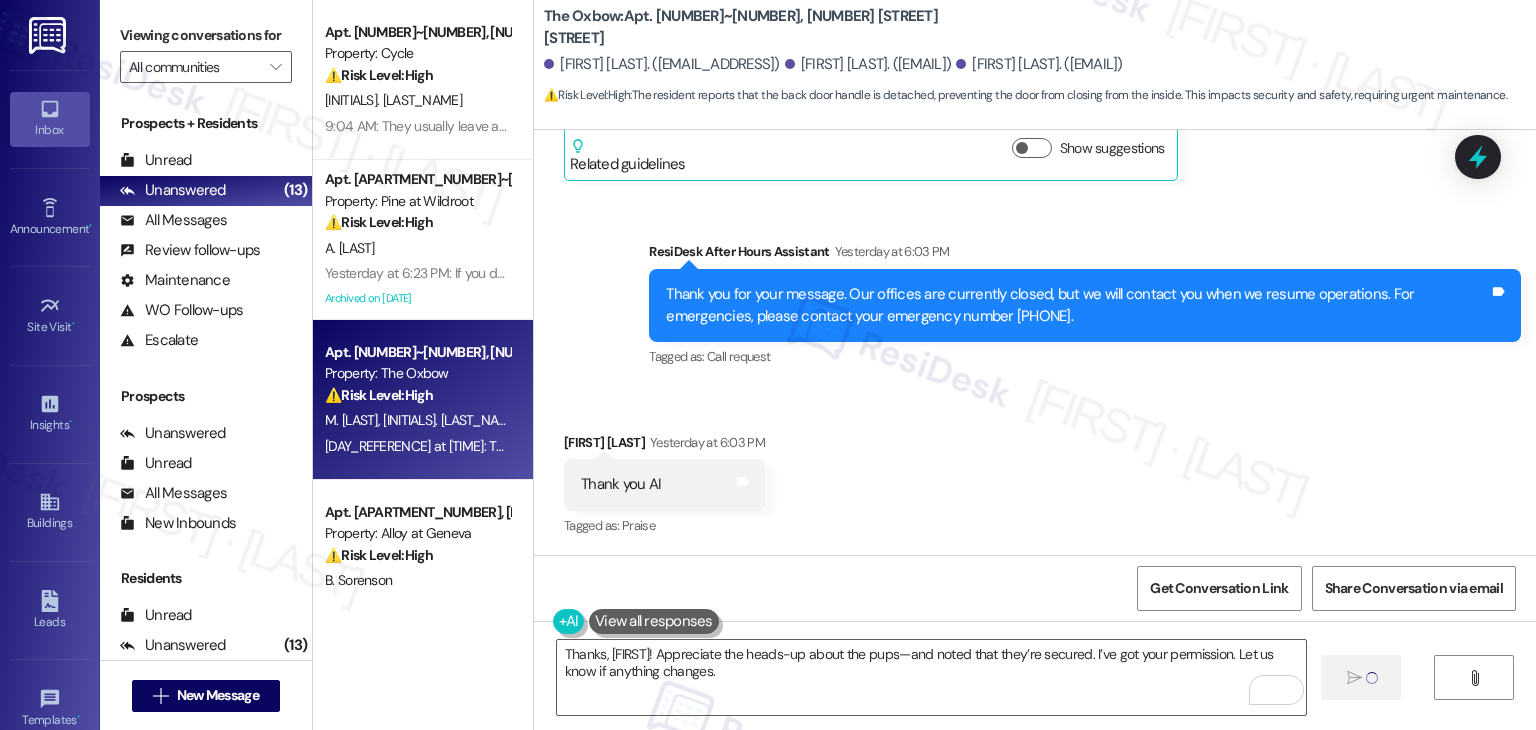 type 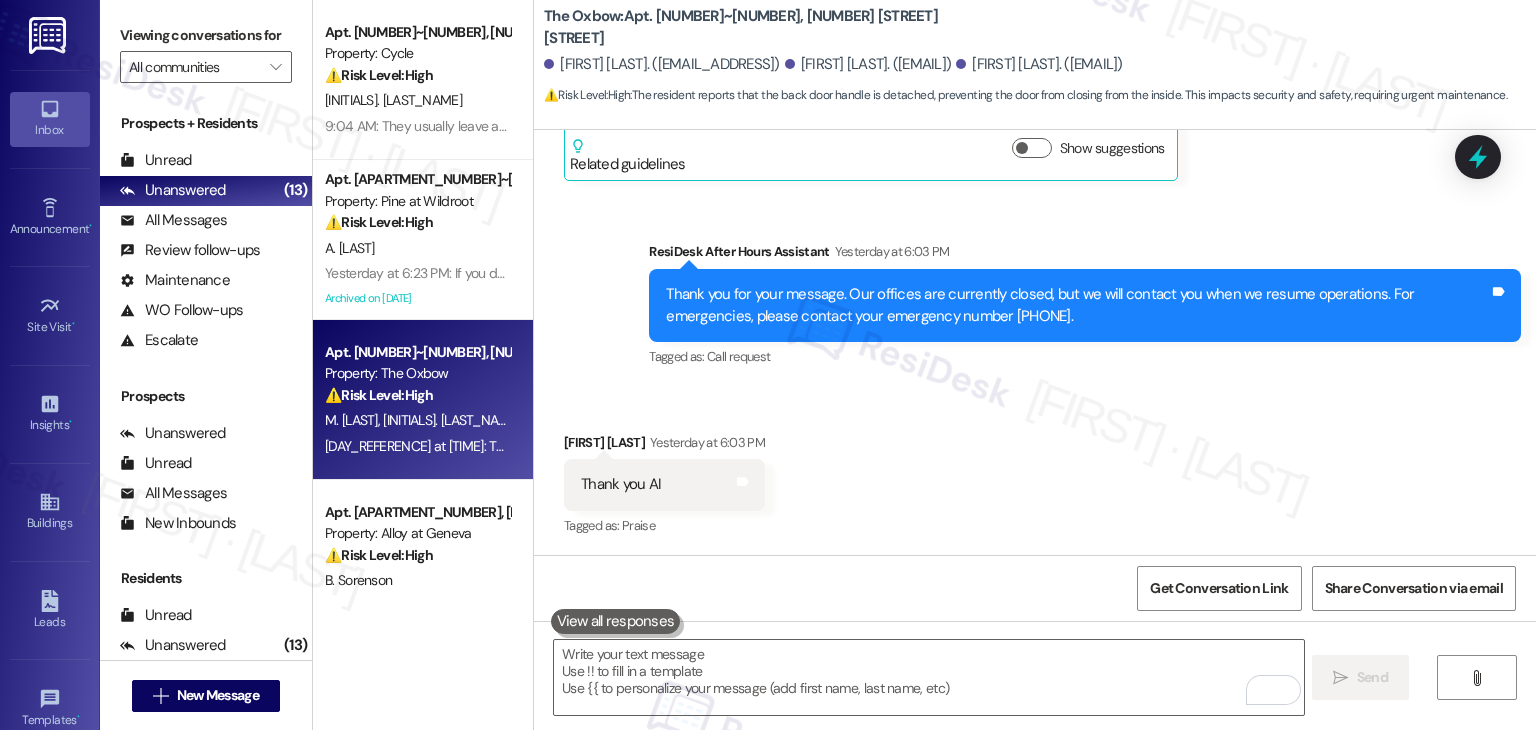 scroll, scrollTop: 1428, scrollLeft: 0, axis: vertical 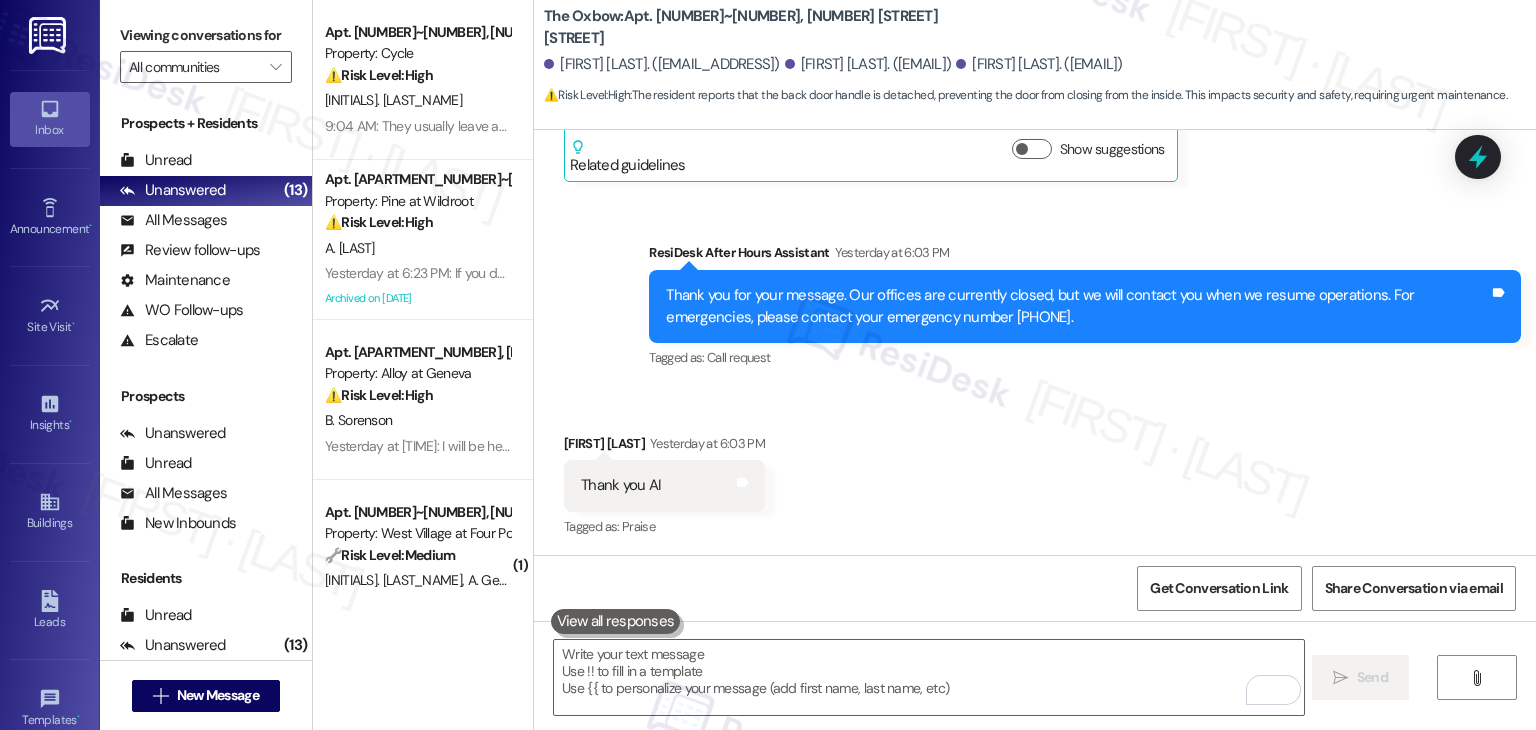 click on "Received via SMS [FIRST] [LAST] Yesterday at [TIME] Thank you AI Tags and notes Tagged as:   Praise Click to highlight conversations about Praise" at bounding box center (1035, 472) 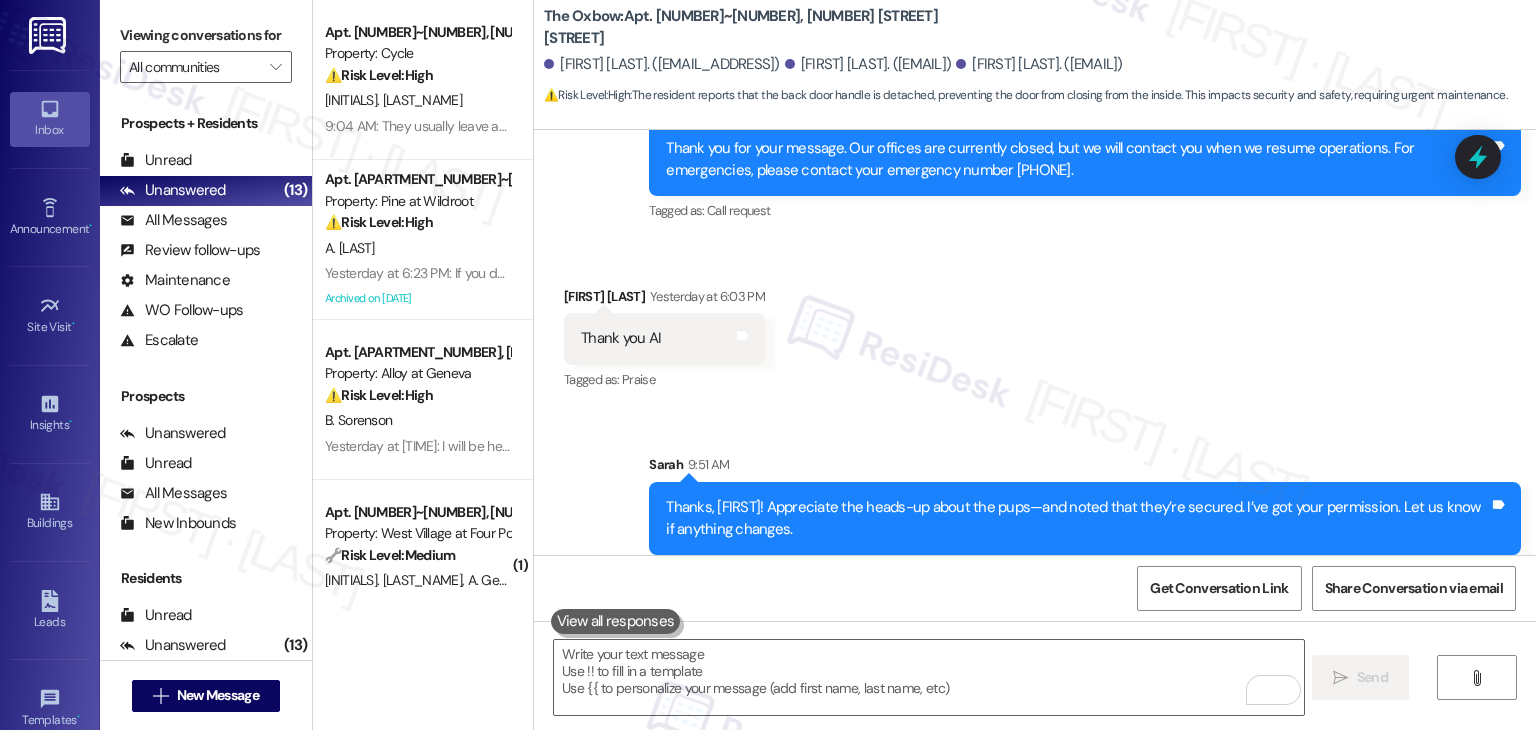 scroll, scrollTop: 1590, scrollLeft: 0, axis: vertical 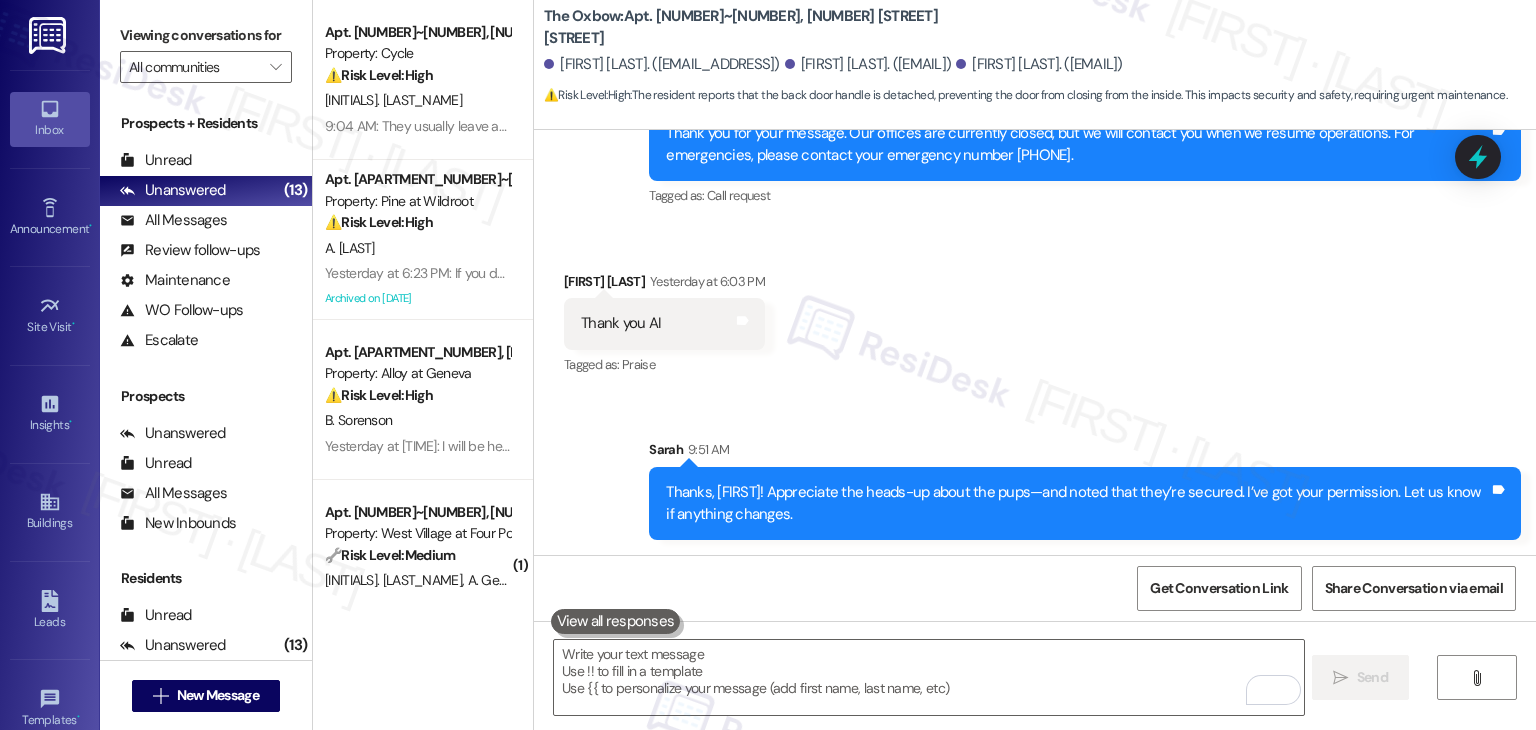 click on "Received via SMS [FIRST] [LAST] Yesterday at [TIME] Thank you AI Tags and notes Tagged as:   Praise Click to highlight conversations about Praise" at bounding box center [1035, 310] 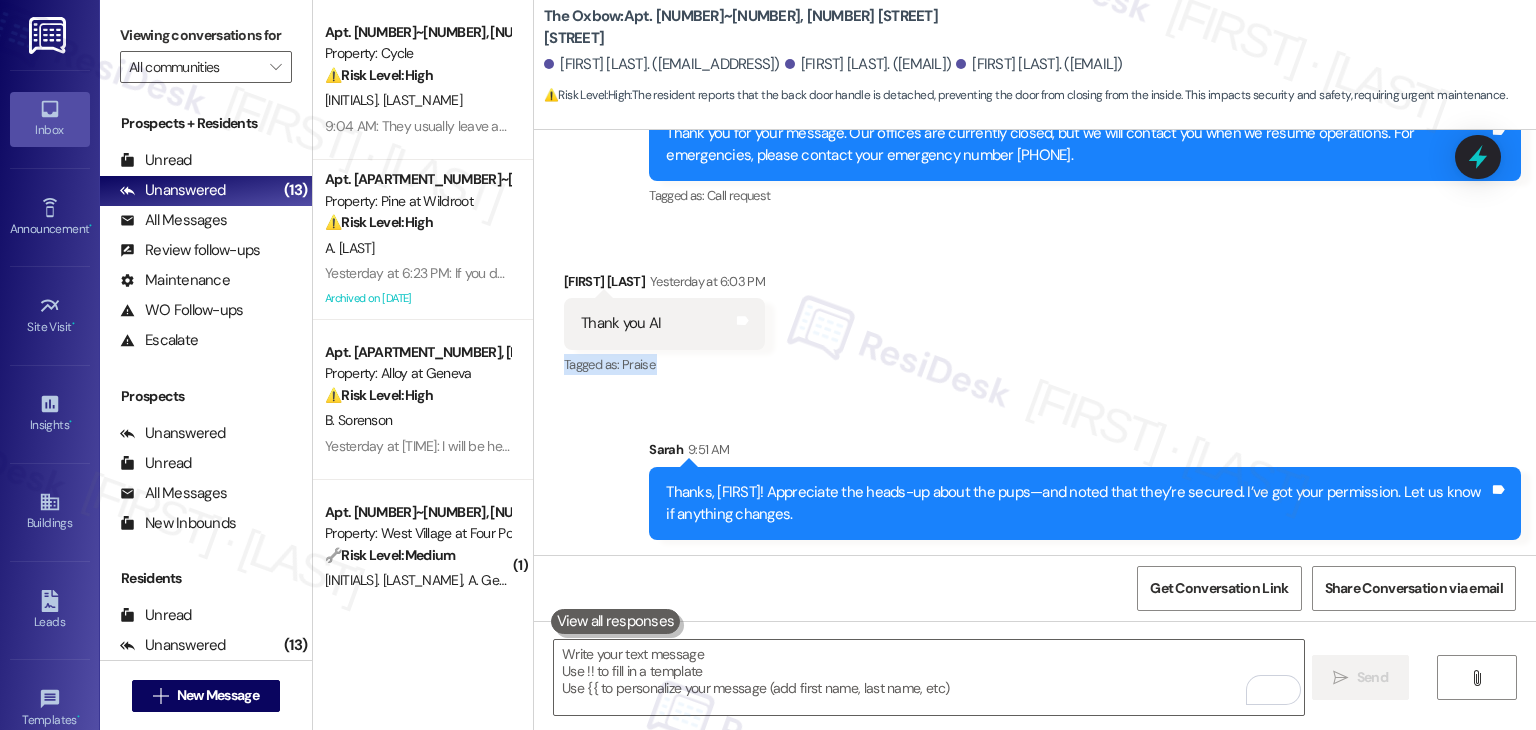 click on "Received via SMS [FIRST] [LAST] Yesterday at [TIME] Thank you AI Tags and notes Tagged as:   Praise Click to highlight conversations about Praise" at bounding box center [1035, 310] 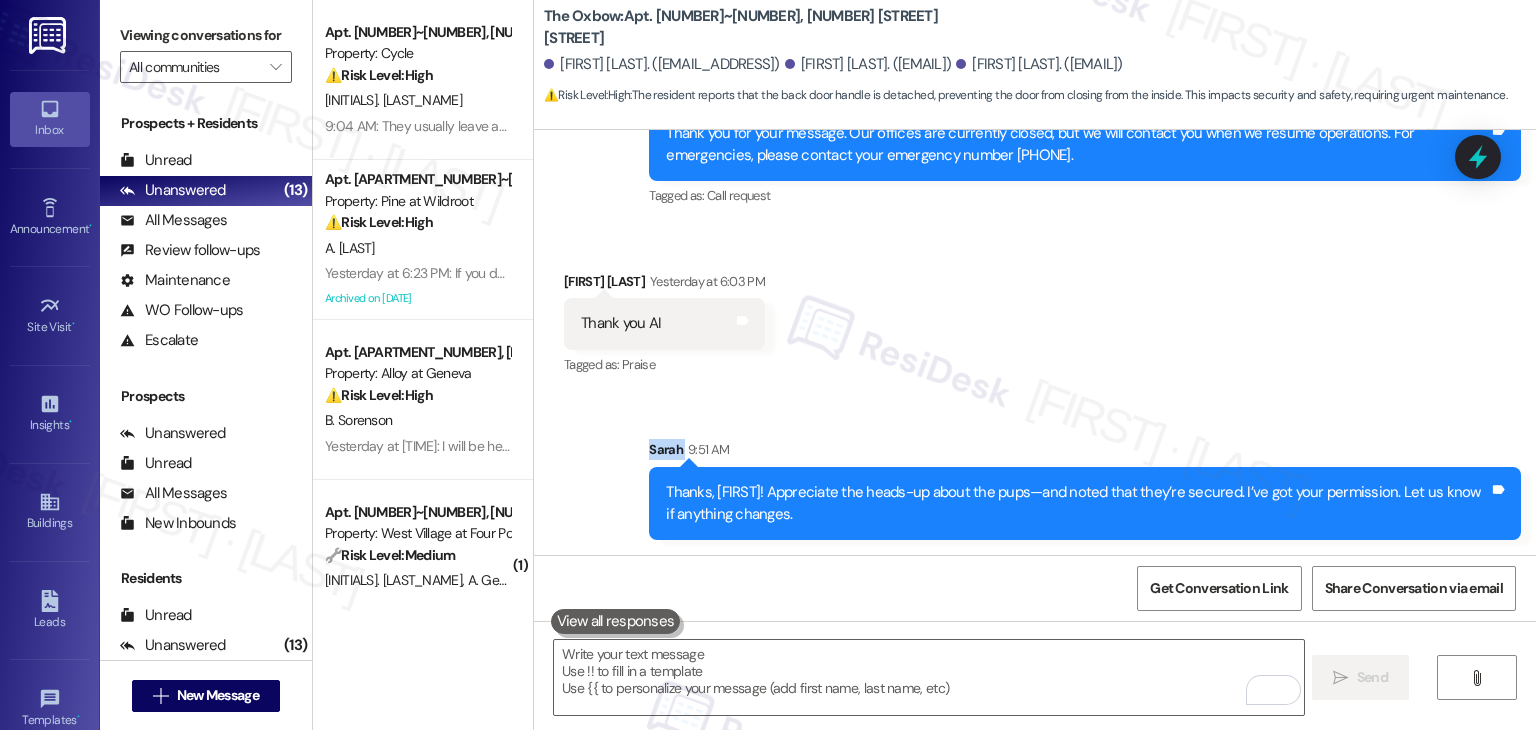 click on "Sent via SMS Sarah [TIME] Thanks, William! Appreciate the heads-up about the pups—and noted that they’re secured. I’ve got your permission. Let us know if anything changes. Tags and notes" at bounding box center (1035, 474) 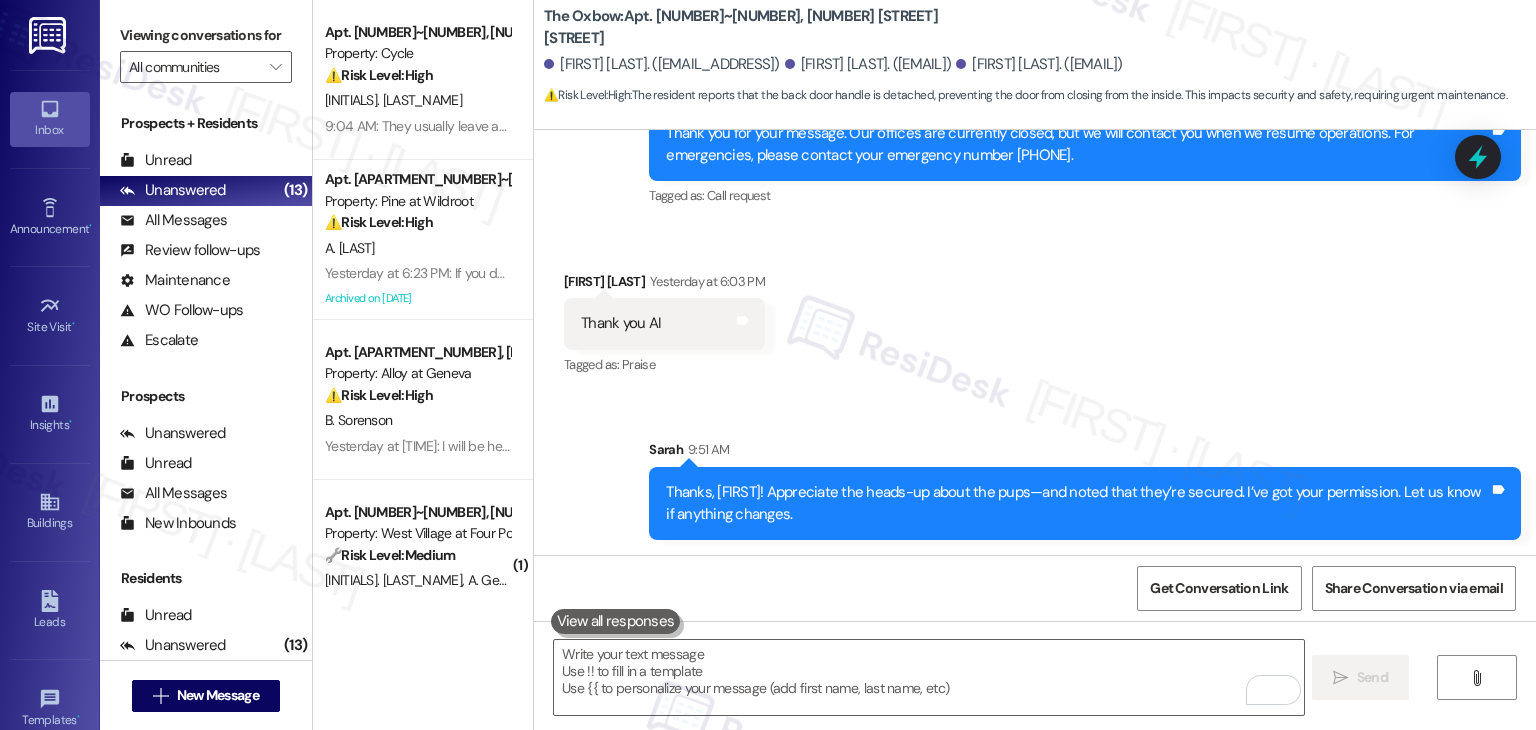 click on "Received via SMS [FIRST] [LAST] Yesterday at [TIME] Thank you AI Tags and notes Tagged as:   Praise Click to highlight conversations about Praise" at bounding box center (1035, 310) 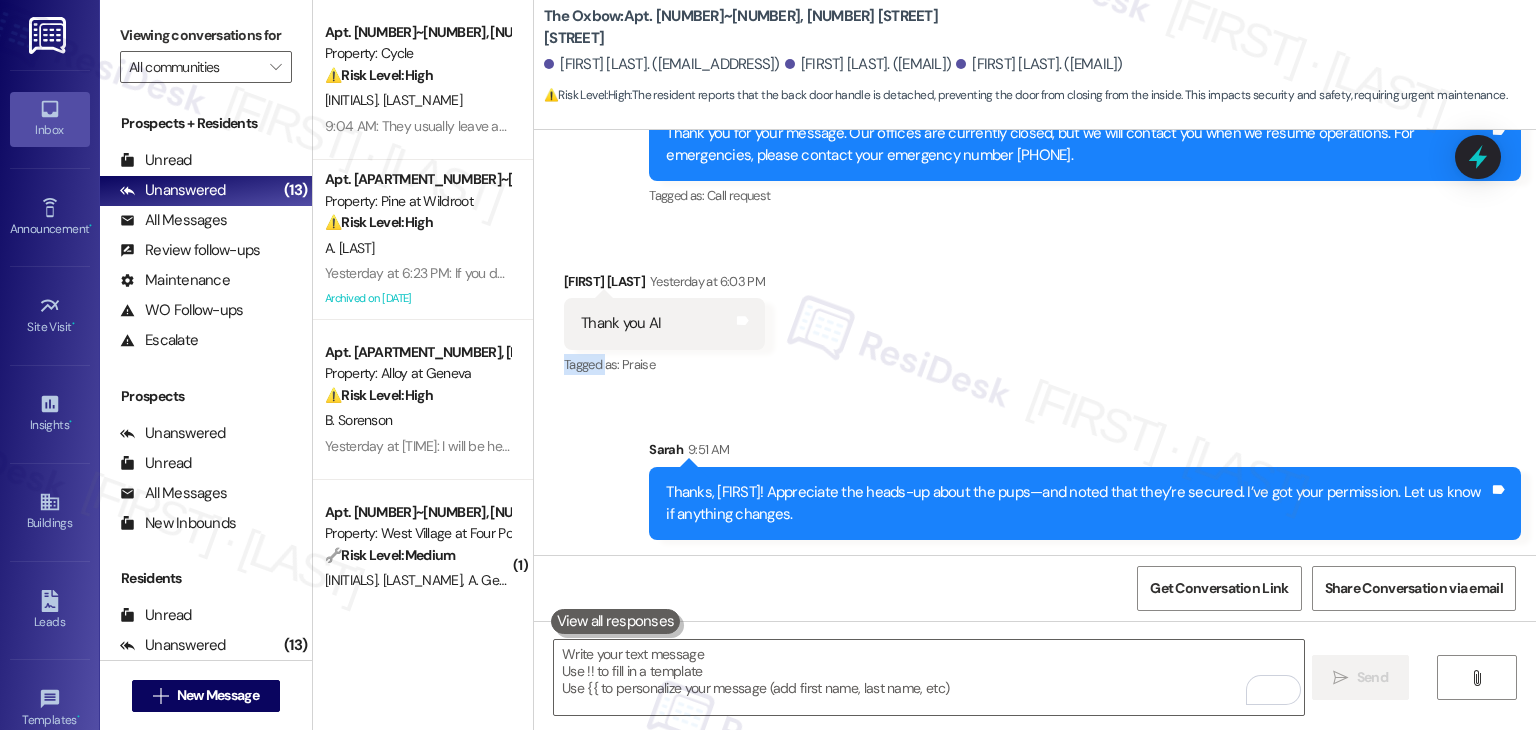 click on "Received via SMS [FIRST] [LAST] Yesterday at [TIME] Thank you AI Tags and notes Tagged as:   Praise Click to highlight conversations about Praise" at bounding box center [1035, 310] 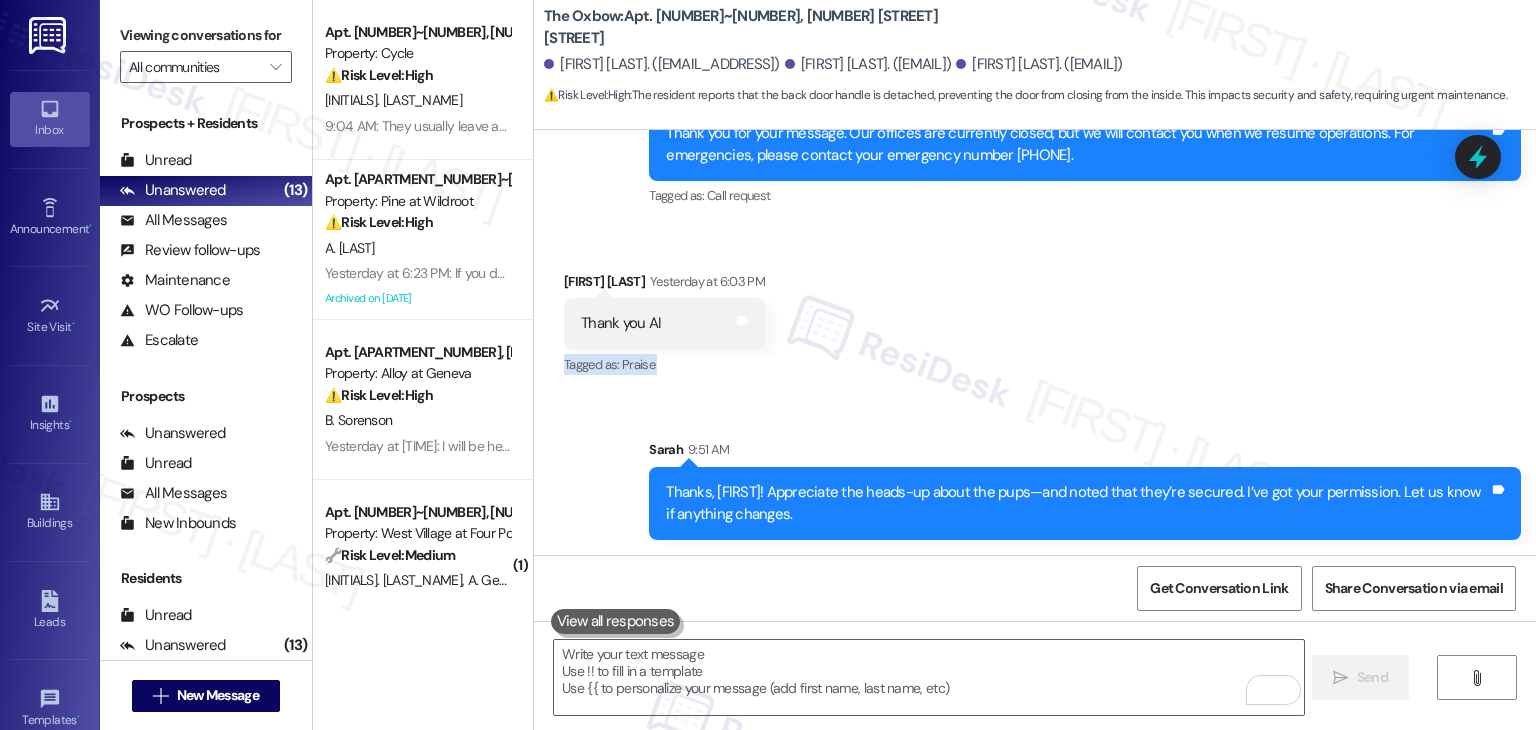 click on "Received via SMS [FIRST] [LAST] Yesterday at [TIME] Thank you AI Tags and notes Tagged as:   Praise Click to highlight conversations about Praise" at bounding box center (1035, 310) 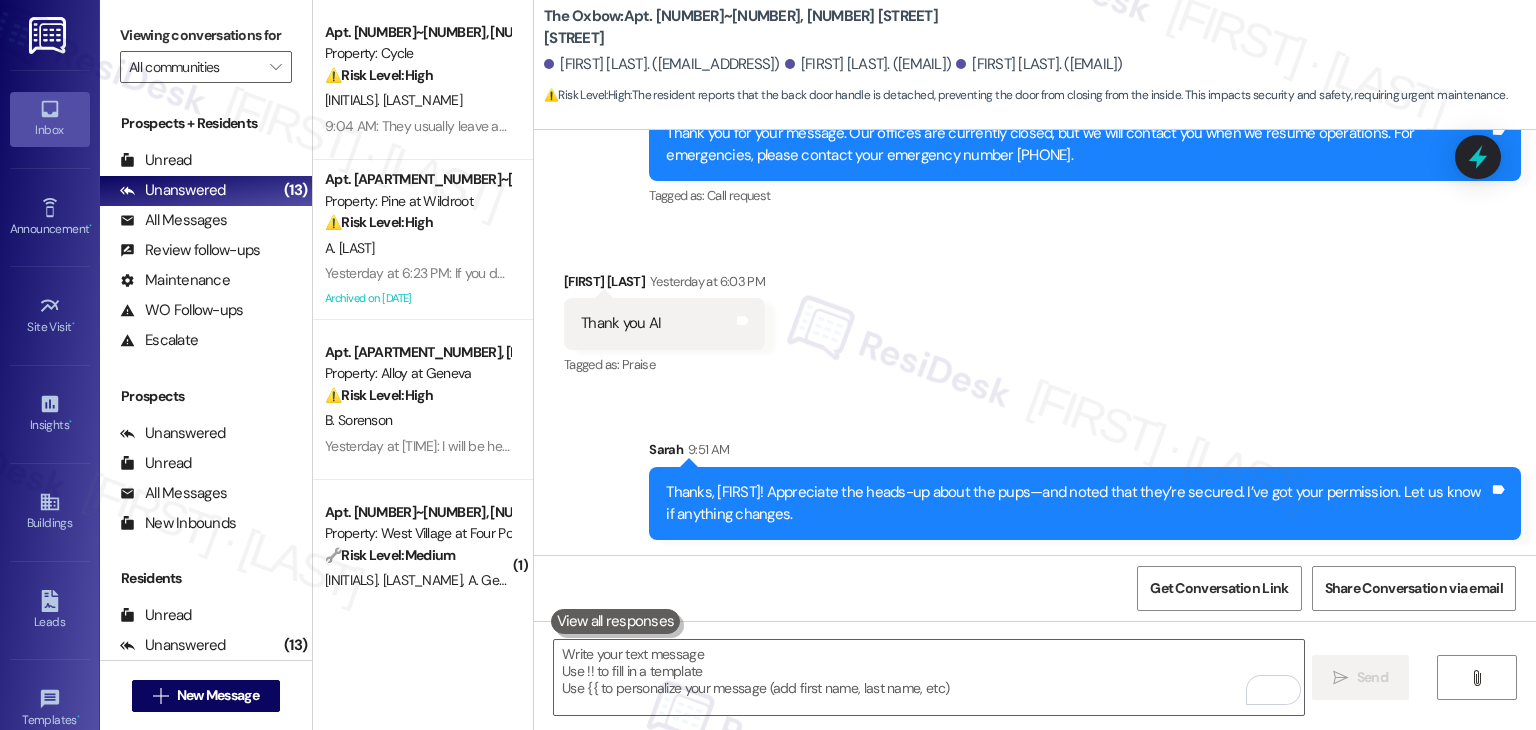 click on "Received via SMS [FIRST] [LAST] Yesterday at [TIME] Thank you AI Tags and notes Tagged as:   Praise Click to highlight conversations about Praise" at bounding box center [1035, 310] 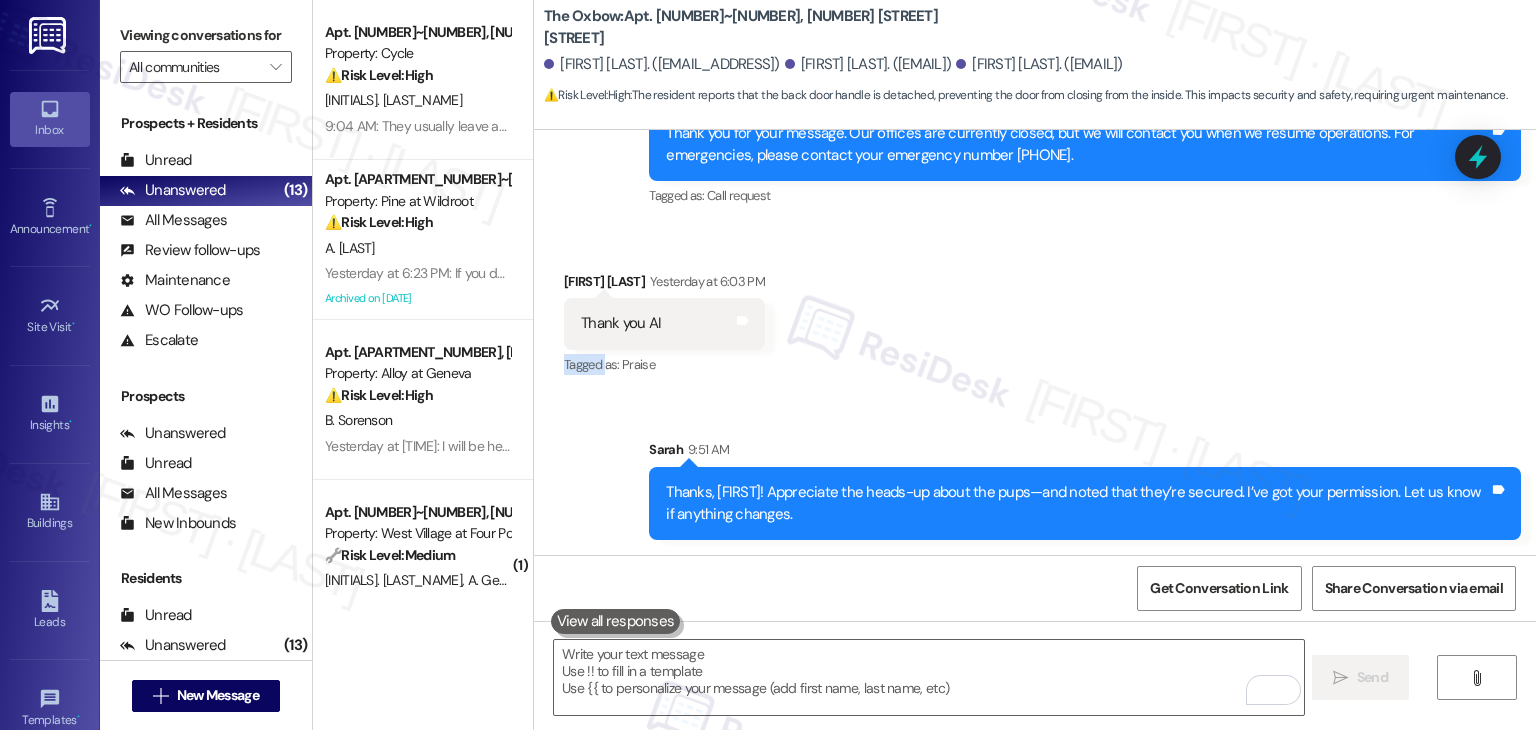 click on "Received via SMS [FIRST] [LAST] Yesterday at [TIME] Thank you AI Tags and notes Tagged as:   Praise Click to highlight conversations about Praise" at bounding box center [1035, 310] 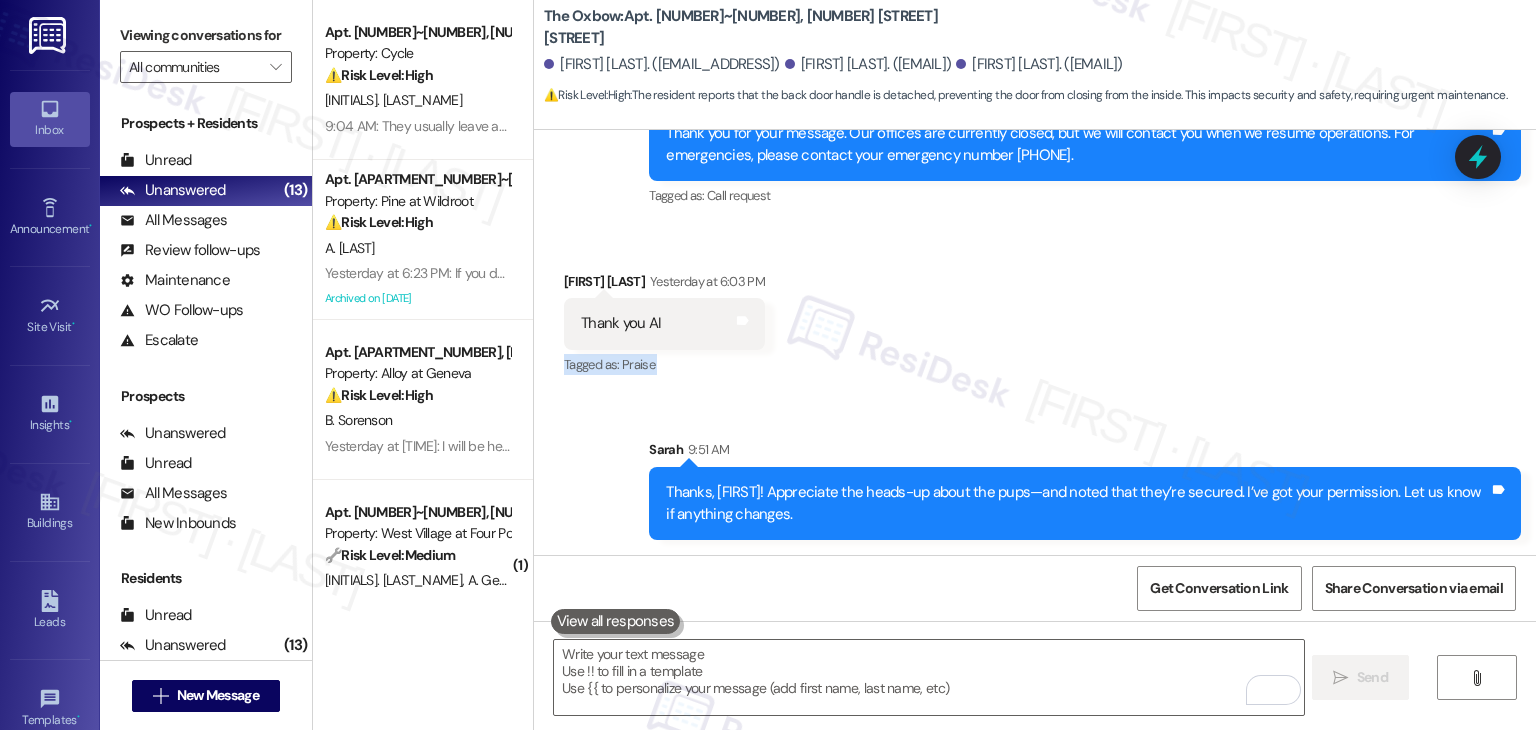 click on "Received via SMS [FIRST] [LAST] Yesterday at [TIME] Thank you AI Tags and notes Tagged as:   Praise Click to highlight conversations about Praise" at bounding box center [1035, 310] 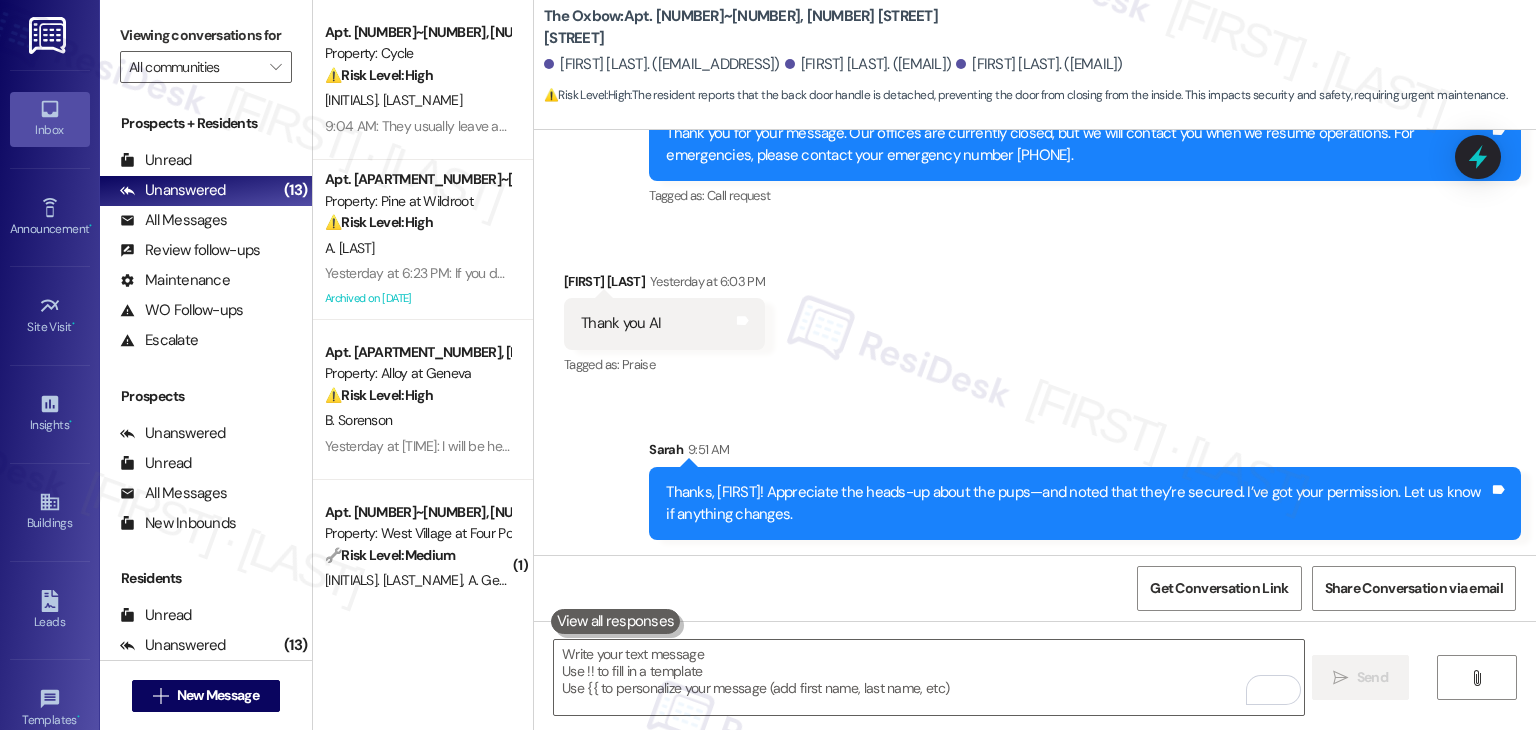 click on "Received via SMS [FIRST] [LAST] Yesterday at [TIME] Thank you AI Tags and notes Tagged as:   Praise Click to highlight conversations about Praise" at bounding box center [1035, 310] 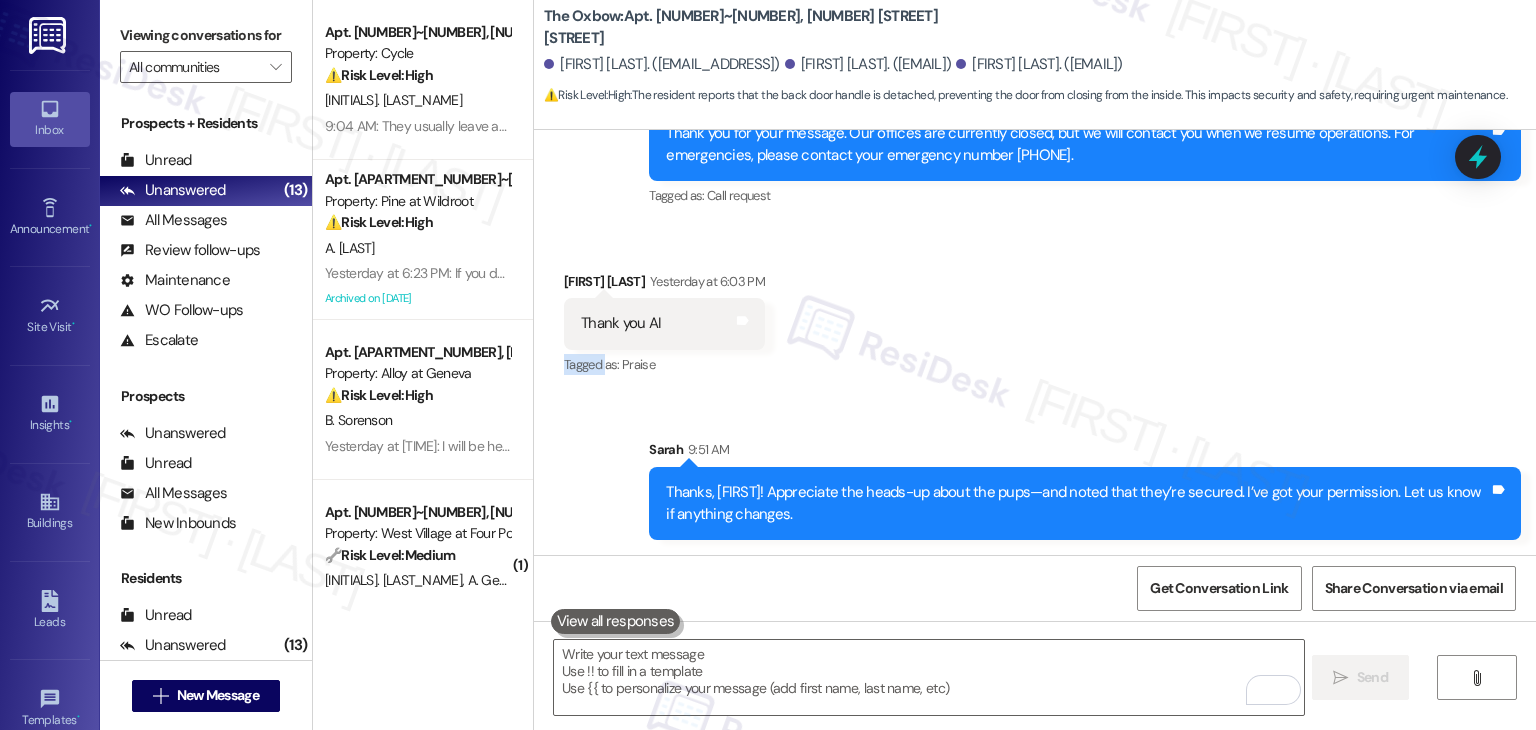 click on "Received via SMS [FIRST] [LAST] Yesterday at [TIME] Thank you AI Tags and notes Tagged as:   Praise Click to highlight conversations about Praise" at bounding box center (1035, 310) 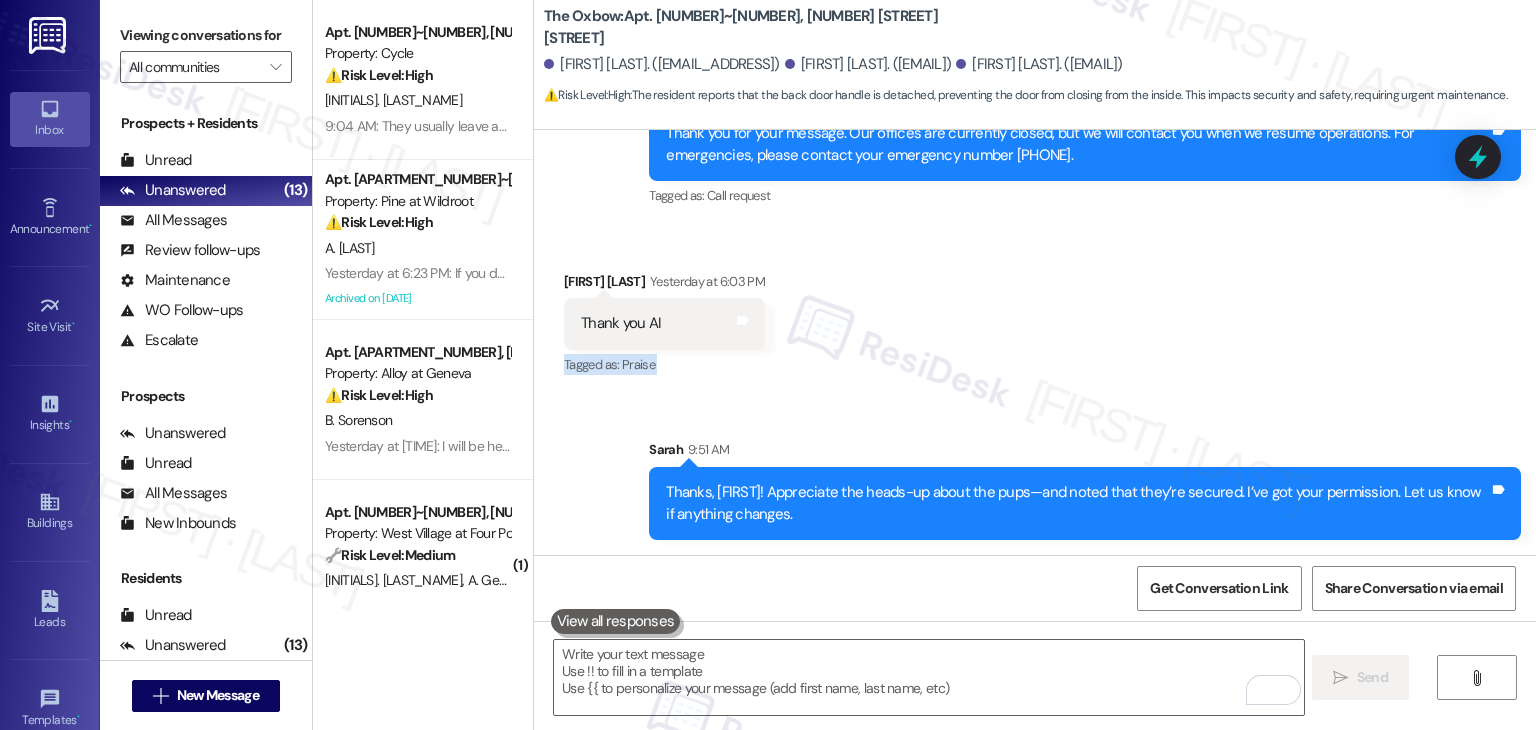 click on "Received via SMS [FIRST] [LAST] Yesterday at [TIME] Thank you AI Tags and notes Tagged as:   Praise Click to highlight conversations about Praise" at bounding box center [1035, 310] 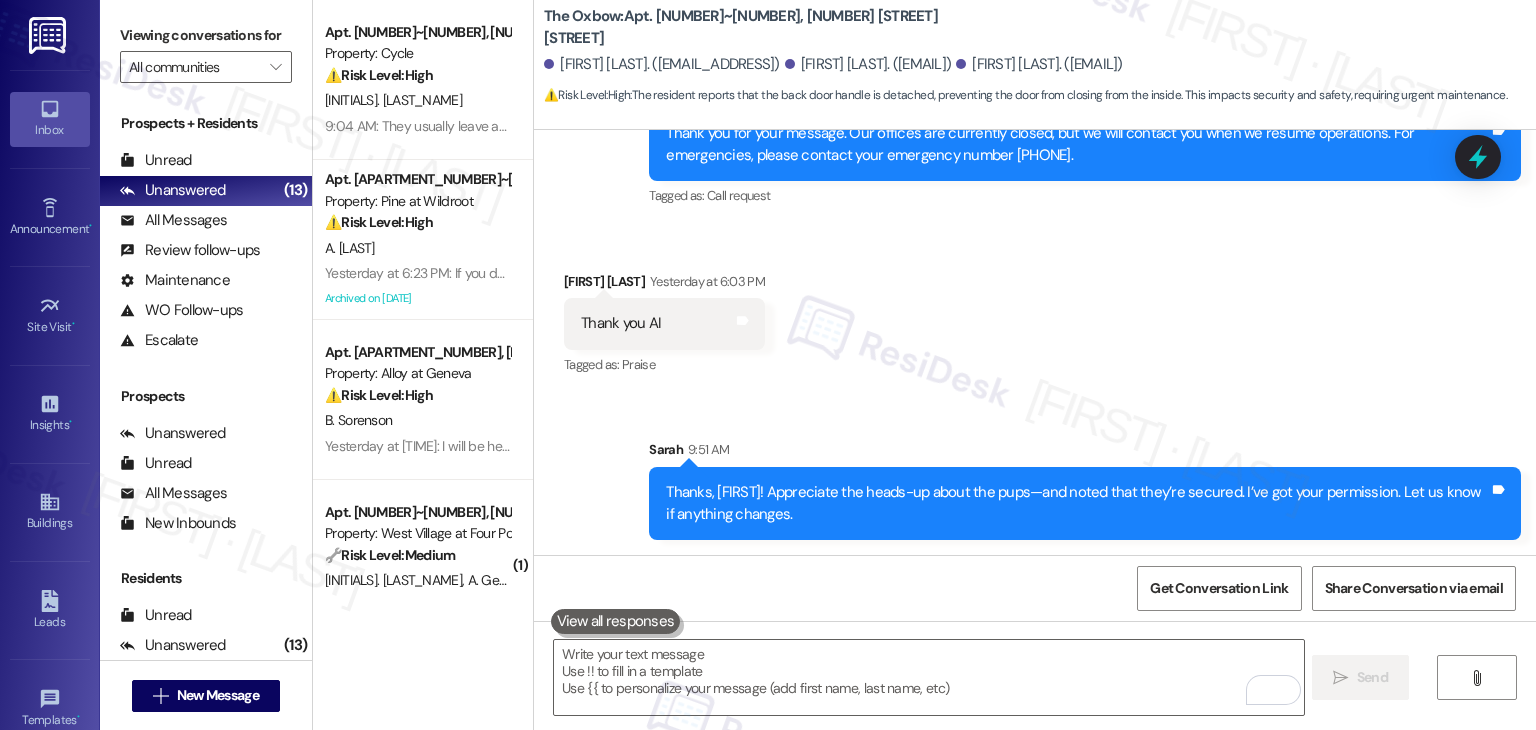click on "Received via SMS [FIRST] [LAST] Yesterday at [TIME] Thank you AI Tags and notes Tagged as:   Praise Click to highlight conversations about Praise" at bounding box center [1035, 310] 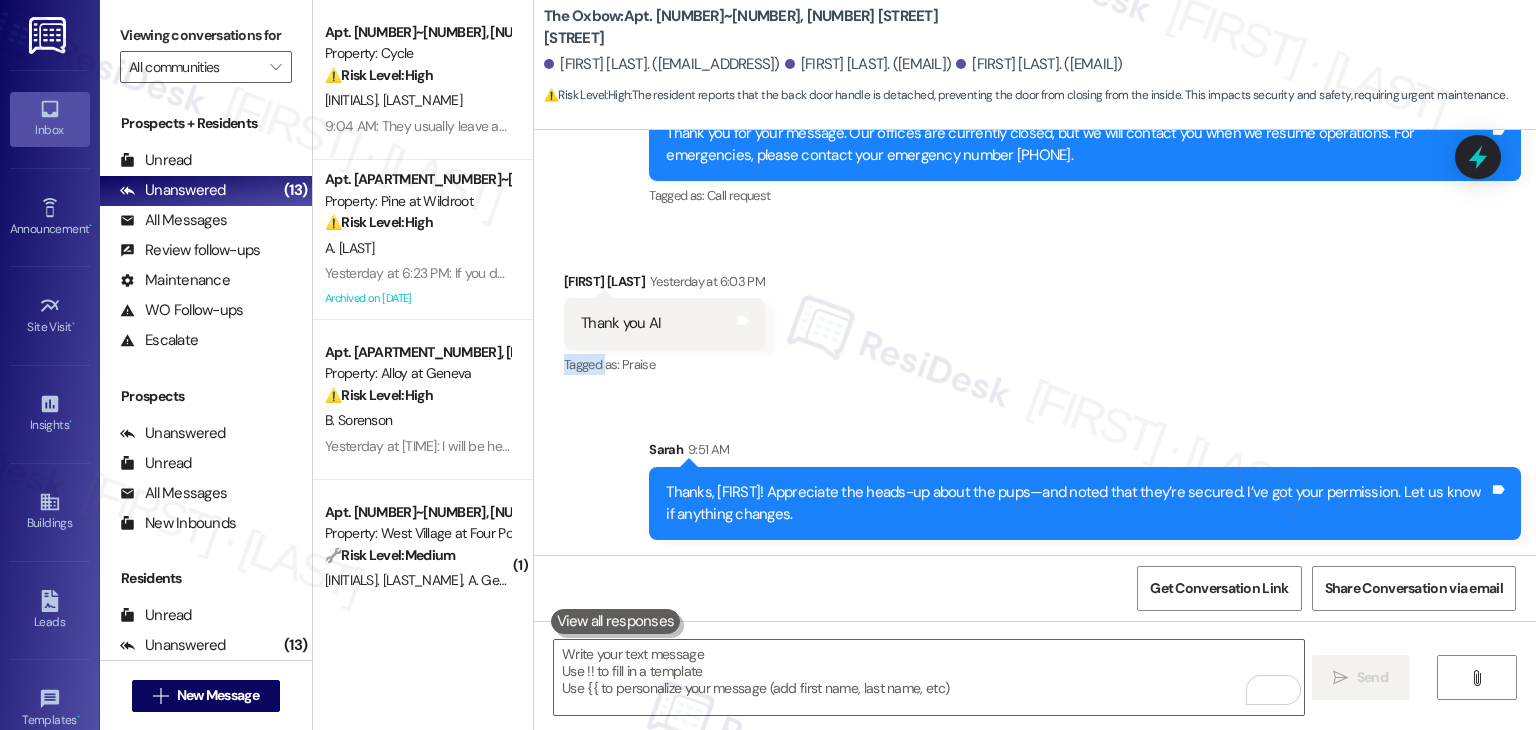 click on "Received via SMS [FIRST] [LAST] Yesterday at [TIME] Thank you AI Tags and notes Tagged as:   Praise Click to highlight conversations about Praise" at bounding box center [1035, 310] 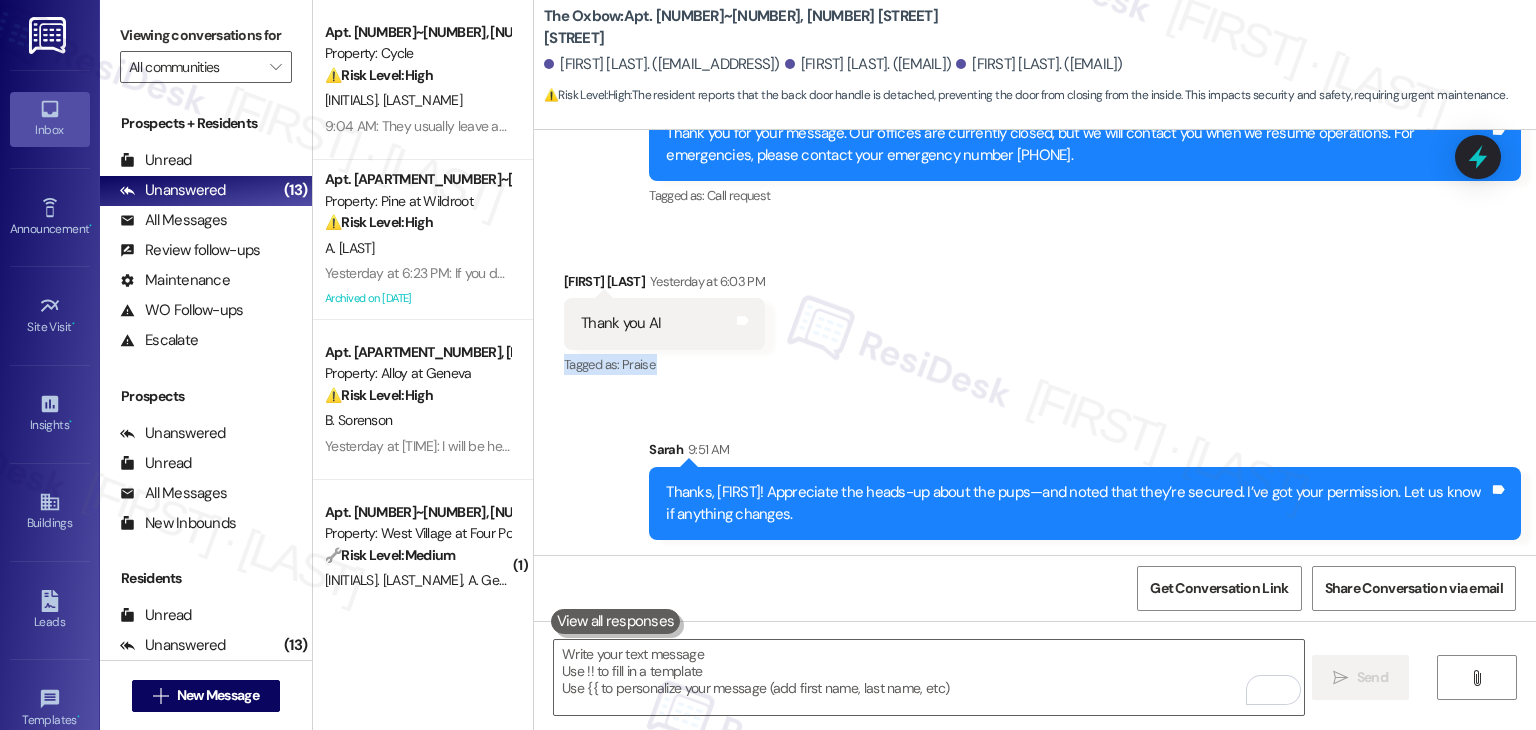 click on "Received via SMS [FIRST] [LAST] Yesterday at [TIME] Thank you AI Tags and notes Tagged as:   Praise Click to highlight conversations about Praise" at bounding box center [1035, 310] 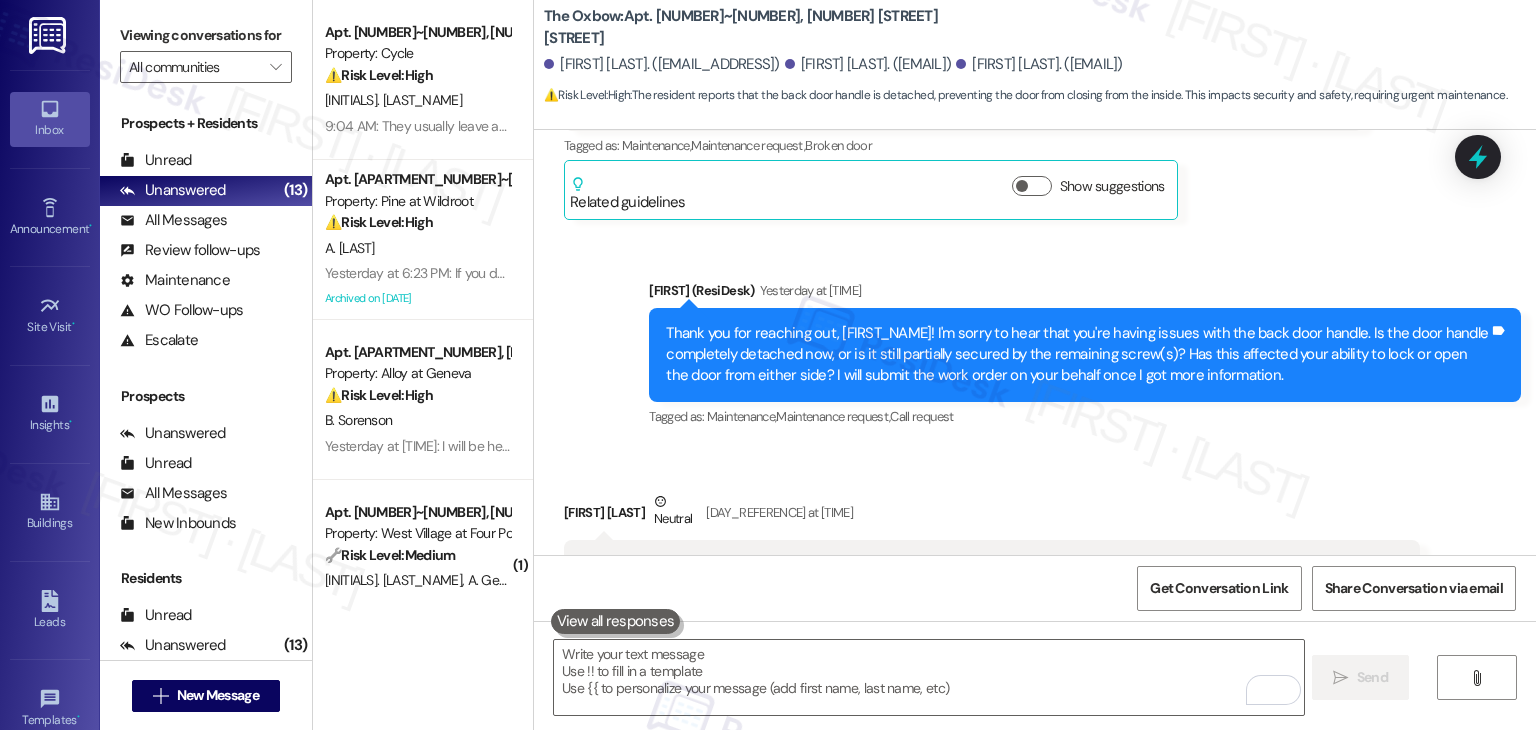 scroll, scrollTop: 390, scrollLeft: 0, axis: vertical 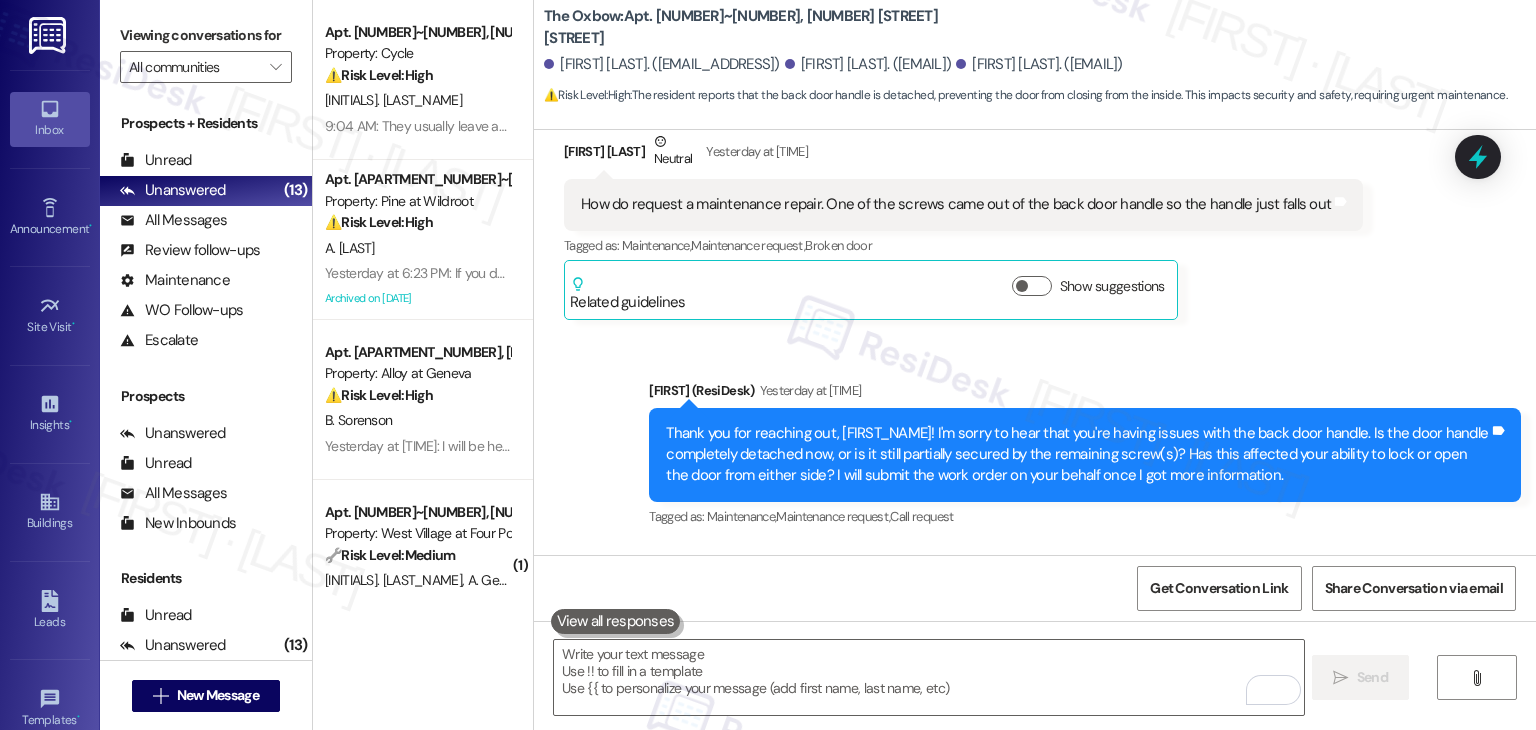 click on "Sent via SMS Dottie  (ResiDesk) Yesterday at [TIME] Thank you for reaching out, William! I'm sorry to hear that you're having issues with the back door handle. Is the door handle completely detached now, or is it still partially secured by the remaining screw(s)? Has this affected your ability to lock or open the door from either side? I will submit the work order on your behalf once I got more information. Tags and notes Tagged as:   Maintenance ,  Click to highlight conversations about Maintenance Maintenance request ,  Click to highlight conversations about Maintenance request Call request Click to highlight conversations about Call request" at bounding box center (1085, 456) 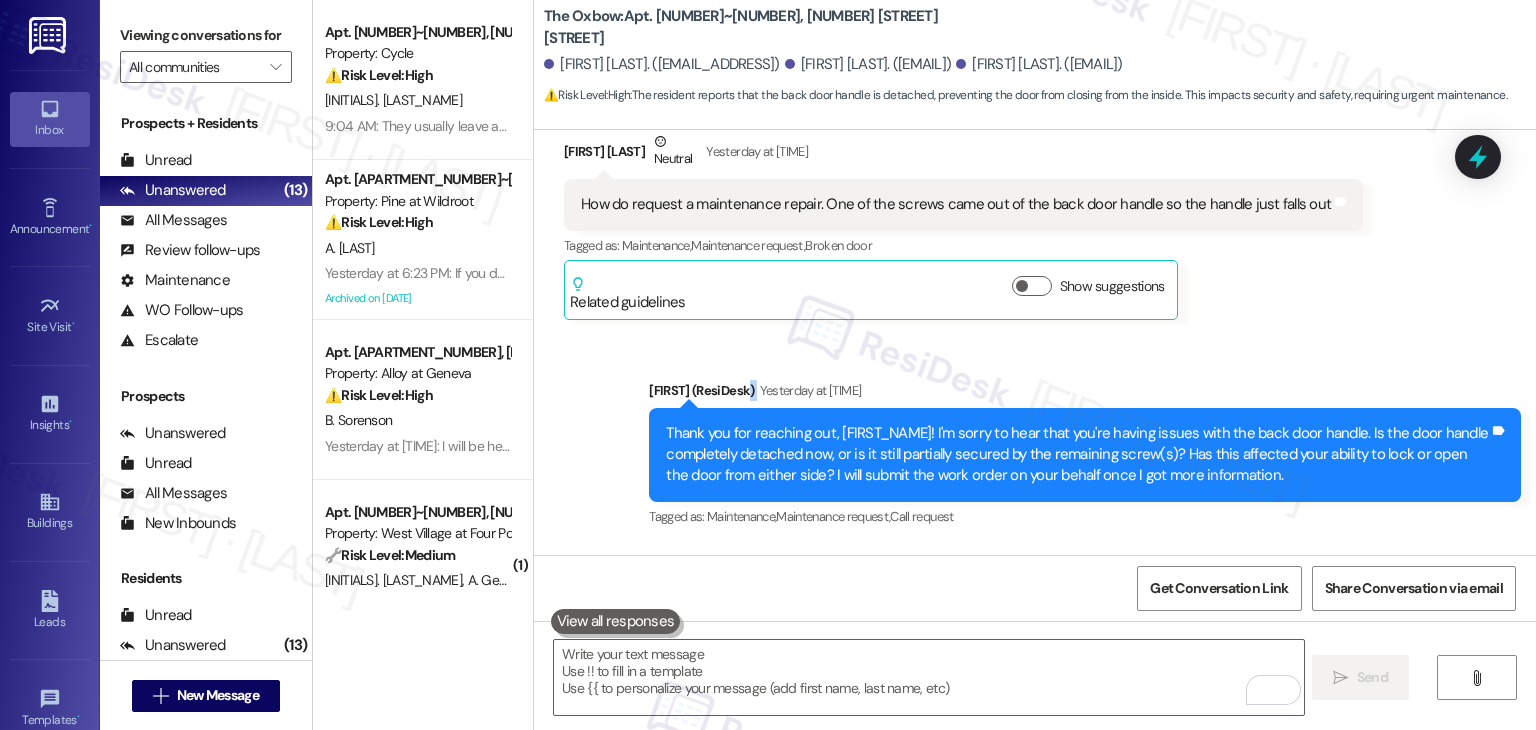 click on "Sent via SMS Dottie  (ResiDesk) Yesterday at [TIME] Thank you for reaching out, William! I'm sorry to hear that you're having issues with the back door handle. Is the door handle completely detached now, or is it still partially secured by the remaining screw(s)? Has this affected your ability to lock or open the door from either side? I will submit the work order on your behalf once I got more information. Tags and notes Tagged as:   Maintenance ,  Click to highlight conversations about Maintenance Maintenance request ,  Click to highlight conversations about Maintenance request Call request Click to highlight conversations about Call request" at bounding box center [1085, 456] 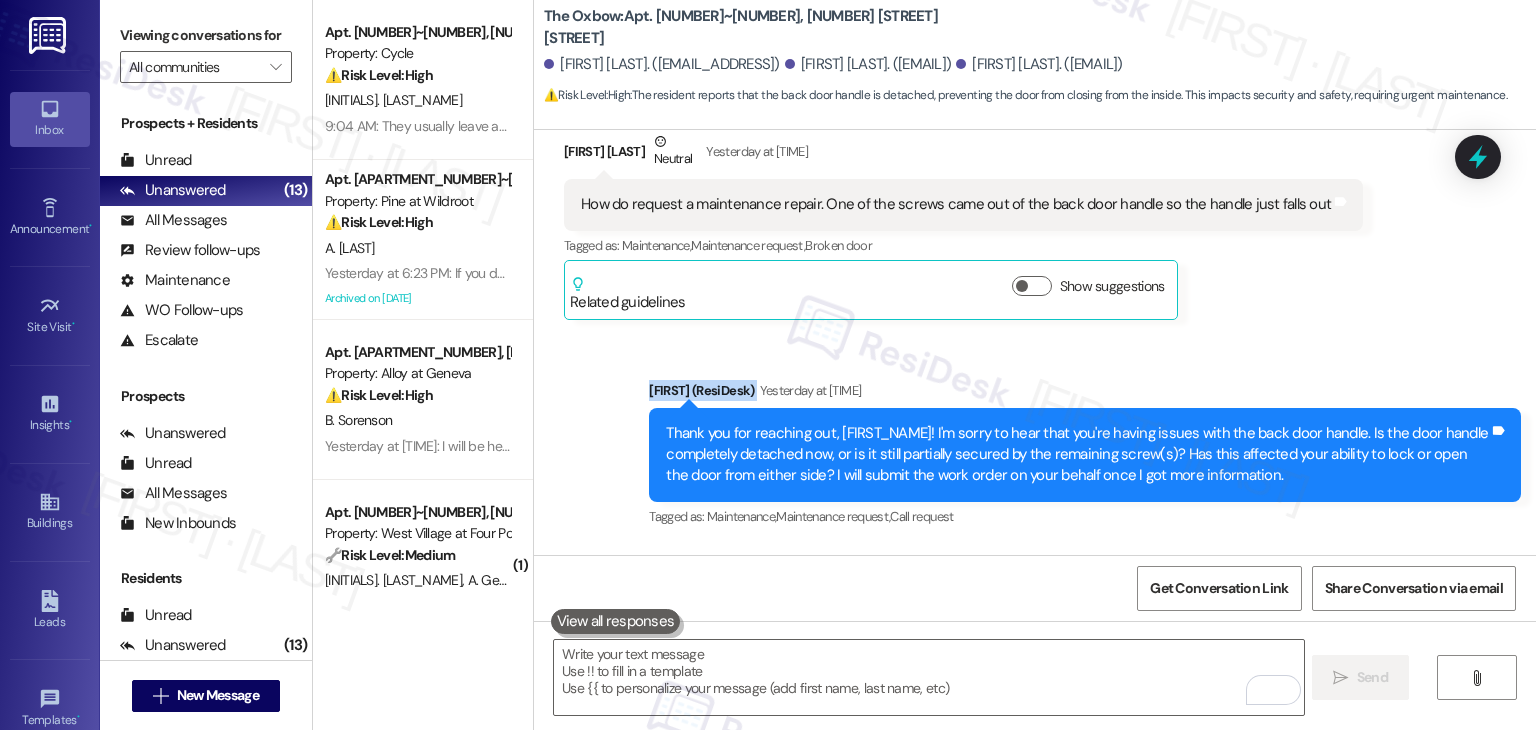click on "Sent via SMS Dottie  (ResiDesk) Yesterday at [TIME] Thank you for reaching out, William! I'm sorry to hear that you're having issues with the back door handle. Is the door handle completely detached now, or is it still partially secured by the remaining screw(s)? Has this affected your ability to lock or open the door from either side? I will submit the work order on your behalf once I got more information. Tags and notes Tagged as:   Maintenance ,  Click to highlight conversations about Maintenance Maintenance request ,  Click to highlight conversations about Maintenance request Call request Click to highlight conversations about Call request" at bounding box center (1085, 456) 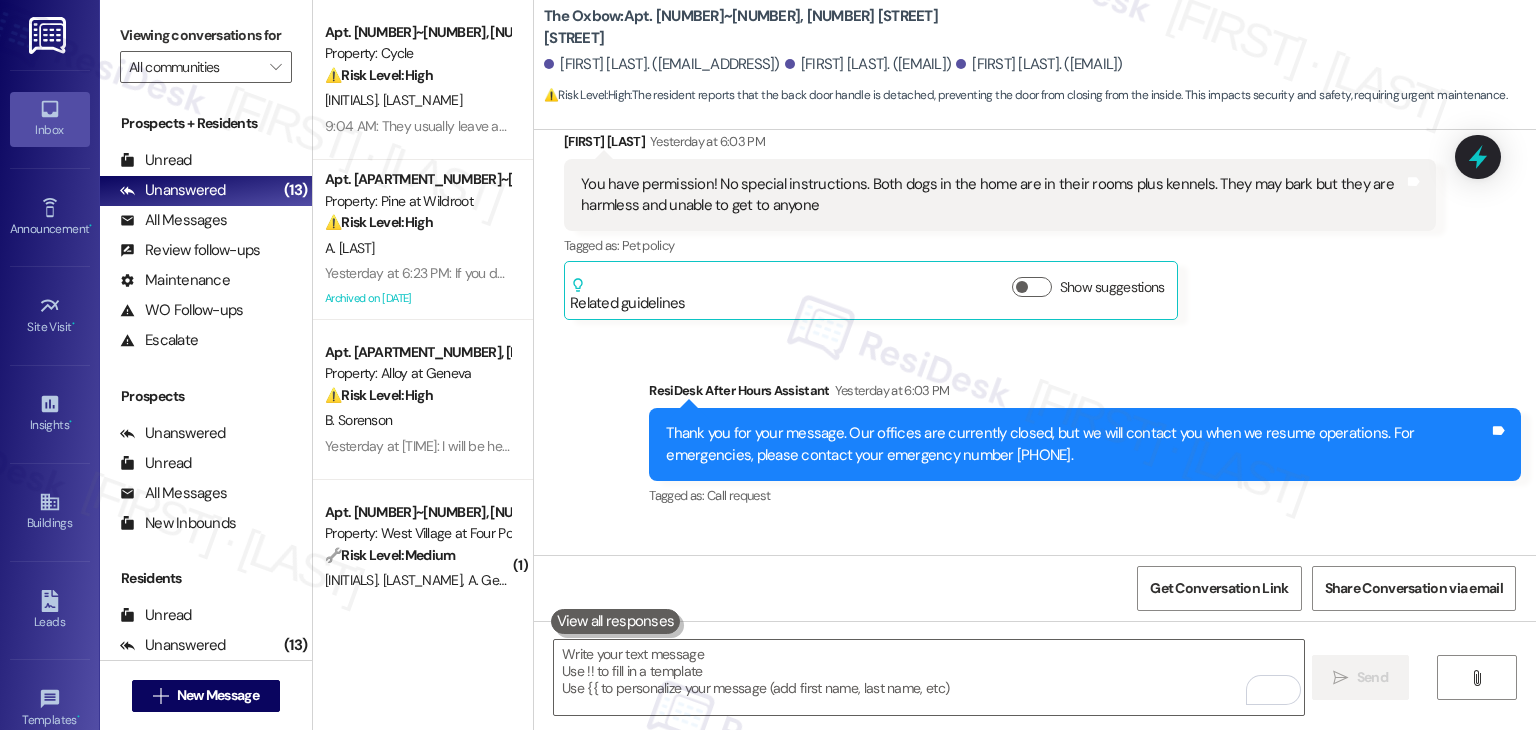 scroll, scrollTop: 1590, scrollLeft: 0, axis: vertical 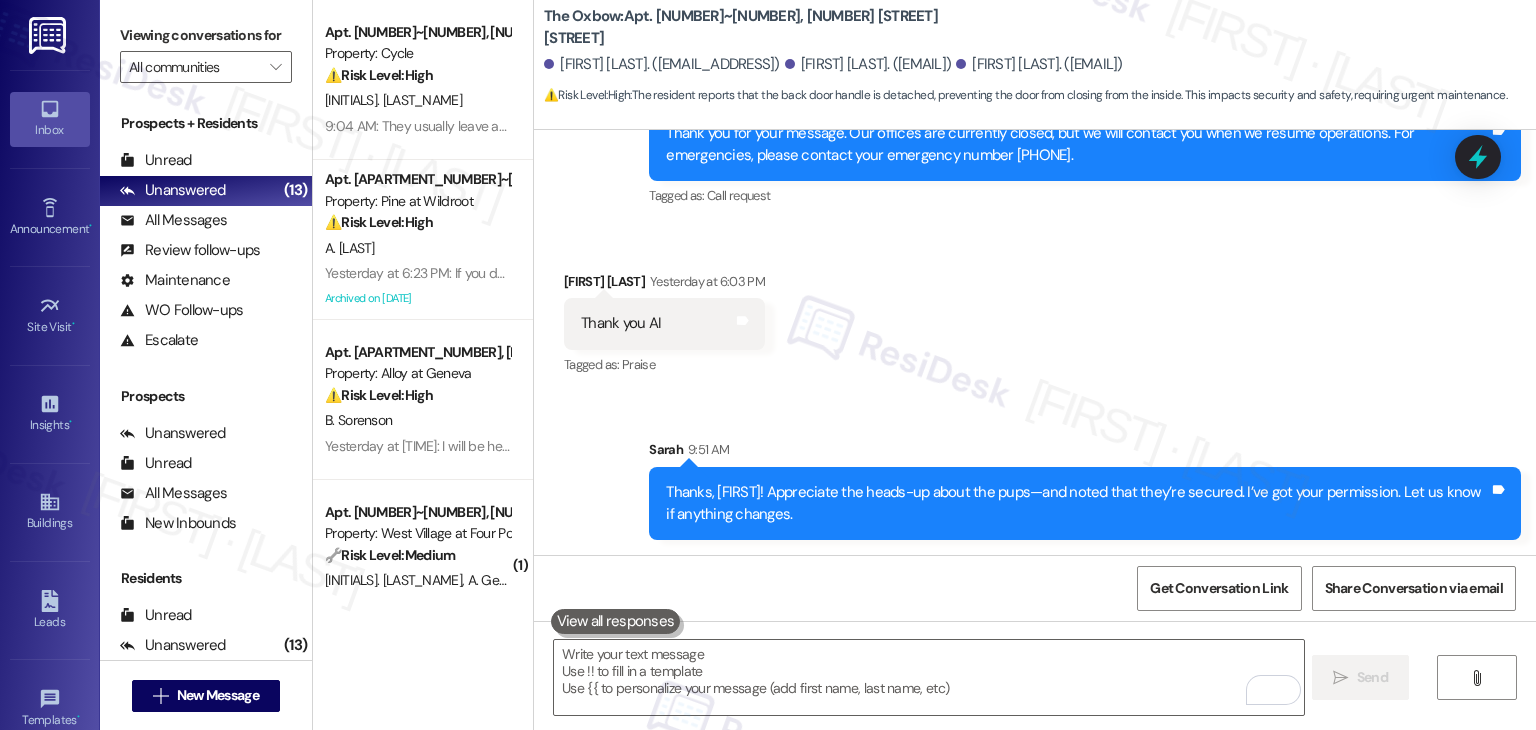 click on "Received via SMS [FIRST] [LAST] Yesterday at [TIME] Thank you AI Tags and notes Tagged as:   Praise Click to highlight conversations about Praise" at bounding box center (1035, 310) 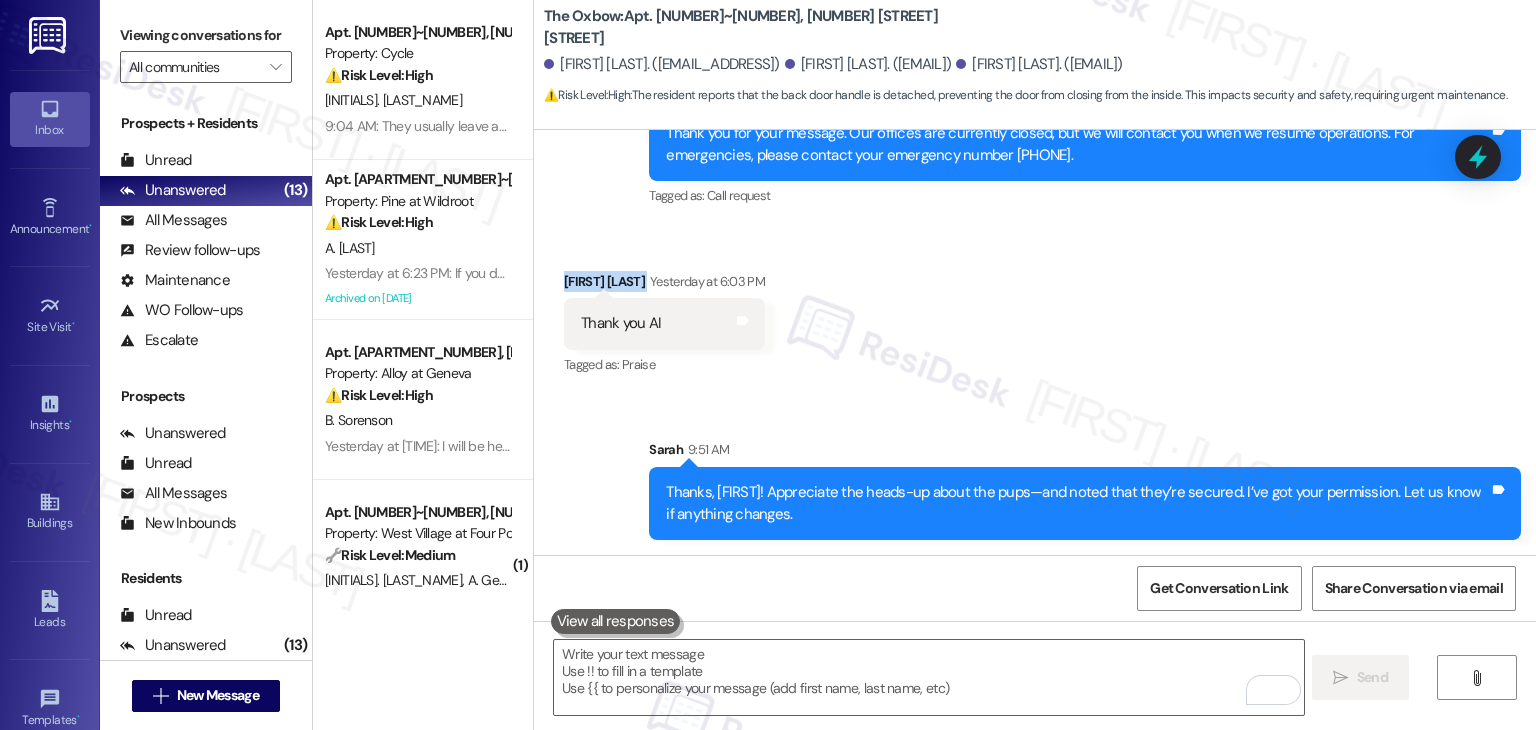 click on "Received via SMS [FIRST] [LAST] Yesterday at [TIME] Thank you AI Tags and notes Tagged as:   Praise Click to highlight conversations about Praise" at bounding box center (1035, 310) 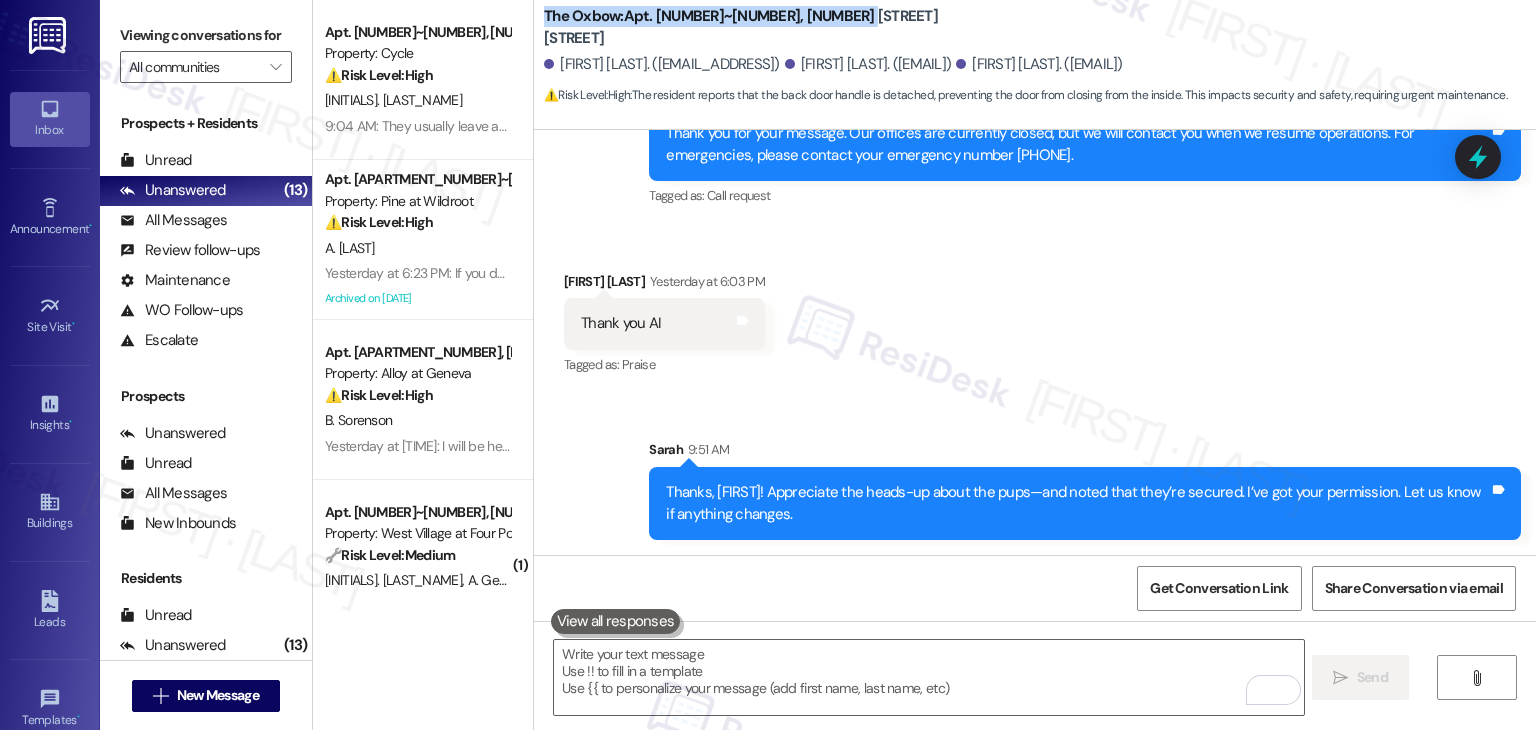 drag, startPoint x: 532, startPoint y: 24, endPoint x: 857, endPoint y: 25, distance: 325.00153 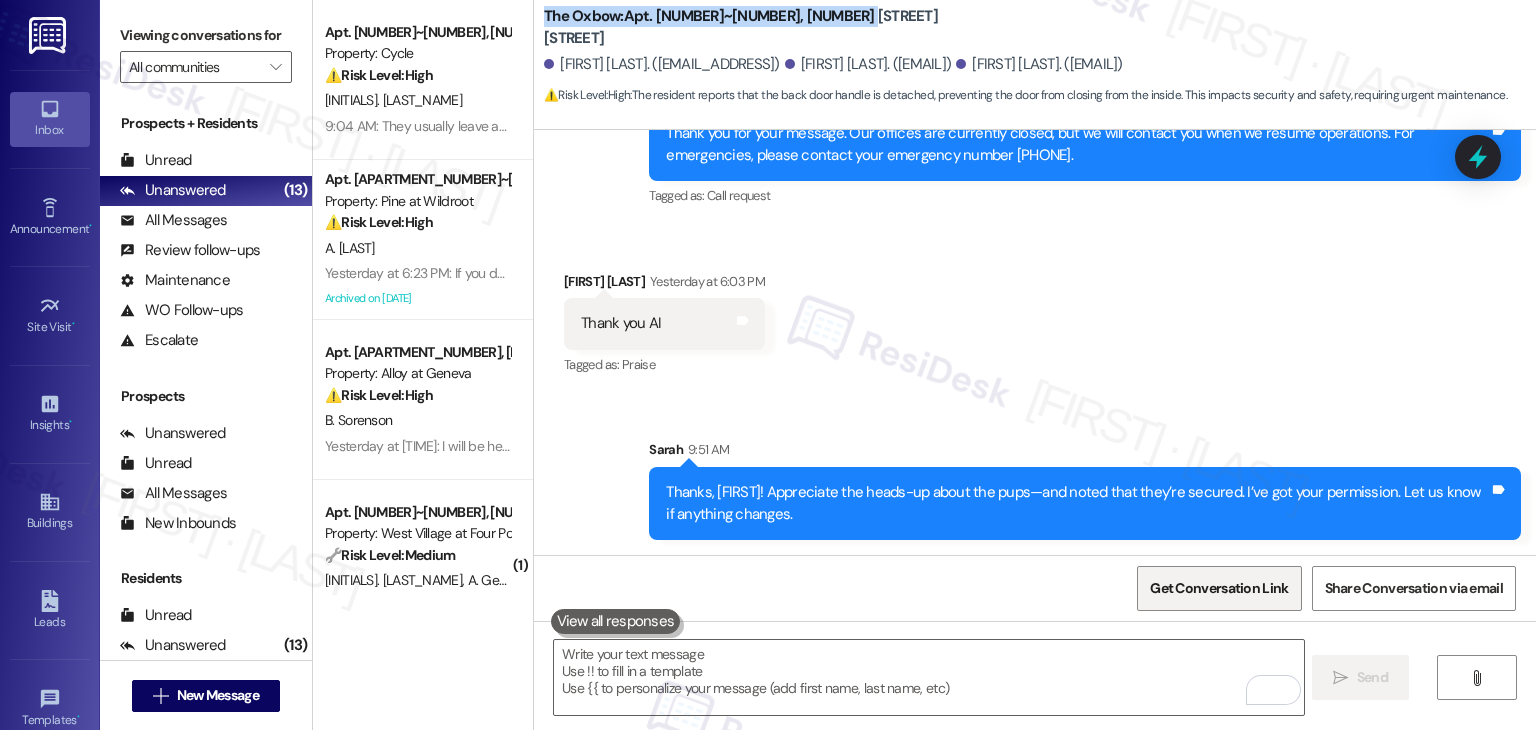 click on "Get Conversation Link" at bounding box center [1219, 588] 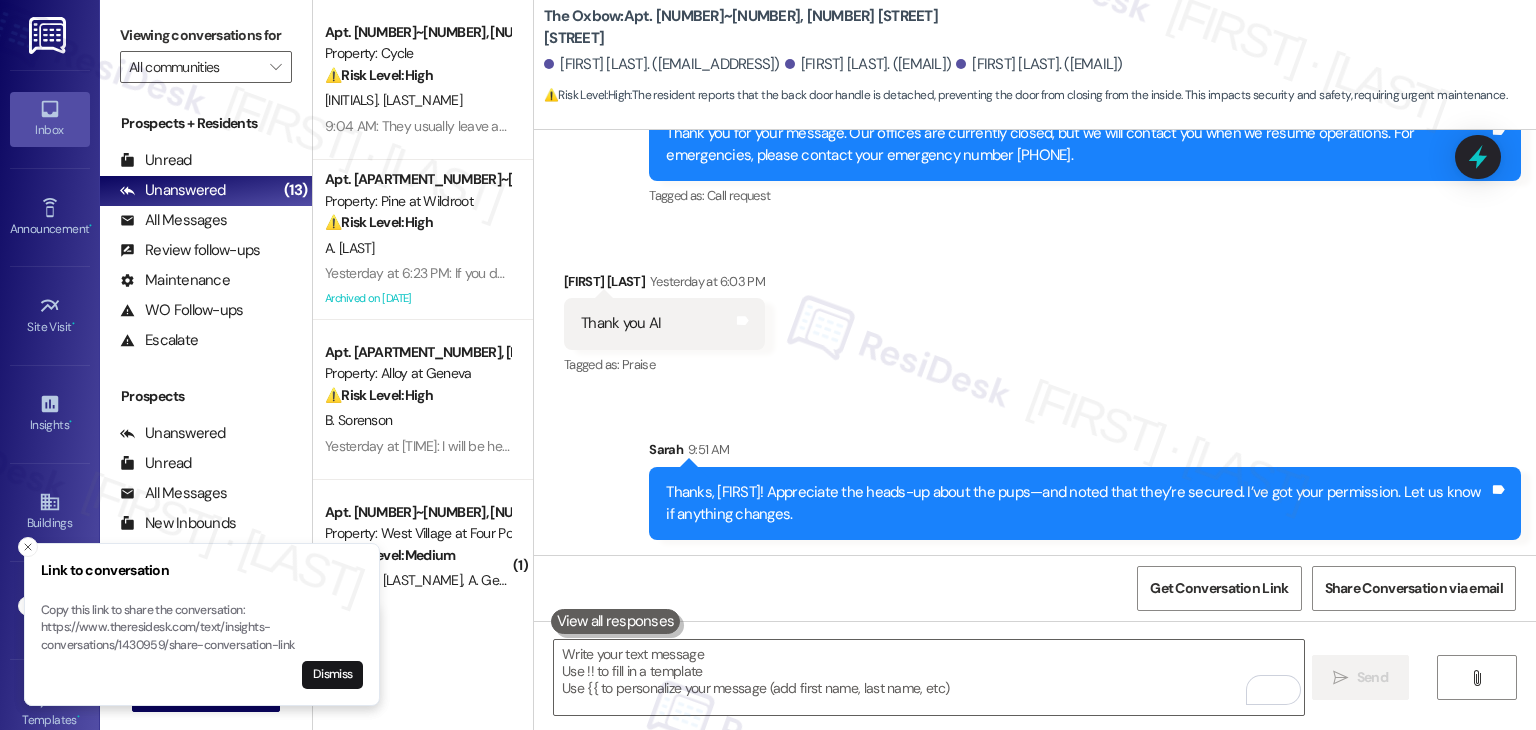 click on "Received via SMS [FIRST] [LAST] Yesterday at [TIME] Thank you AI Tags and notes Tagged as:   Praise Click to highlight conversations about Praise" at bounding box center (1035, 310) 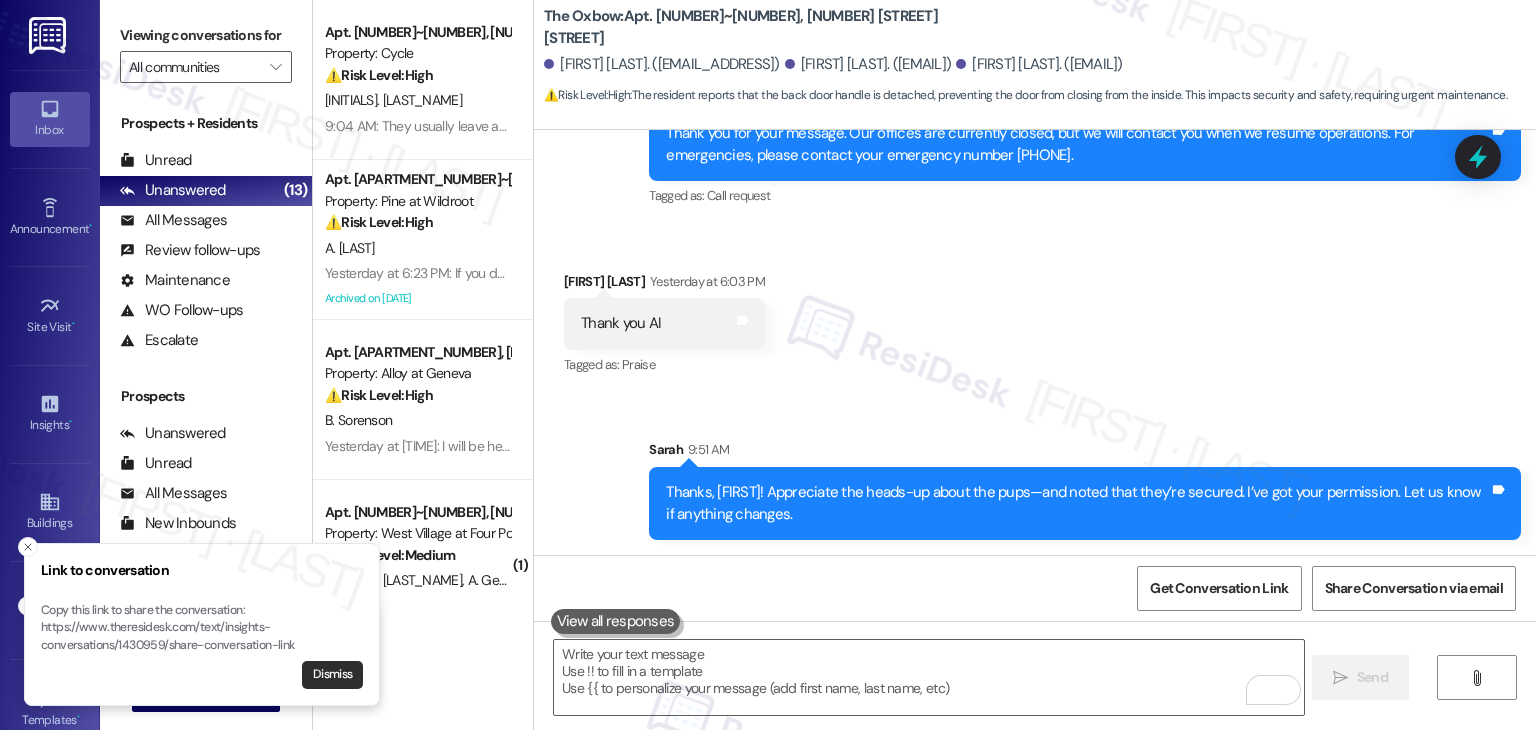 click on "Dismiss" at bounding box center [332, 675] 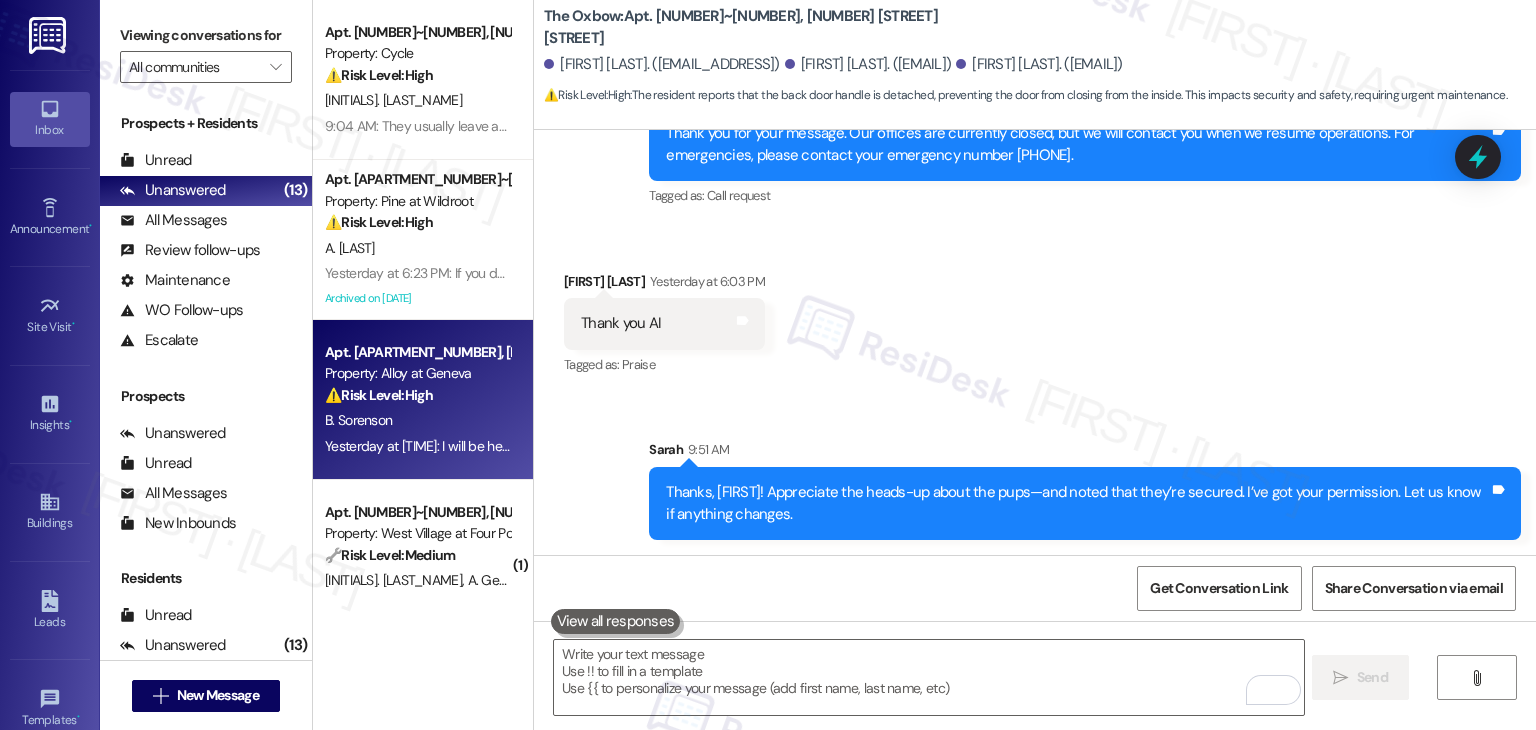 click on "[DAY_REFERENCE] at [TIME]: I will be here most likely no matter when they come [DAY_REFERENCE] at [TIME]: I will be here most likely no matter when they come" at bounding box center [531, 446] 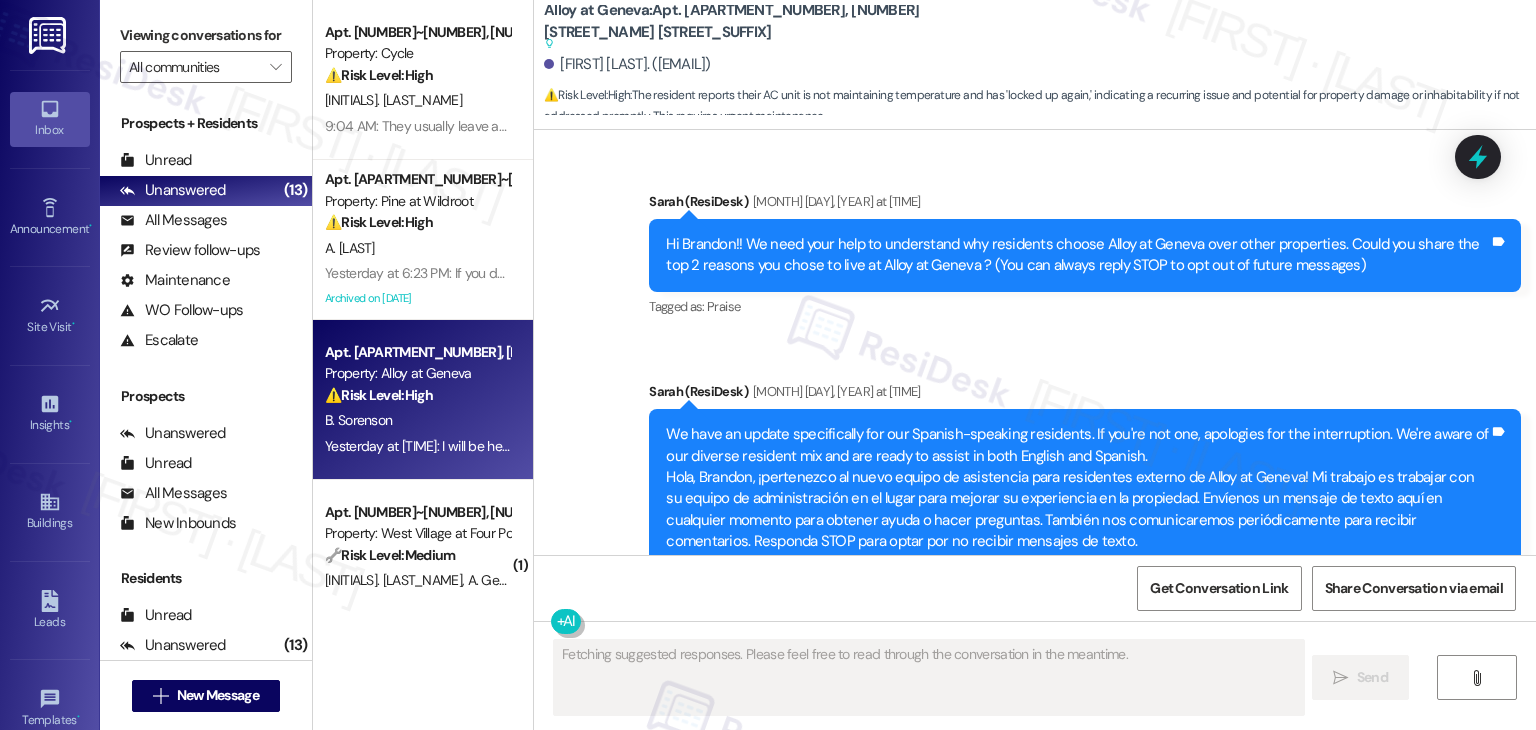 scroll, scrollTop: 34385, scrollLeft: 0, axis: vertical 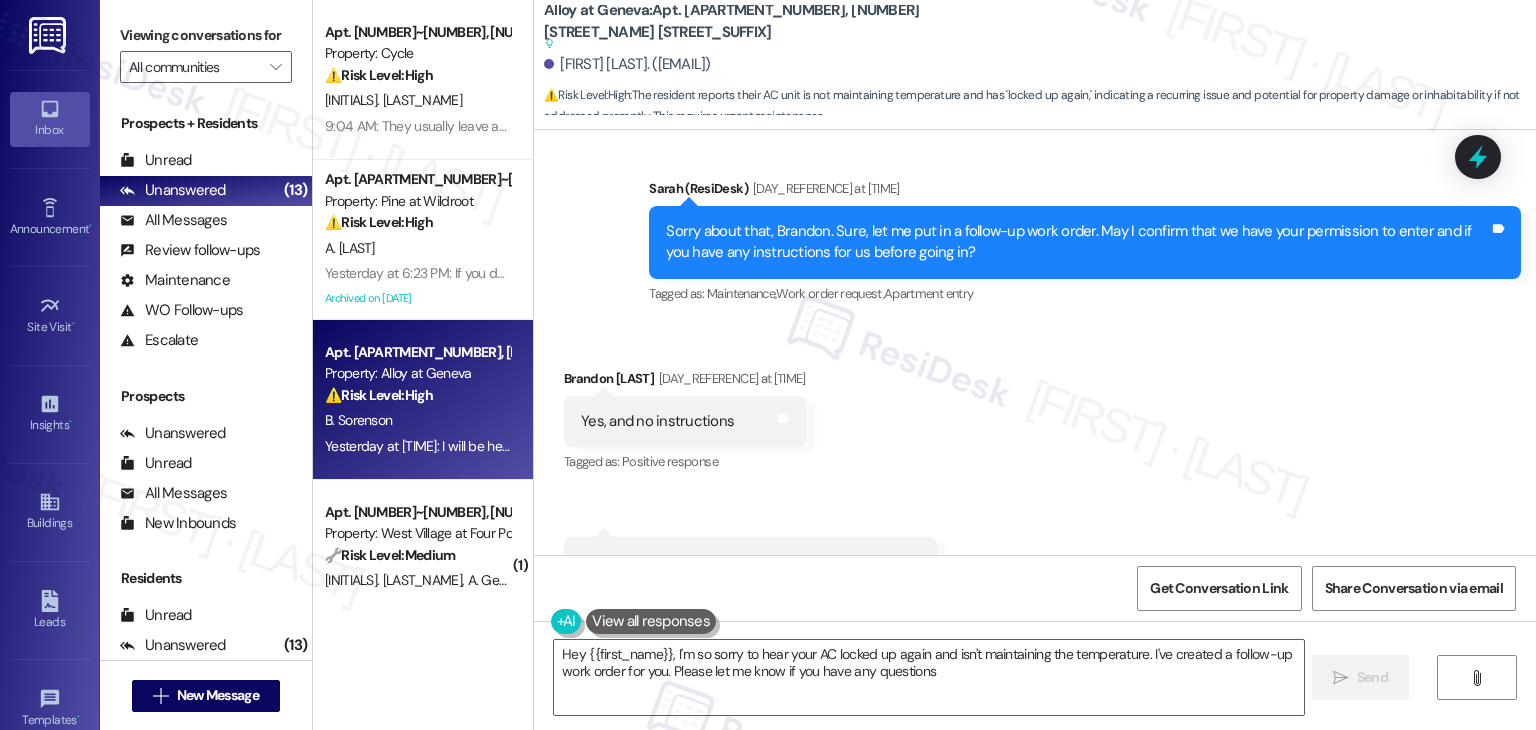 type on "Hey {{first_name}}, I'm so sorry to hear your AC locked up again and isn't maintaining the temperature. I've created a follow-up work order for you. Please let me know if you have any questions!" 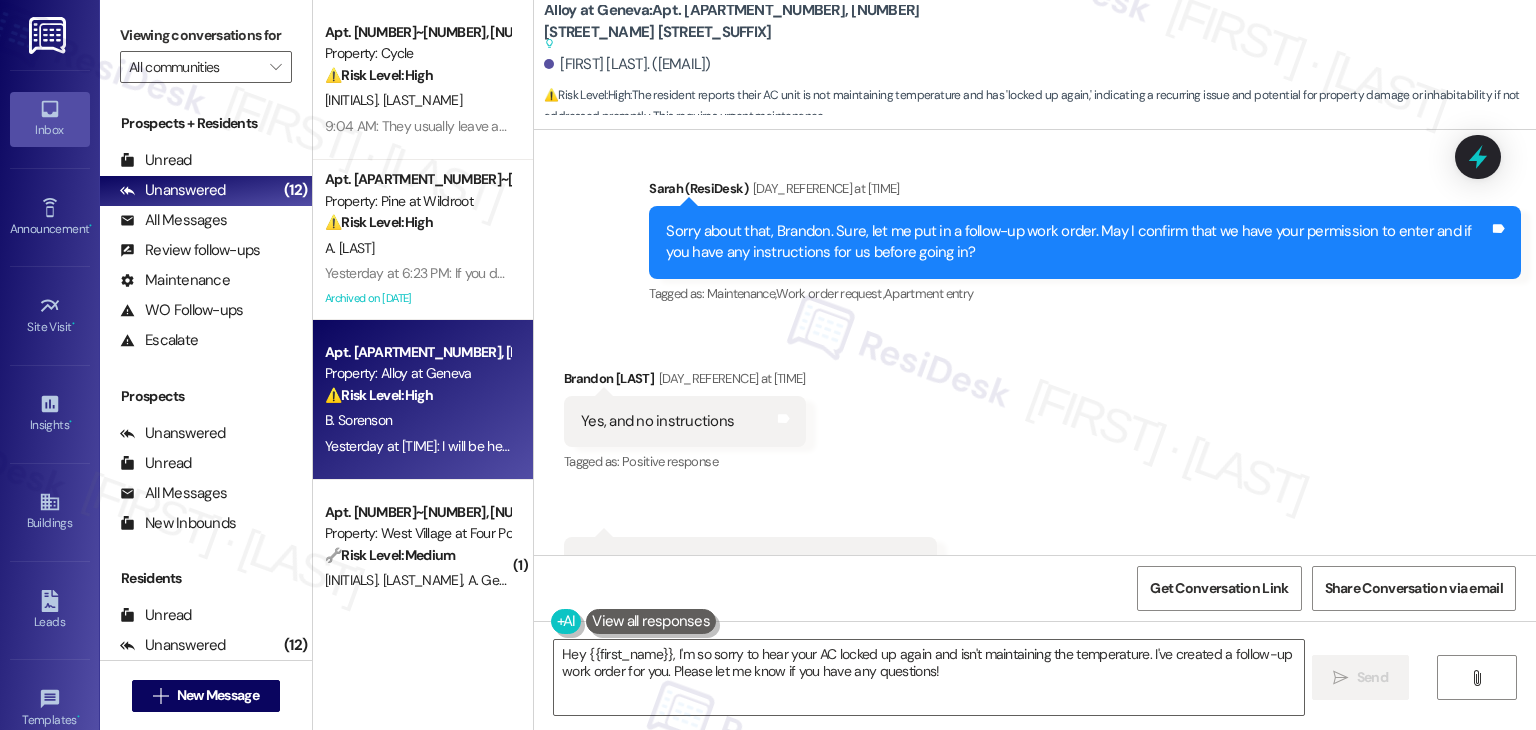 click on "Received via SMS [FIRST] [LAST] [DAY_REFERENCE] at [TIME] Yes, and no instructions Tags and notes Tagged as: Positive response Click to highlight conversations about Positive response Received via SMS [TIME] [FIRST] [LAST] [DAY_REFERENCE] at [TIME] I will be here most likely no matter when they come Tags and notes Tagged as: Access Click to highlight conversations about Access" at bounding box center [1035, 478] 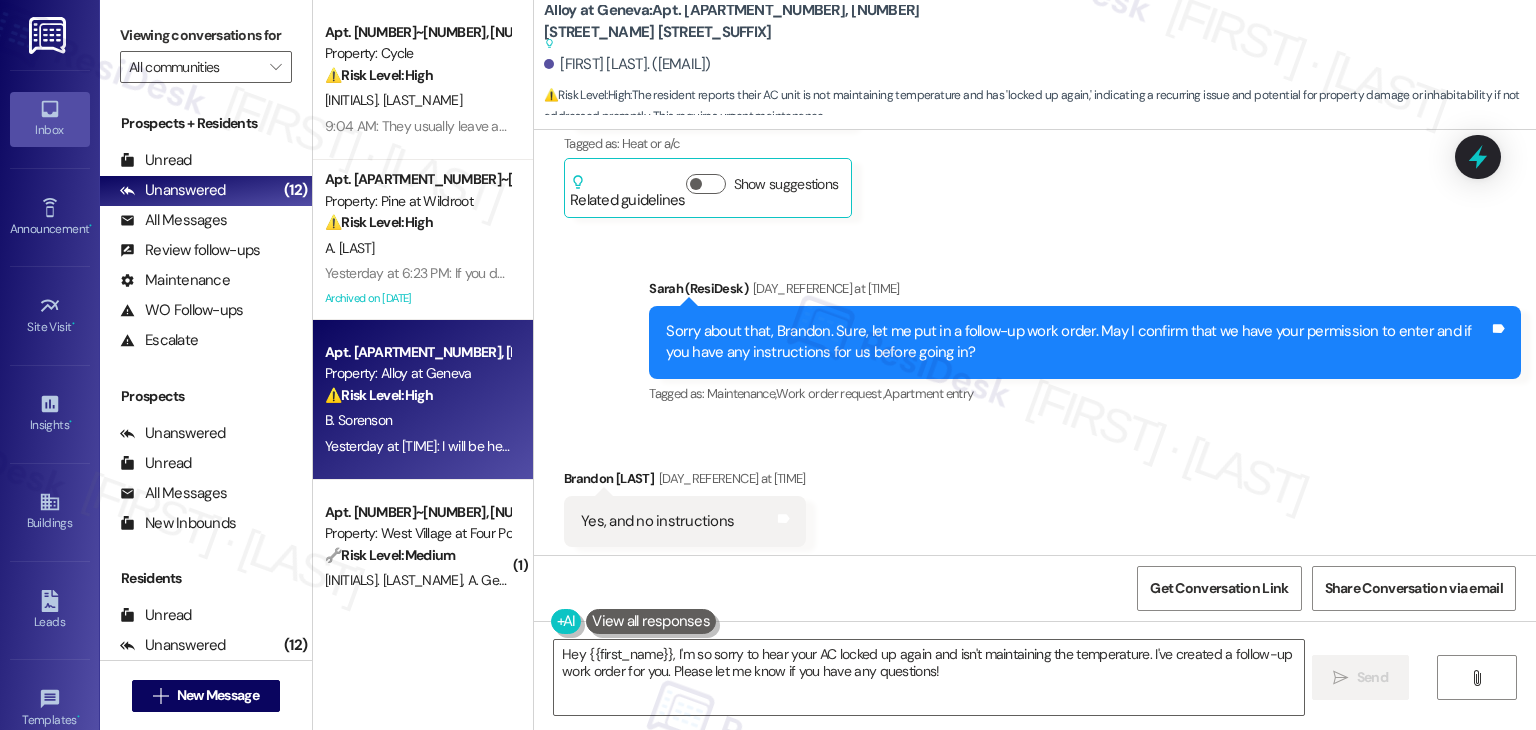 click on "Received via SMS [FIRST] [LAST] [DAY_REFERENCE] at [TIME] Yes, and no instructions Tags and notes Tagged as: Positive response Click to highlight conversations about Positive response Received via SMS [TIME] [FIRST] [LAST] [DAY_REFERENCE] at [TIME] I will be here most likely no matter when they come Tags and notes Tagged as: Access Click to highlight conversations about Access" at bounding box center (1035, 578) 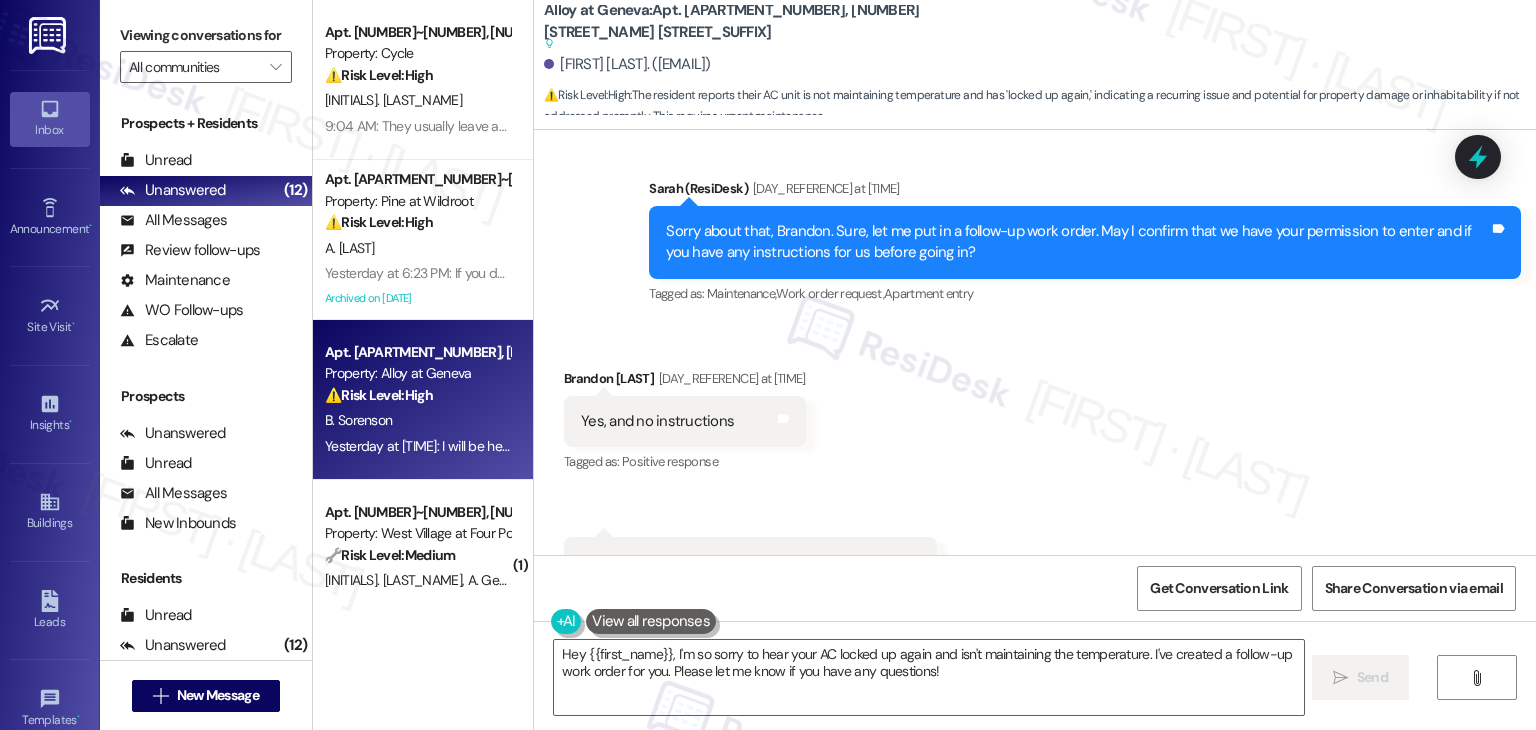 click on "Received via SMS [FIRST] [LAST] [DAY_REFERENCE] at [TIME] Yes, and no instructions Tags and notes Tagged as: Positive response Click to highlight conversations about Positive response Received via SMS [TIME] [FIRST] [LAST] [DAY_REFERENCE] at [TIME] I will be here most likely no matter when they come Tags and notes Tagged as: Access Click to highlight conversations about Access" at bounding box center (1035, 478) 